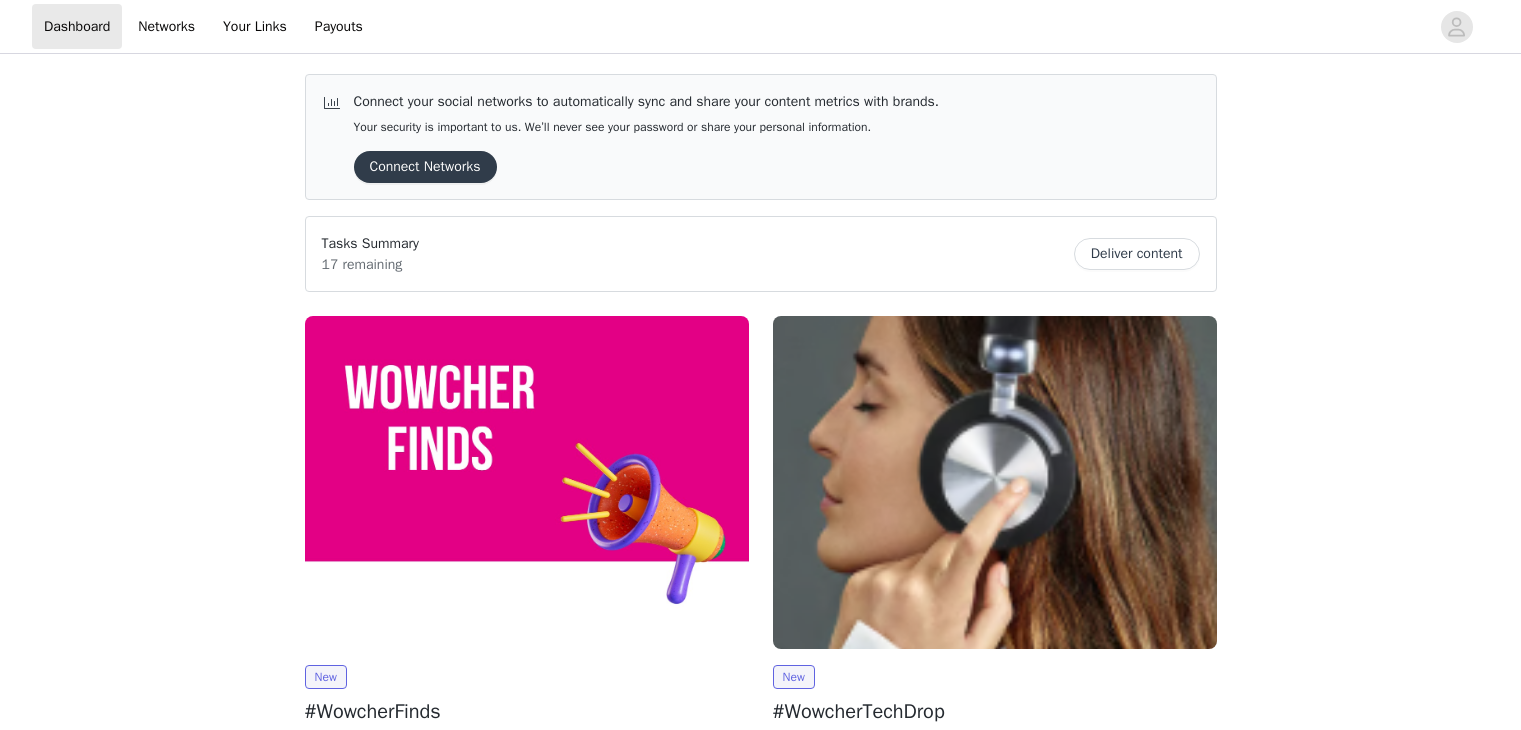 scroll, scrollTop: 0, scrollLeft: 0, axis: both 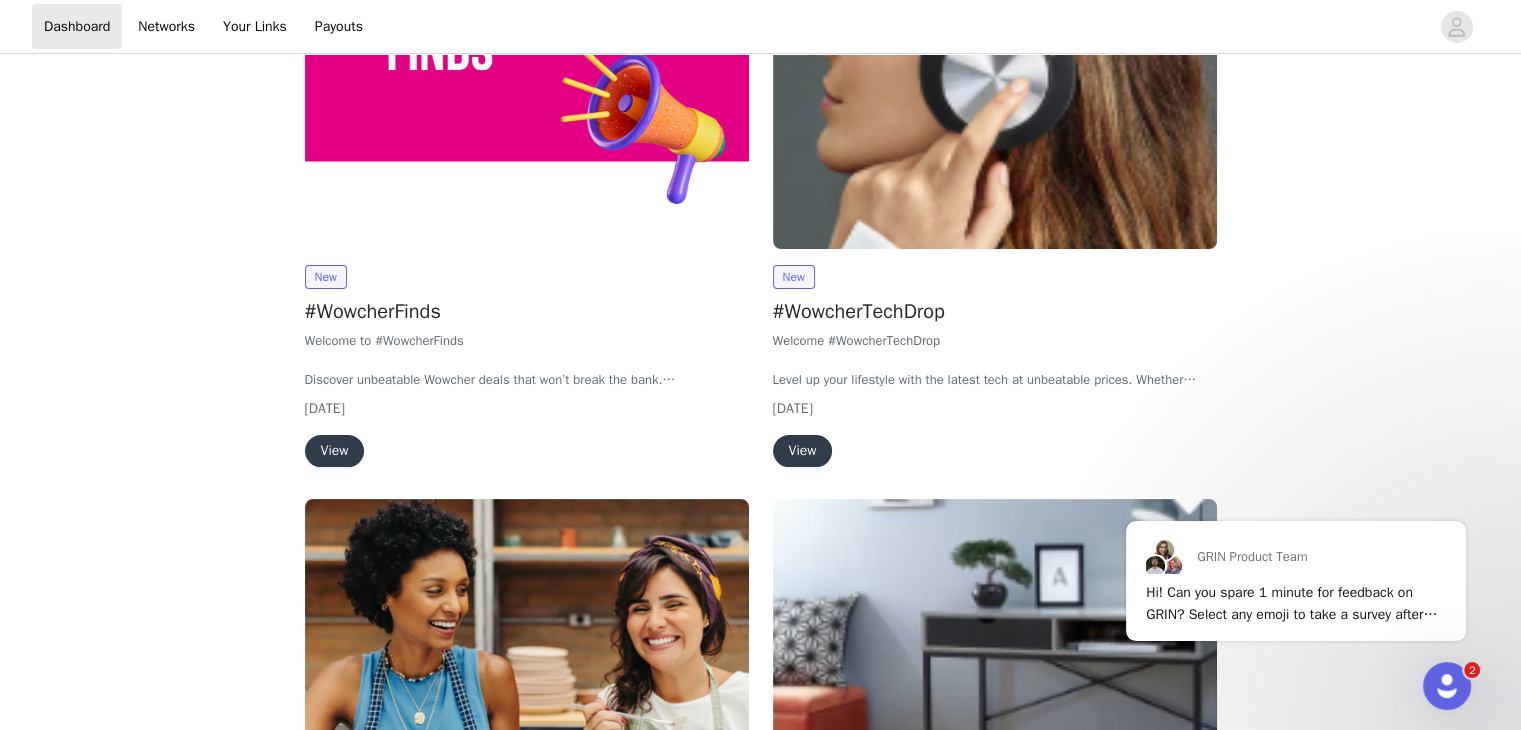 click on "View" at bounding box center [335, 451] 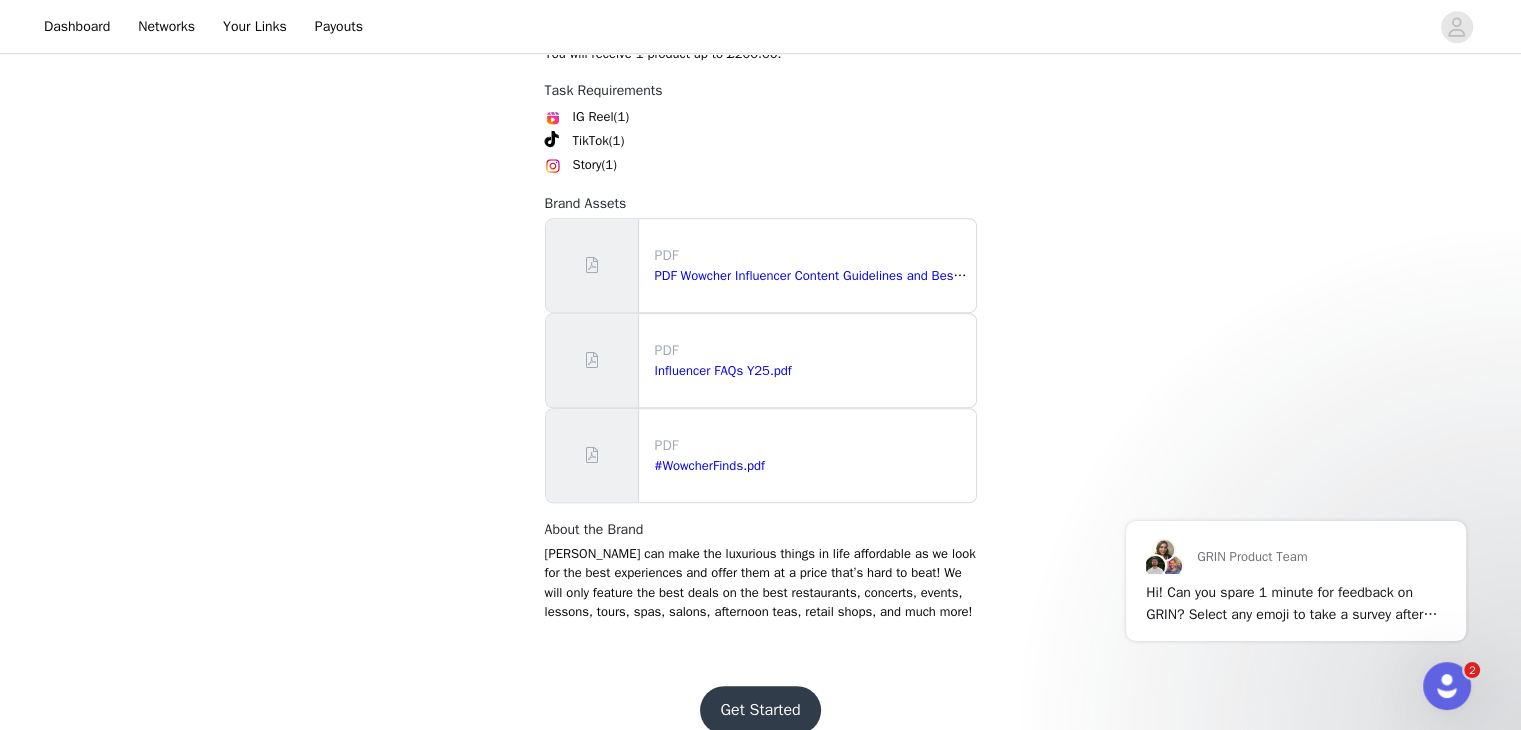 scroll, scrollTop: 1385, scrollLeft: 0, axis: vertical 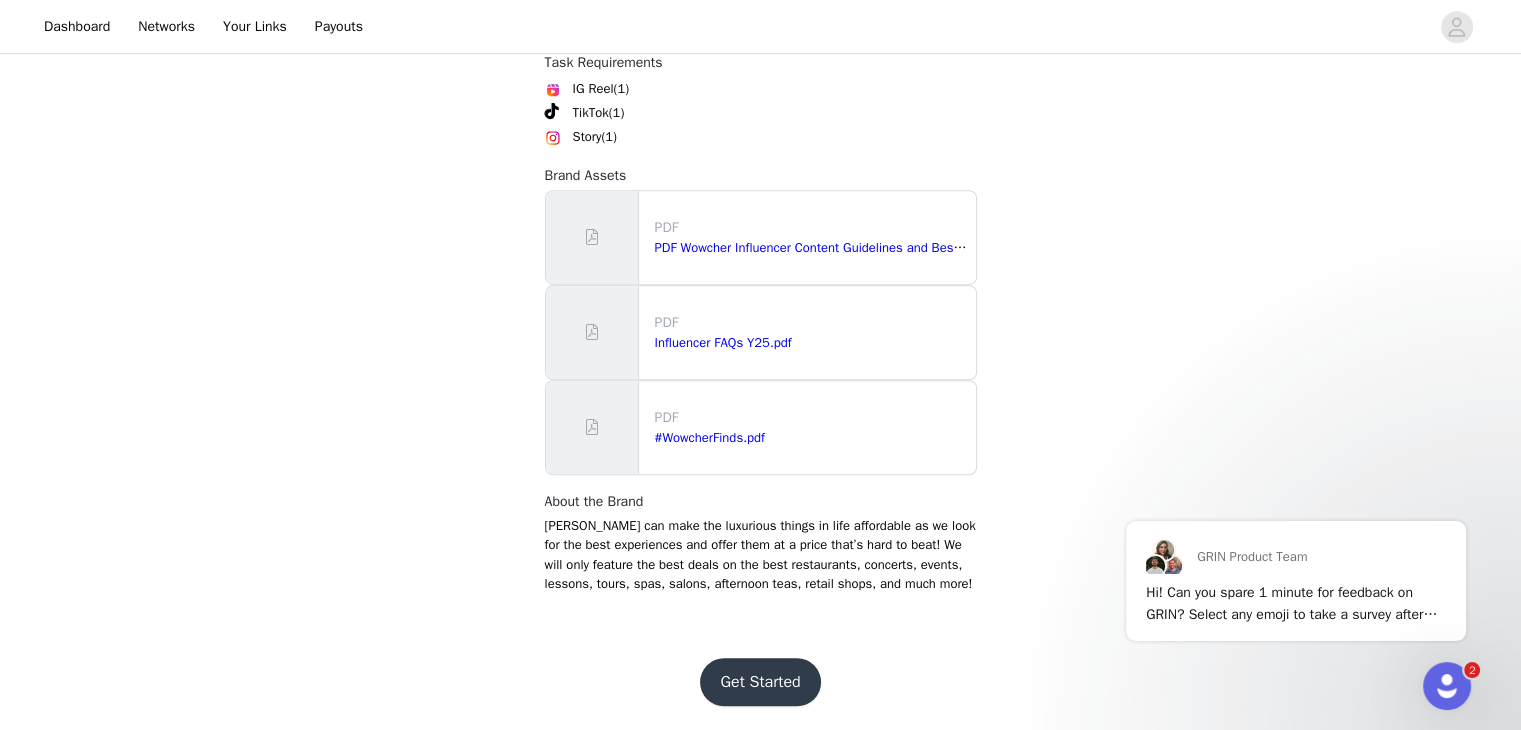 click on "Get Started" at bounding box center [760, 682] 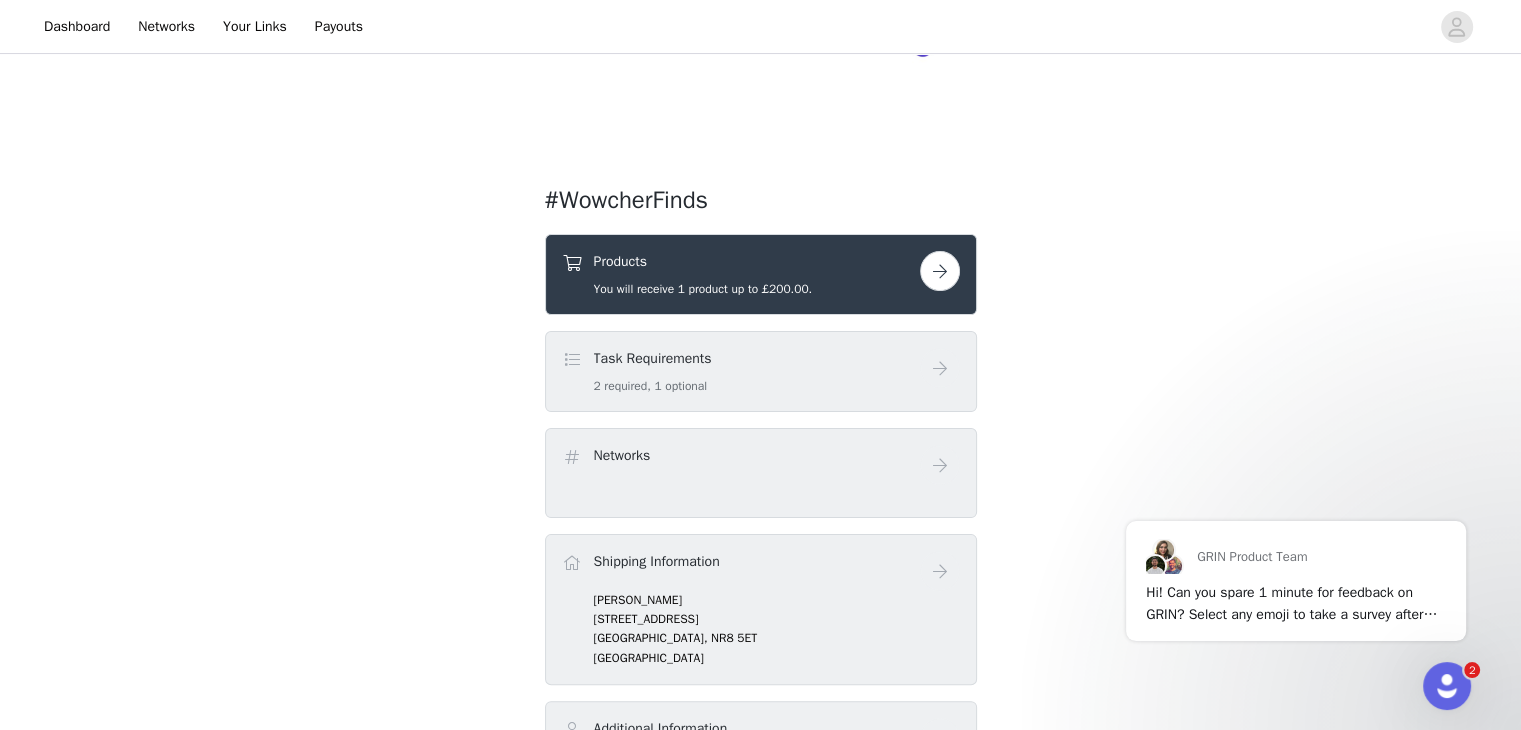 scroll, scrollTop: 400, scrollLeft: 0, axis: vertical 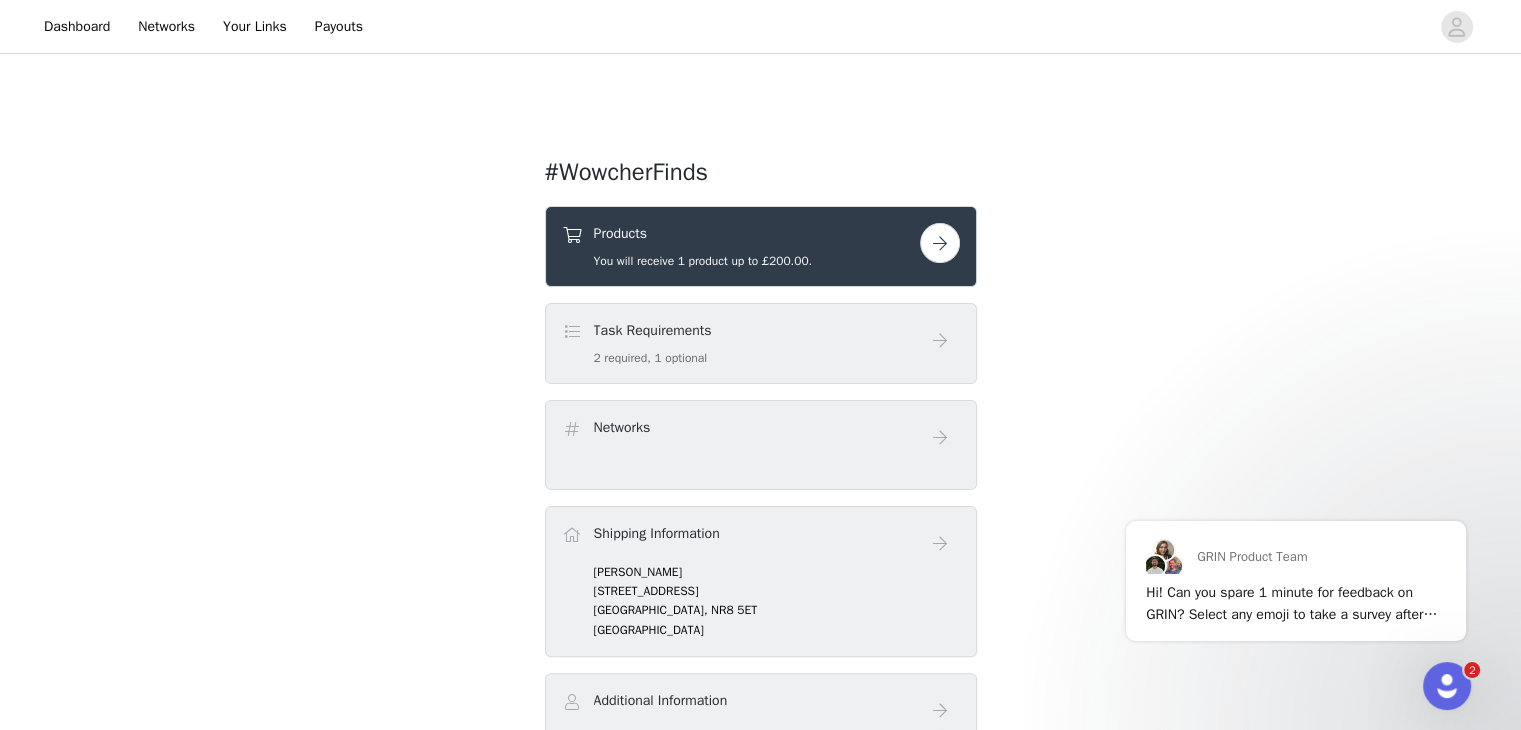 click on "Products   You will receive 1 product up to £200.00." at bounding box center [703, 246] 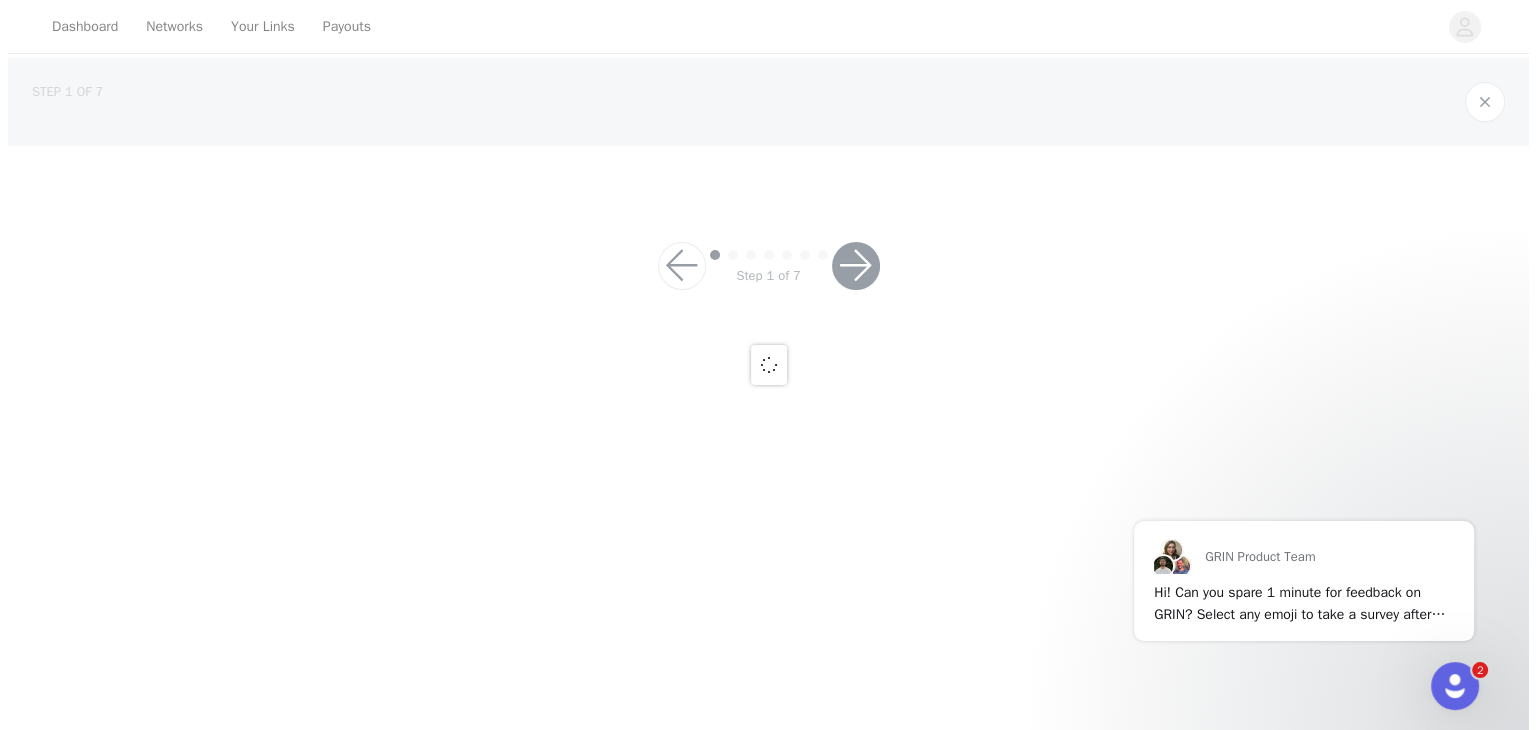 scroll, scrollTop: 0, scrollLeft: 0, axis: both 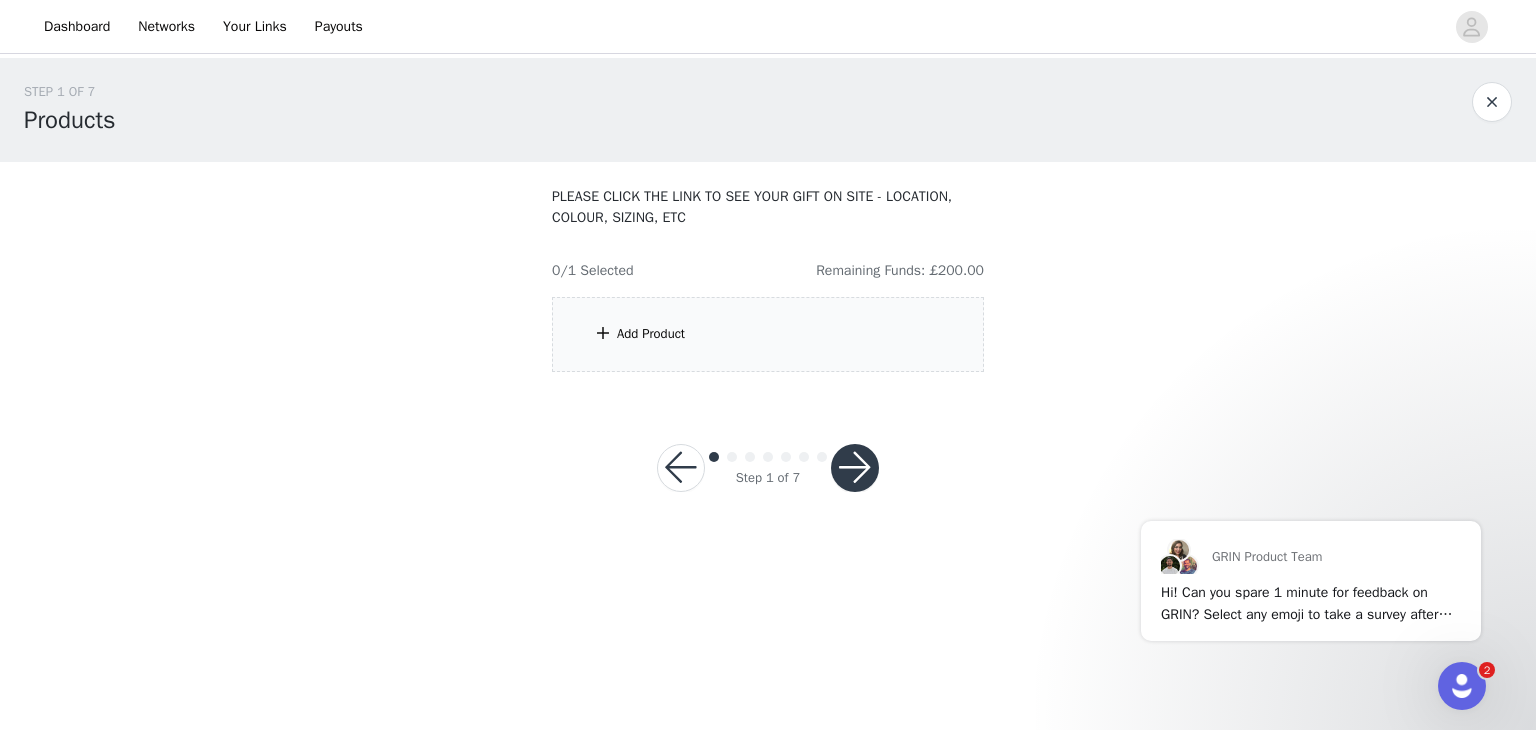 click on "Add Product" at bounding box center (768, 334) 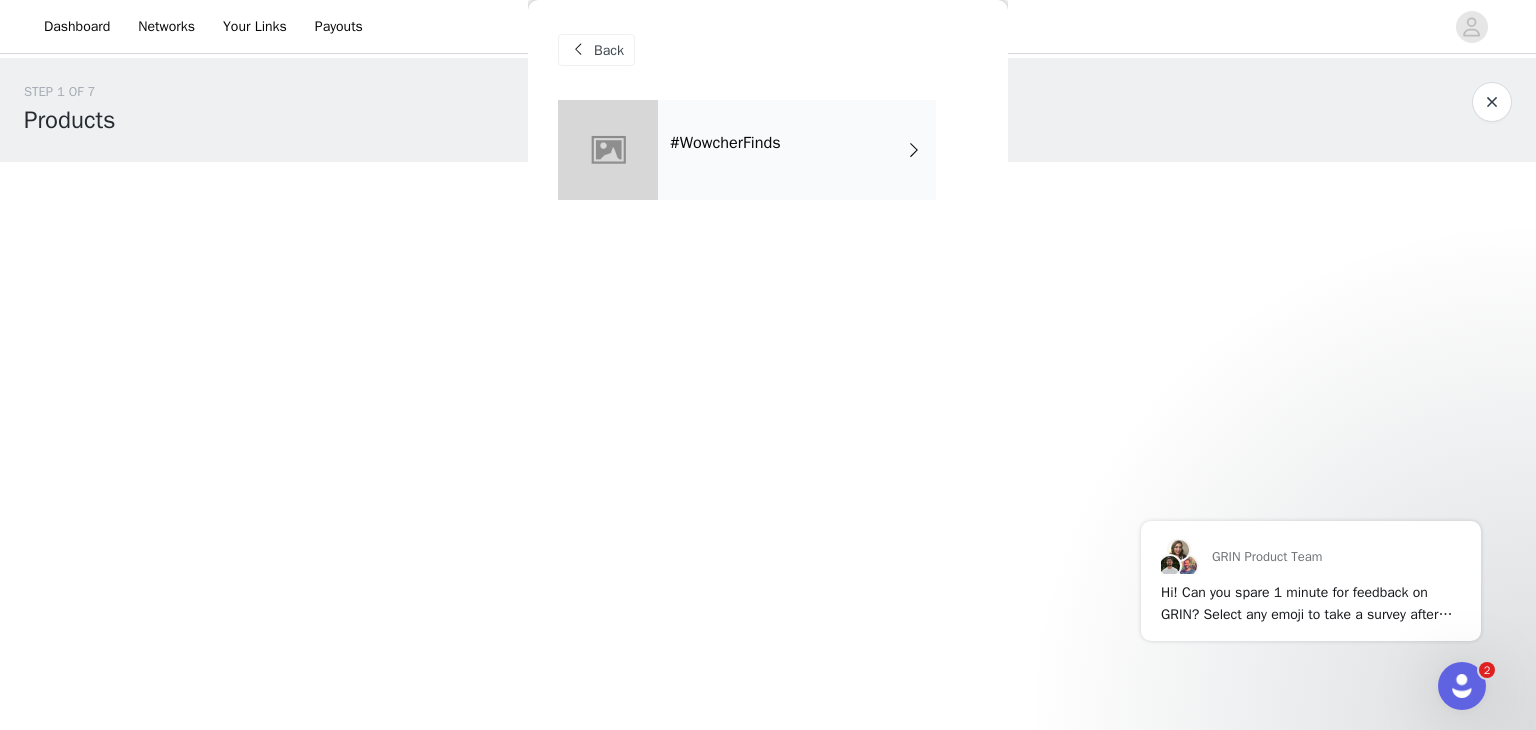 click on "#WowcherFinds" at bounding box center (797, 150) 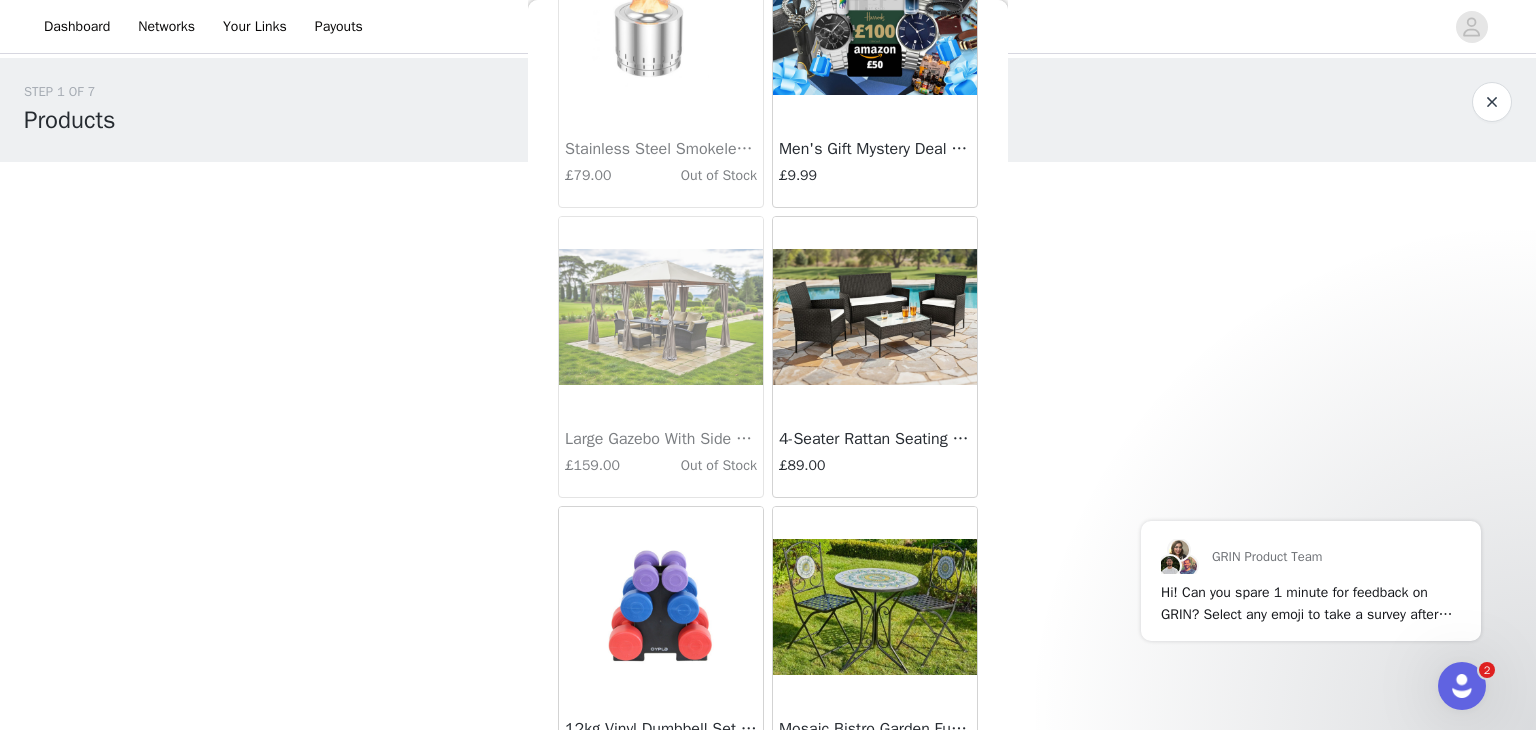 scroll, scrollTop: 500, scrollLeft: 0, axis: vertical 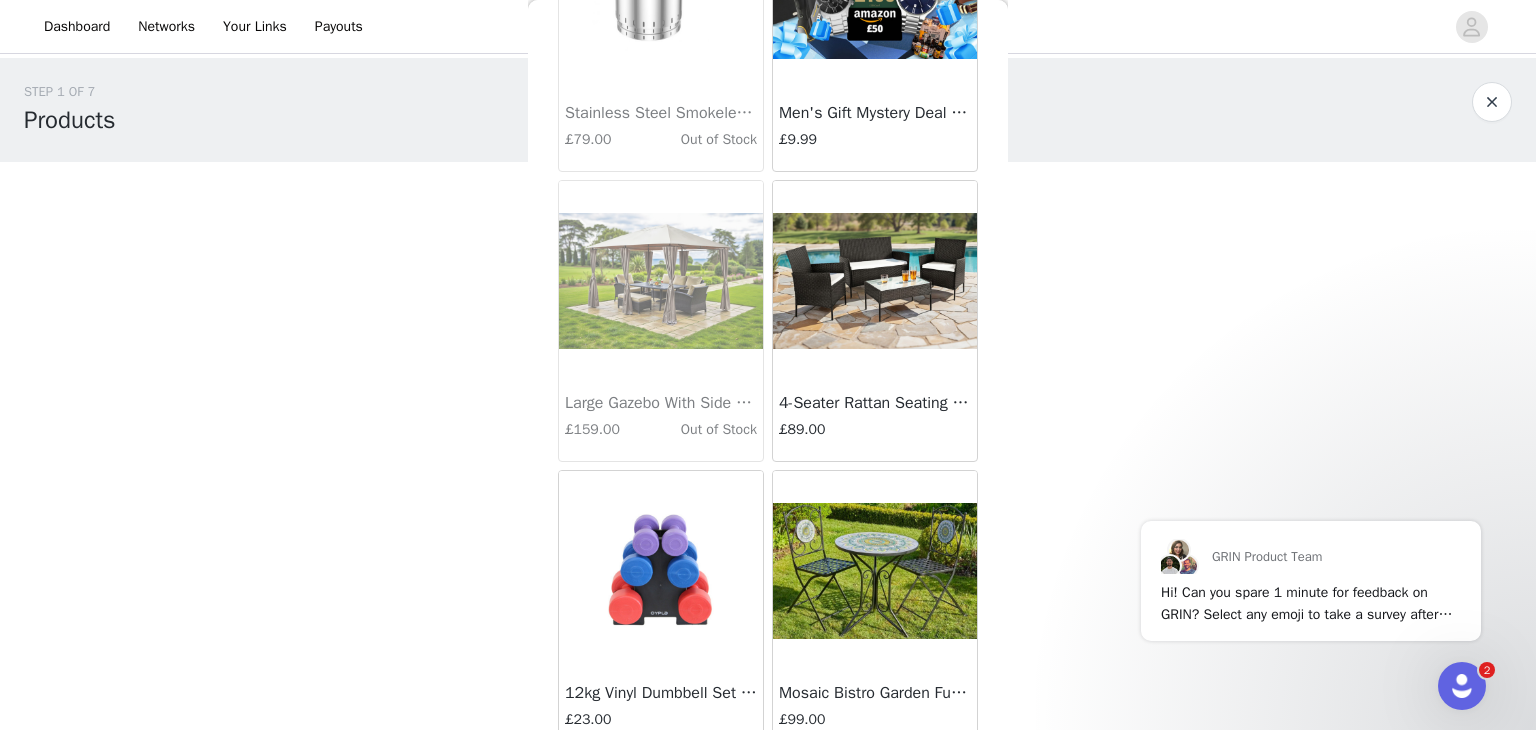 click at bounding box center [875, 281] 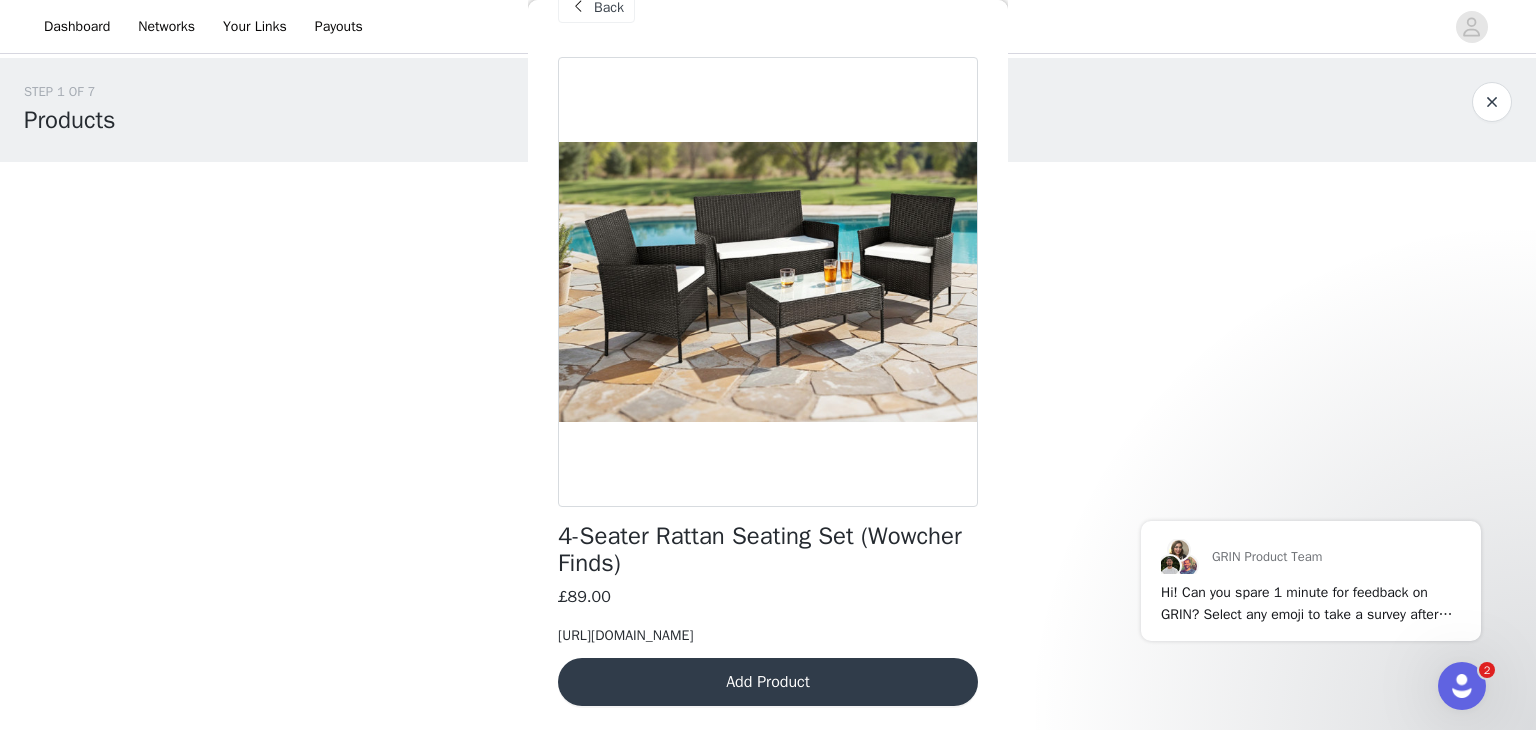 scroll, scrollTop: 85, scrollLeft: 0, axis: vertical 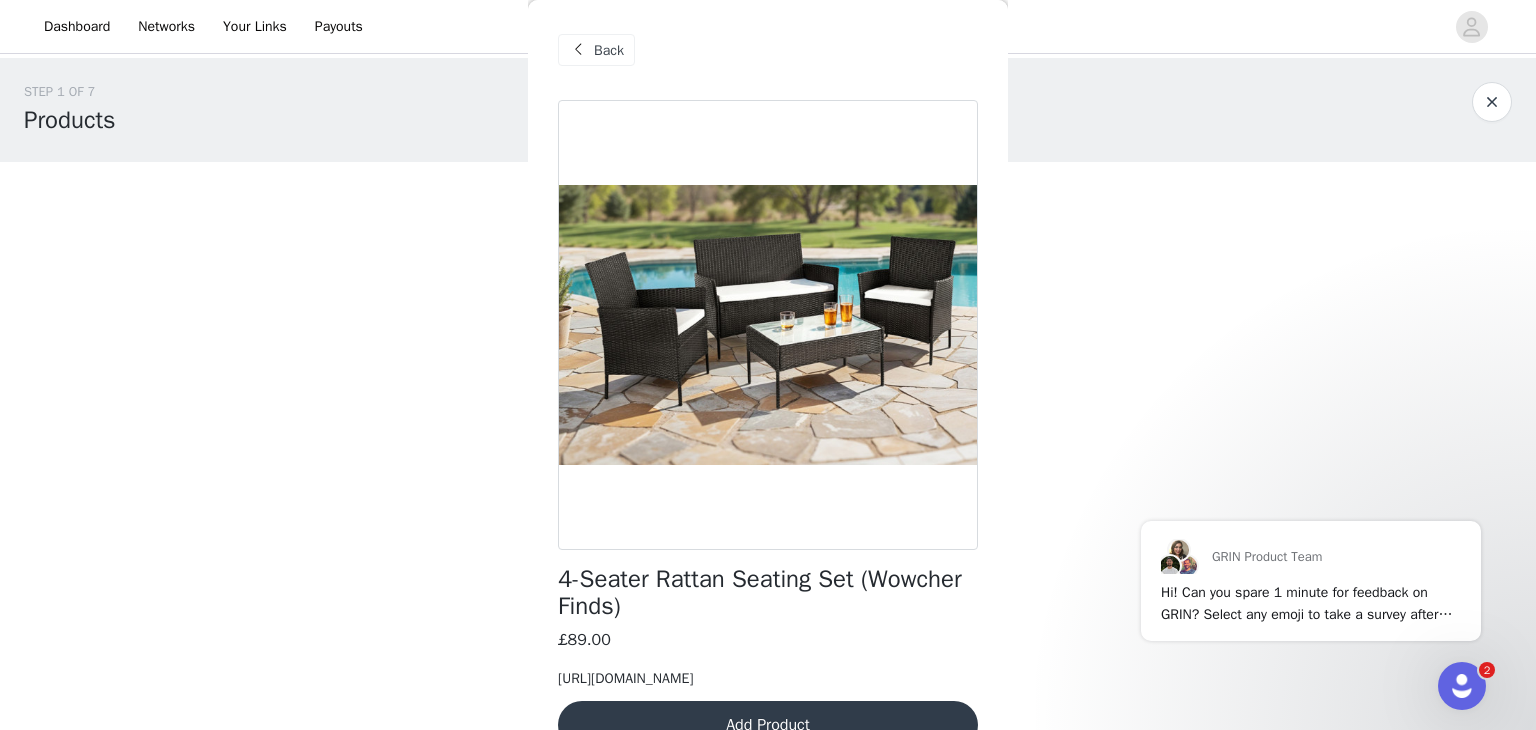 click at bounding box center [578, 50] 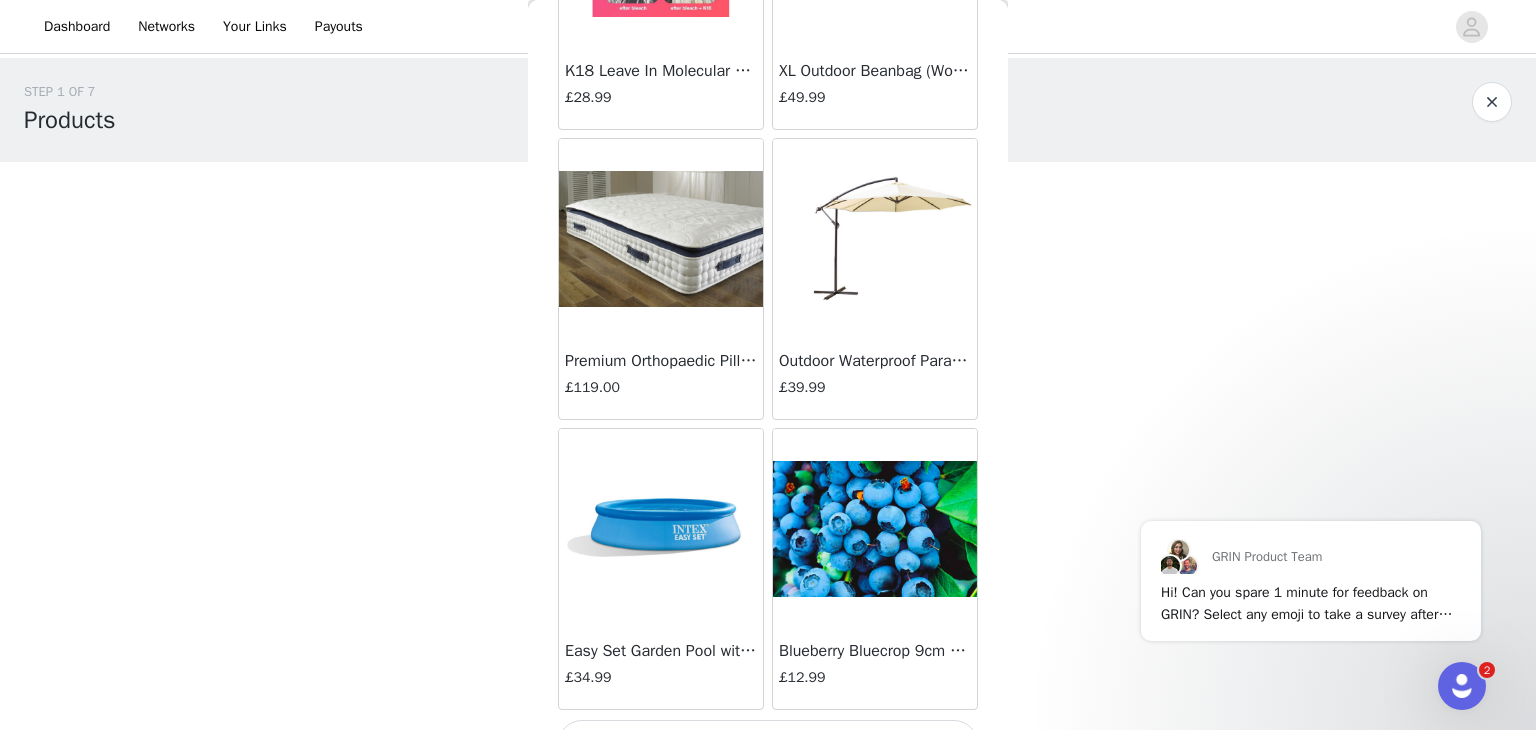 scroll, scrollTop: 2326, scrollLeft: 0, axis: vertical 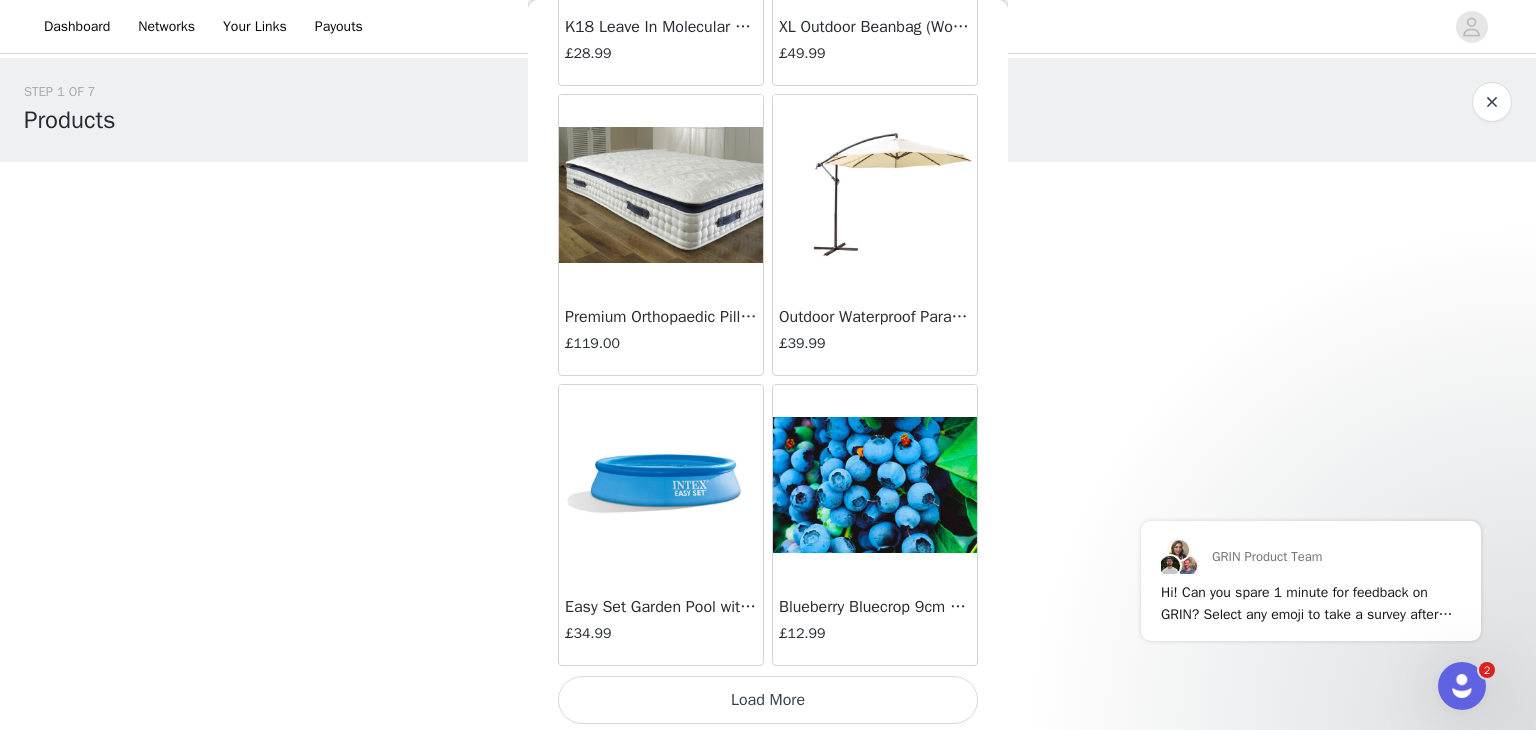 click on "Men's Emporio Armani Diver Watch (Wowcher Finds)   £109.00   Out of Stock     Superdry Men's Sunglasses (Wowcher Finds)   £19.99       Stainless Steel Smokeless Fire Pit (Wowcher Finds)   £79.00   Out of Stock     Men's Gift Mystery Deal (Wowcher Finds)   £9.99       Large Gazebo With Side Curtains (Wowcher Finds)   £159.00   Out of Stock     4-Seater Rattan Seating Set (Wowcher Finds)   £89.00       12kg Vinyl Dumbbell Set with Stand (Wowcher Finds)   £23.00       Mosaic Bistro Garden Furniture Set (Wowcher Finds)   £99.00       Portable Outdoor Pizza Oven Bundle (Wowcher Finds)   £119.00   Out of Stock     Rainbow Kids Gazebo Outdoor Tent (Wowcher Finds)   £19.99       Emporio Armani AR11581 Watch (Wowcher Finds)   £129.00   Out of Stock     3-Piece String Bistro Furniture Set (Wowcher Finds)   £89.00       Women's [PERSON_NAME] Chronograph Watch (Wowcher Finds)   £99.00       320 Litre Garden Storage Box (Wowcher Finds)   £34.99       K18 Leave In Molecular Repair Hair Mask (Wowcher Finds)" at bounding box center [768, -748] 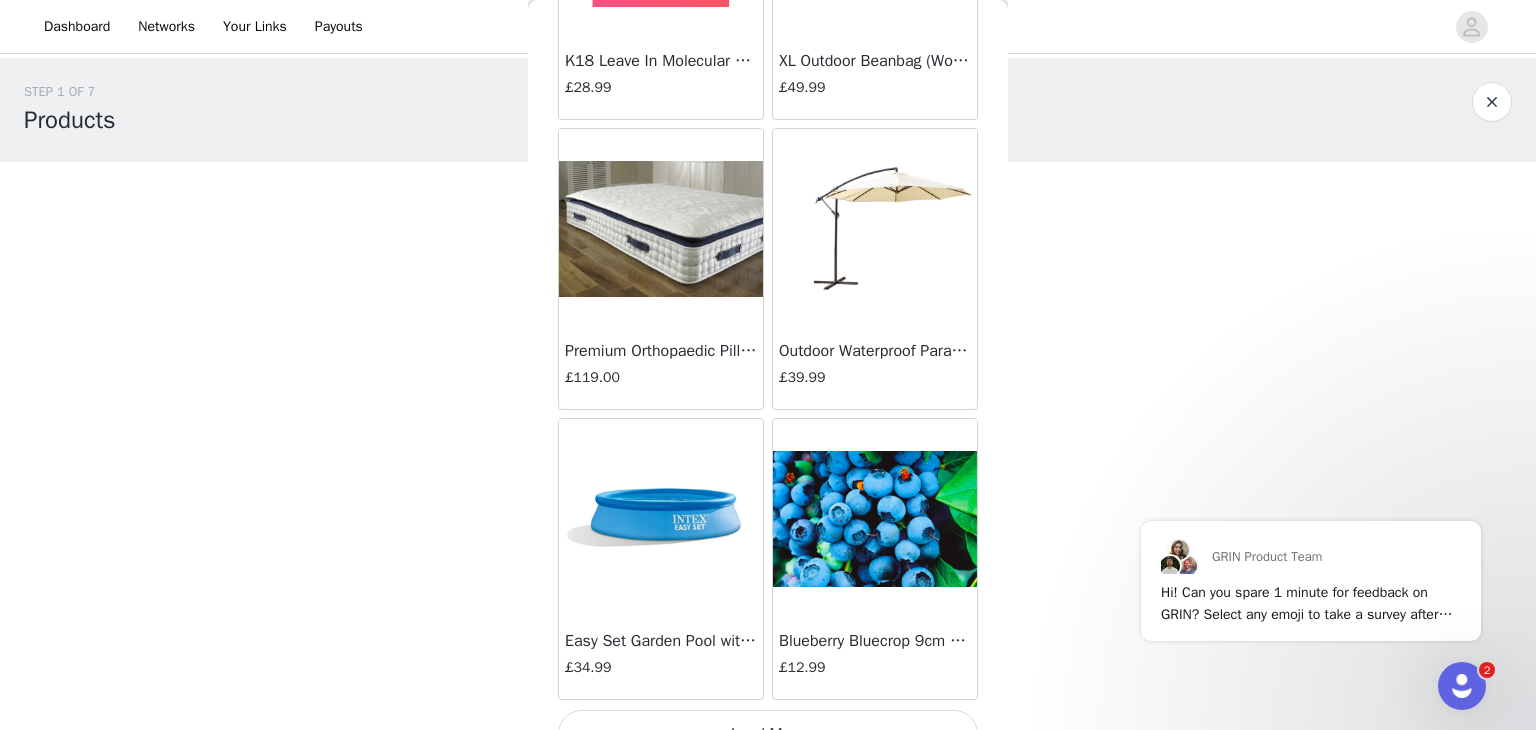 scroll, scrollTop: 2326, scrollLeft: 0, axis: vertical 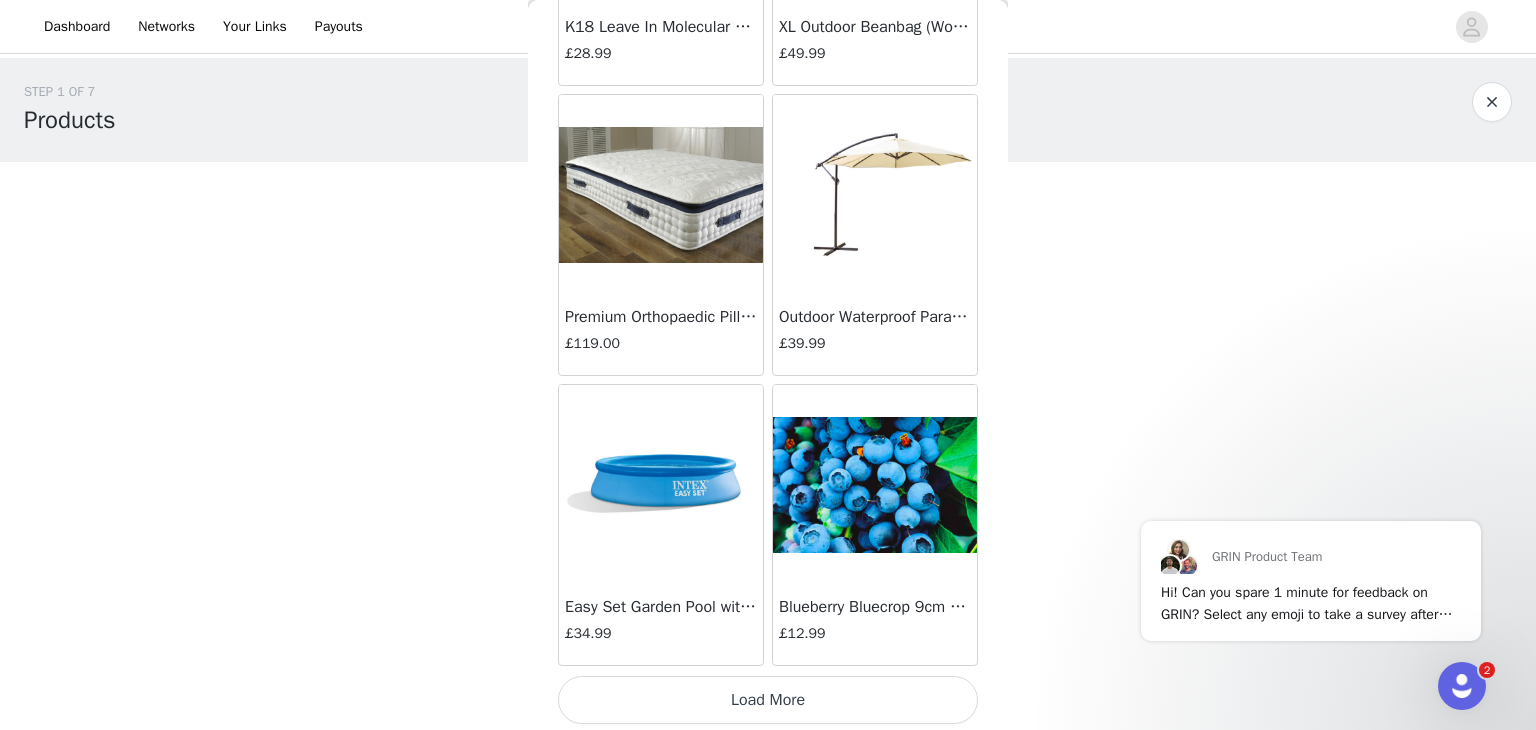 click on "Load More" at bounding box center (768, 700) 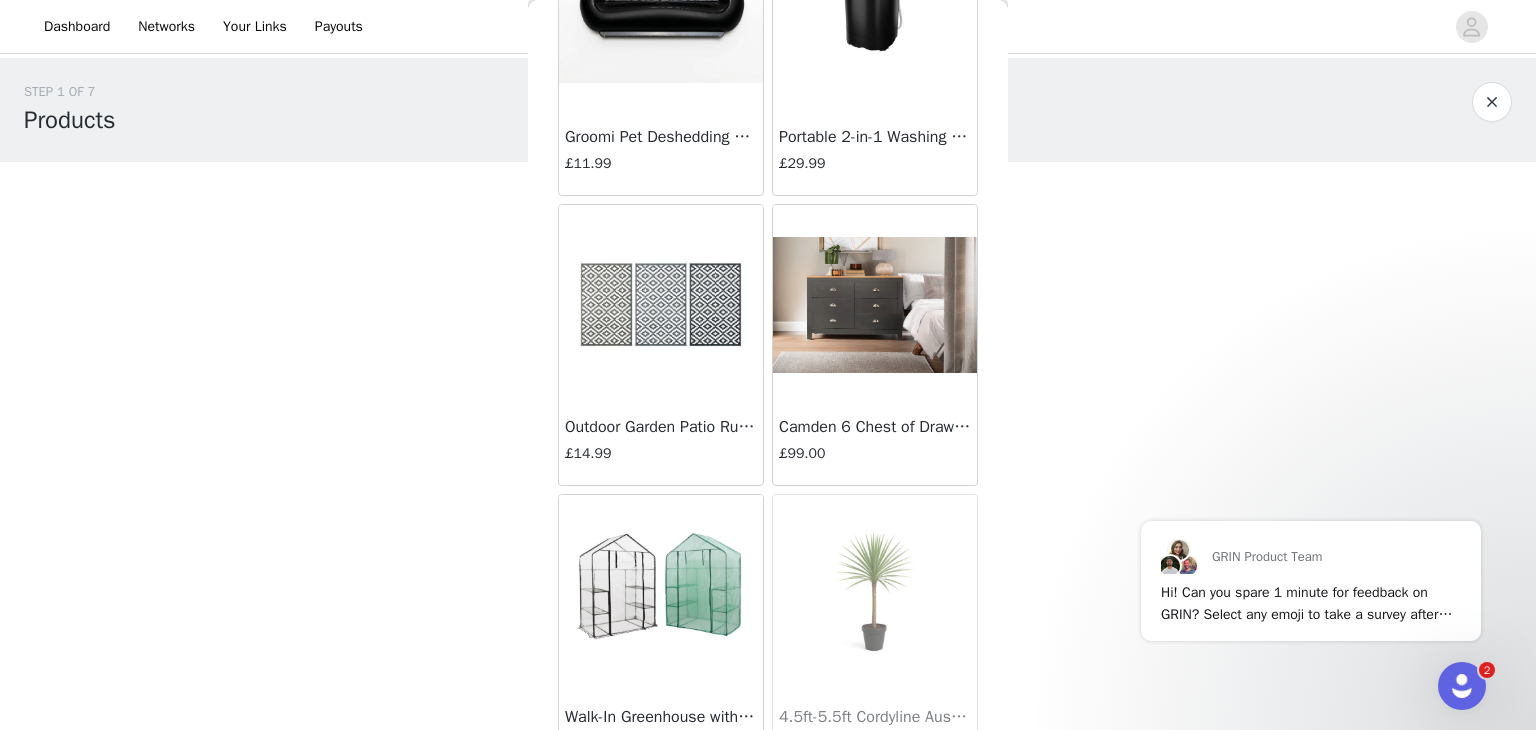 scroll, scrollTop: 5026, scrollLeft: 0, axis: vertical 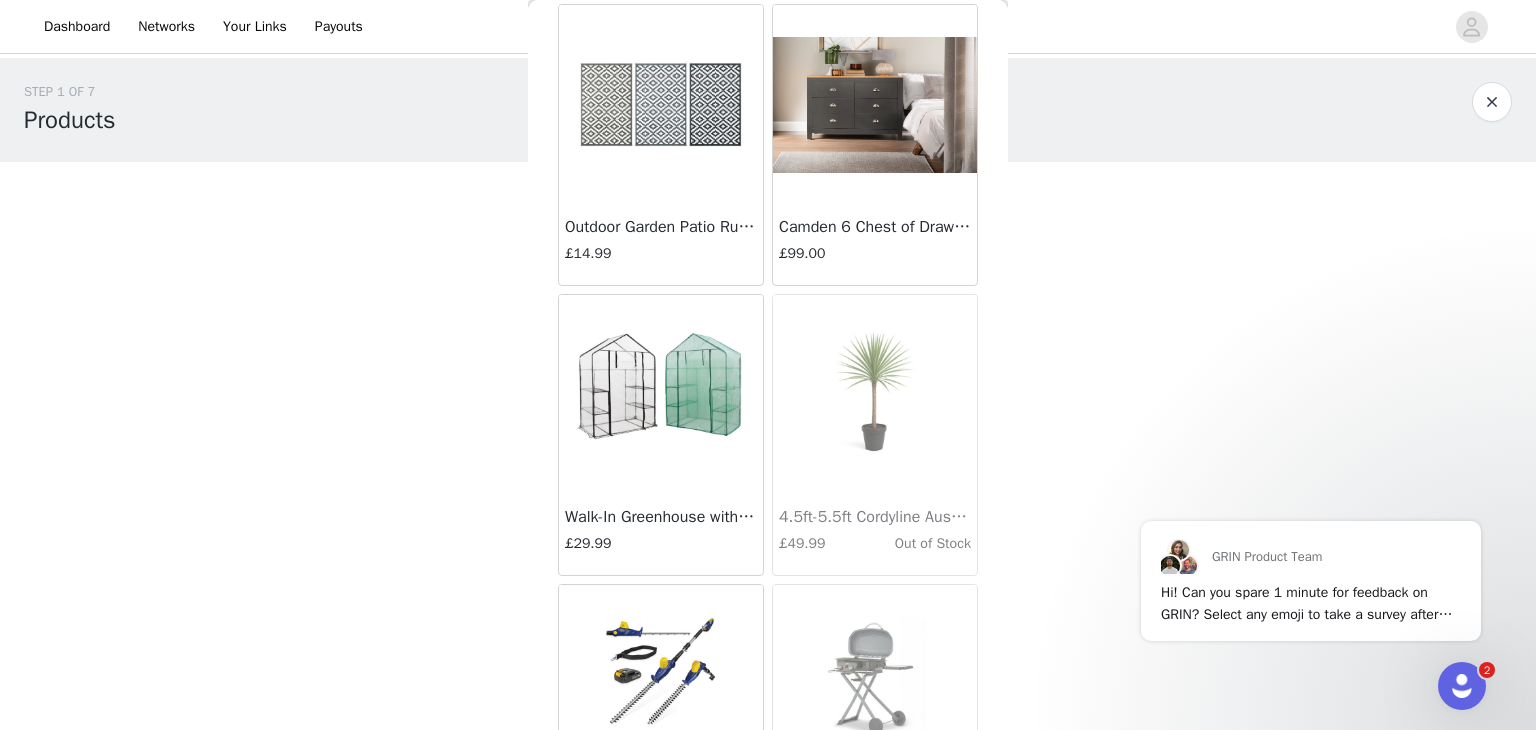 click at bounding box center [661, 395] 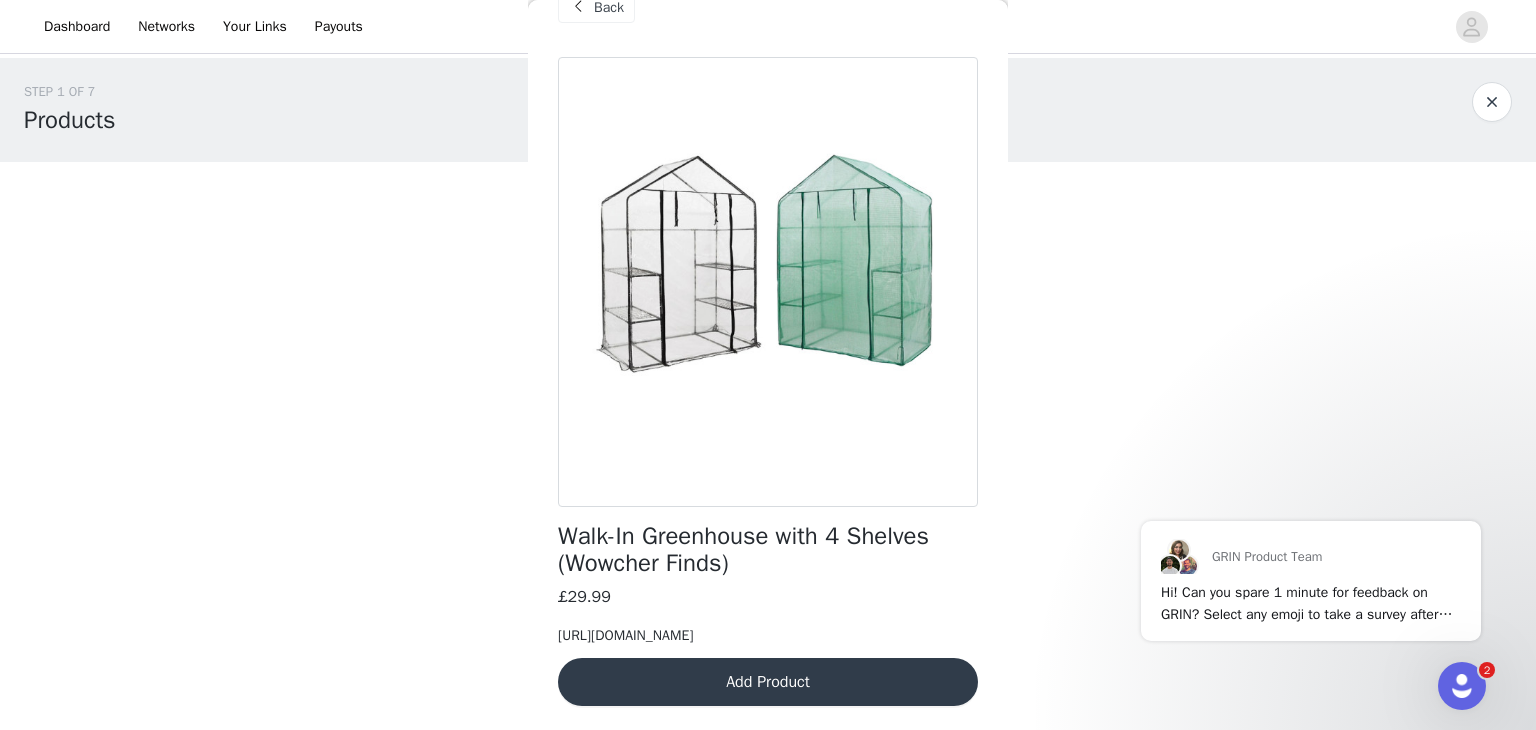 scroll, scrollTop: 106, scrollLeft: 0, axis: vertical 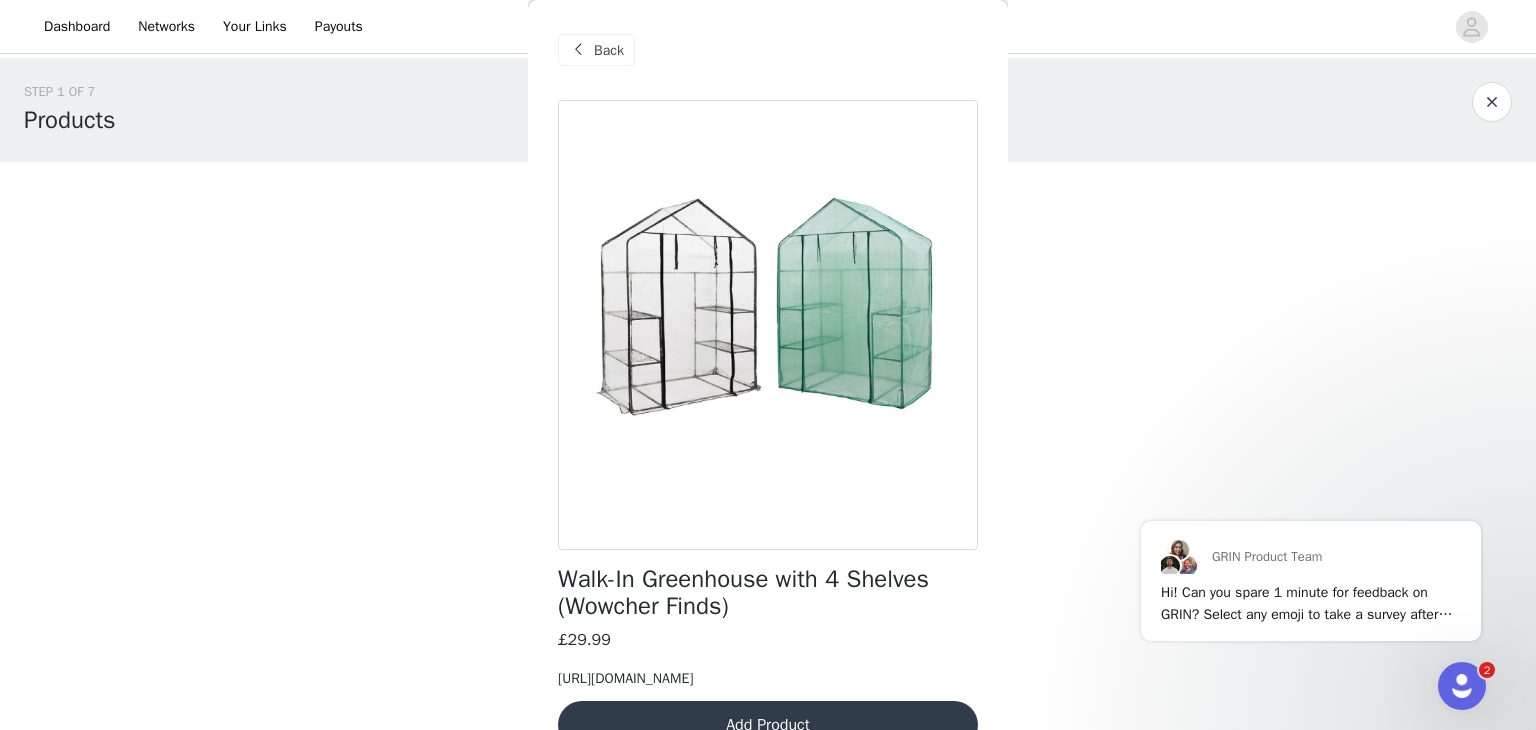 click on "Back" at bounding box center (596, 50) 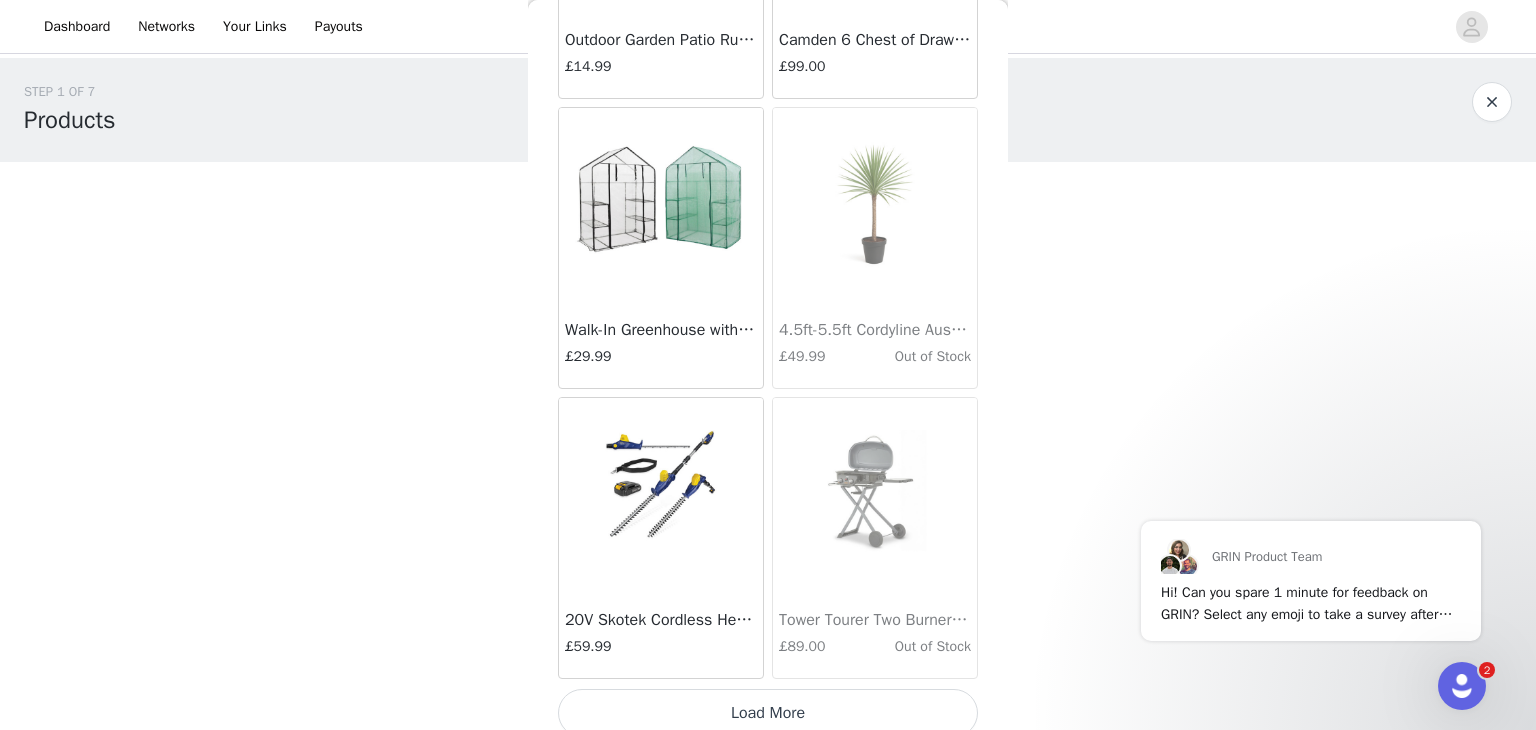 scroll, scrollTop: 5222, scrollLeft: 0, axis: vertical 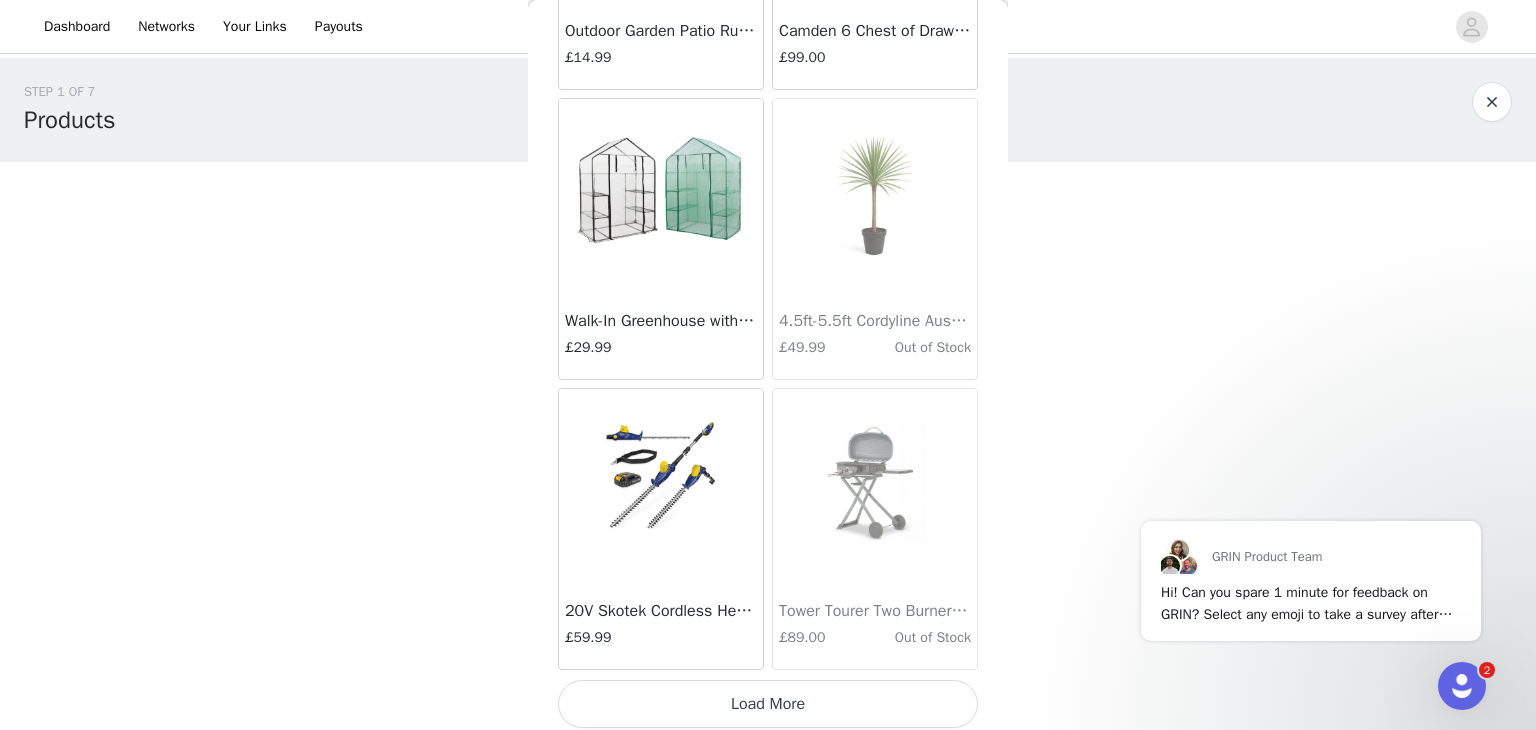 click on "Load More" at bounding box center [768, 704] 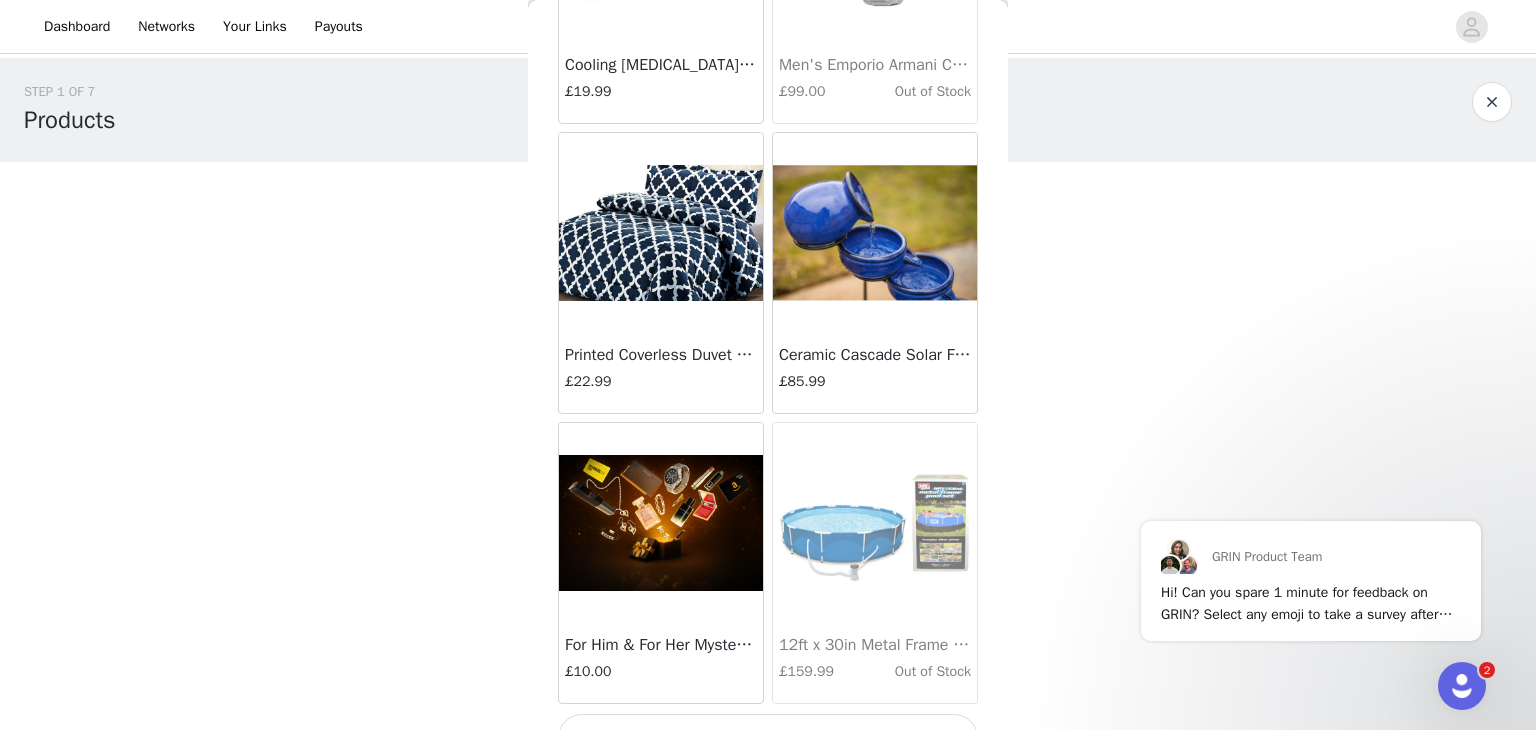 scroll, scrollTop: 8118, scrollLeft: 0, axis: vertical 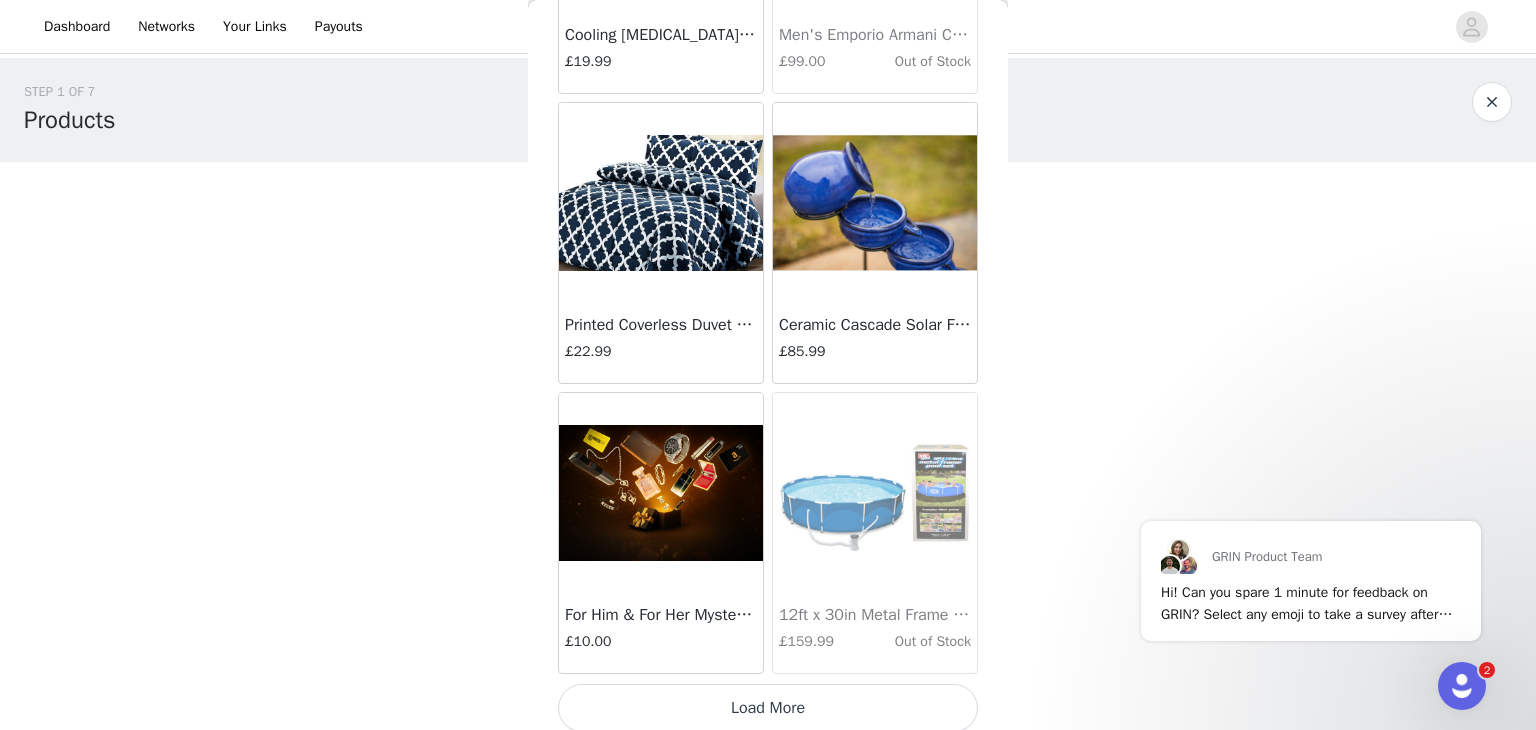 click on "Load More" at bounding box center (768, 708) 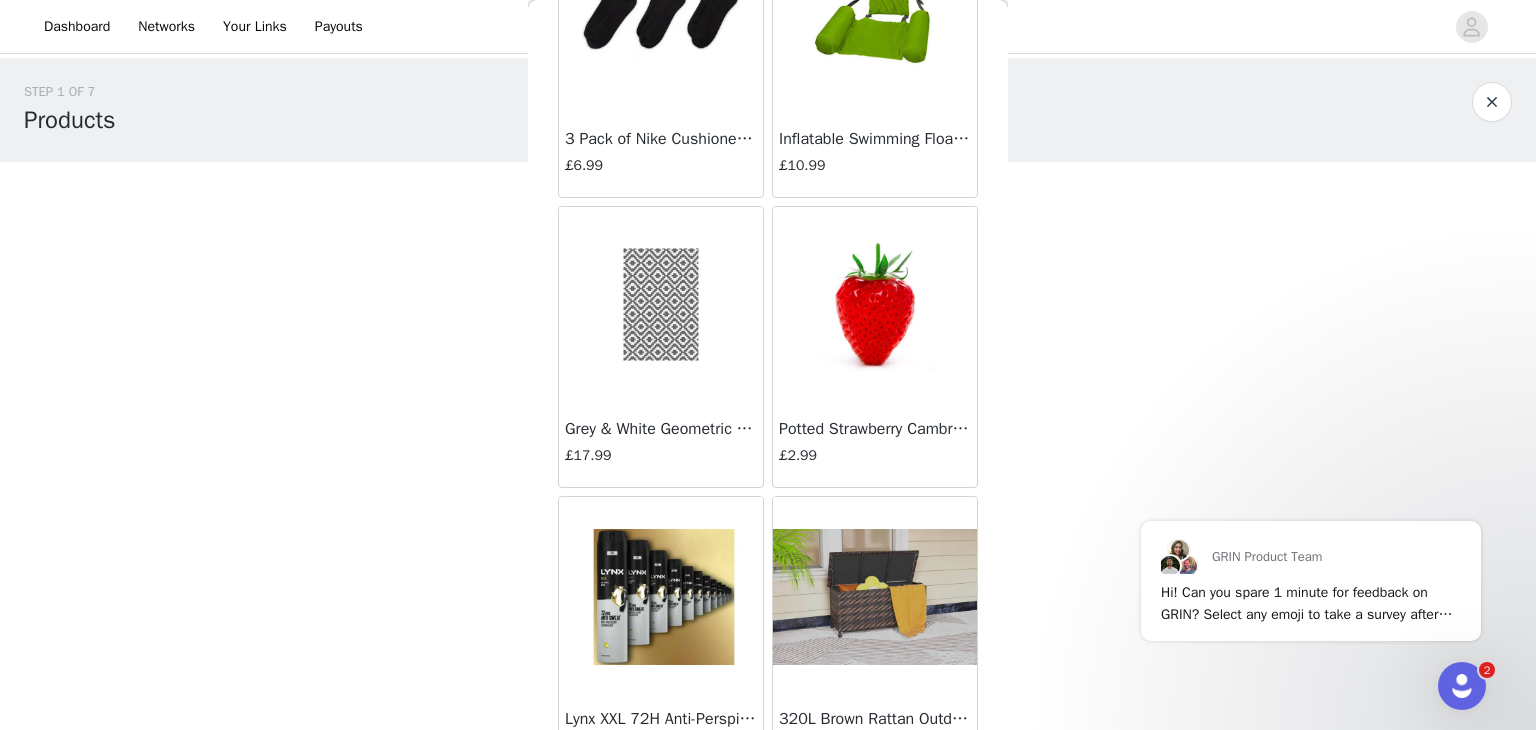 scroll, scrollTop: 11014, scrollLeft: 0, axis: vertical 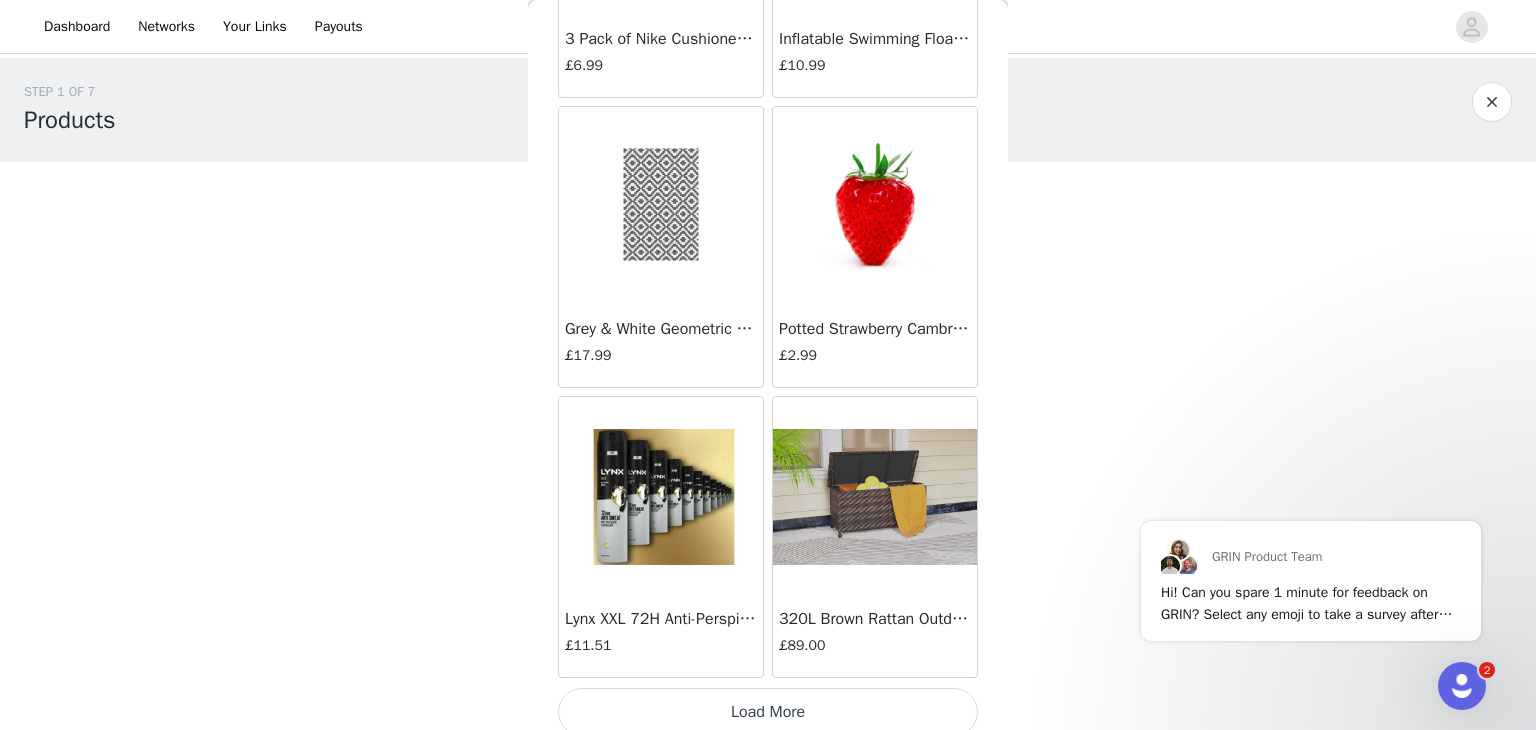 click on "320L Brown Rattan Outdoor Storage Box (Wowcher Finds)" at bounding box center (875, 619) 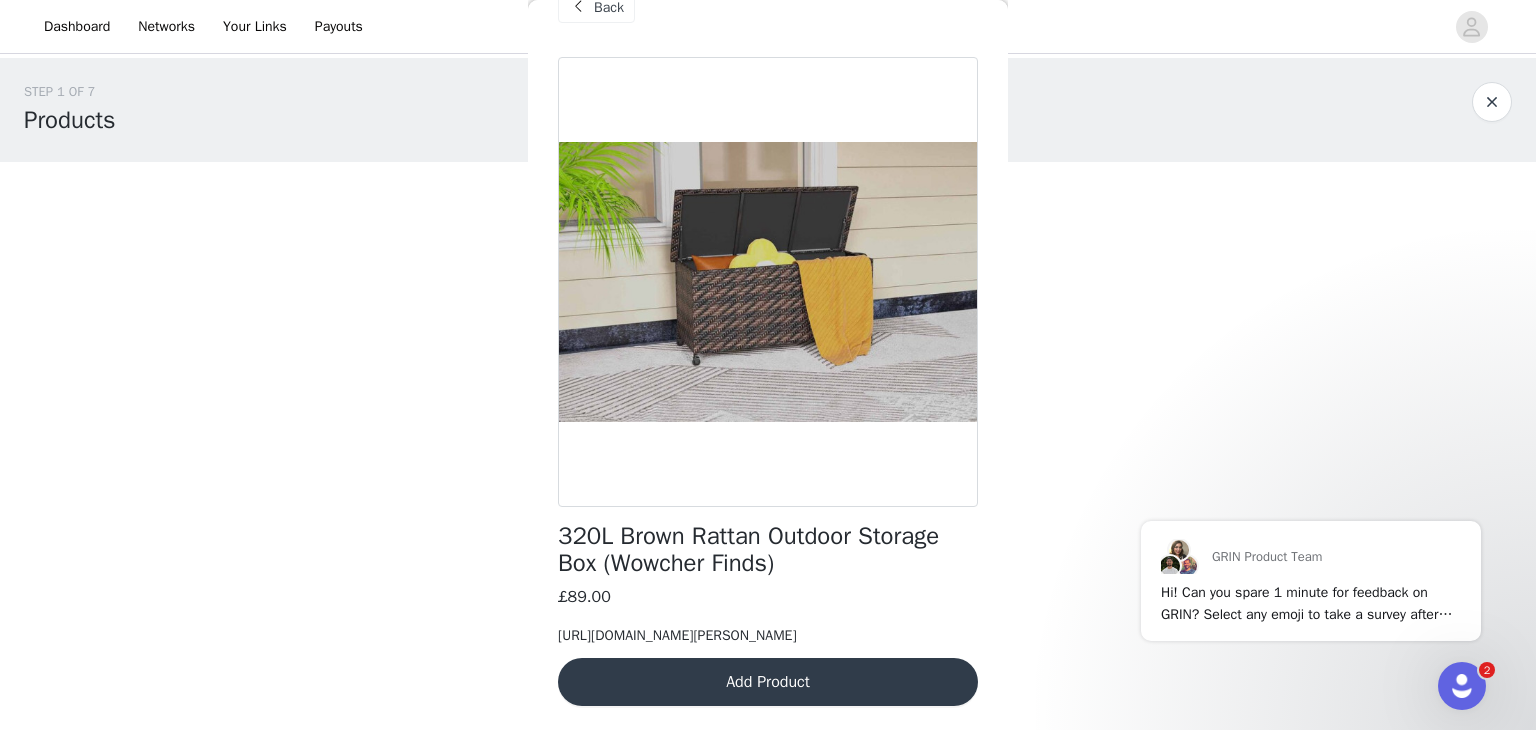 scroll, scrollTop: 85, scrollLeft: 0, axis: vertical 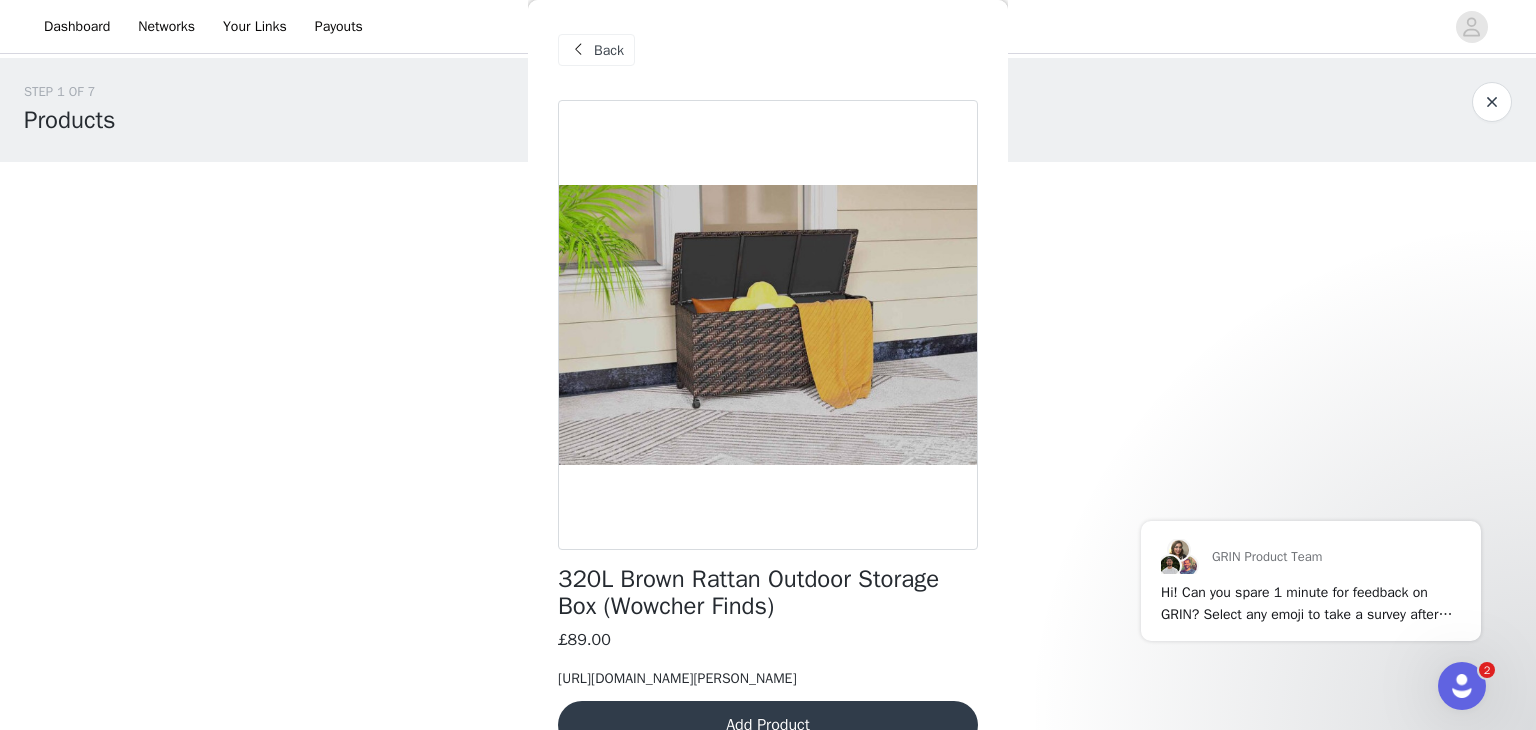click on "Back" at bounding box center (609, 50) 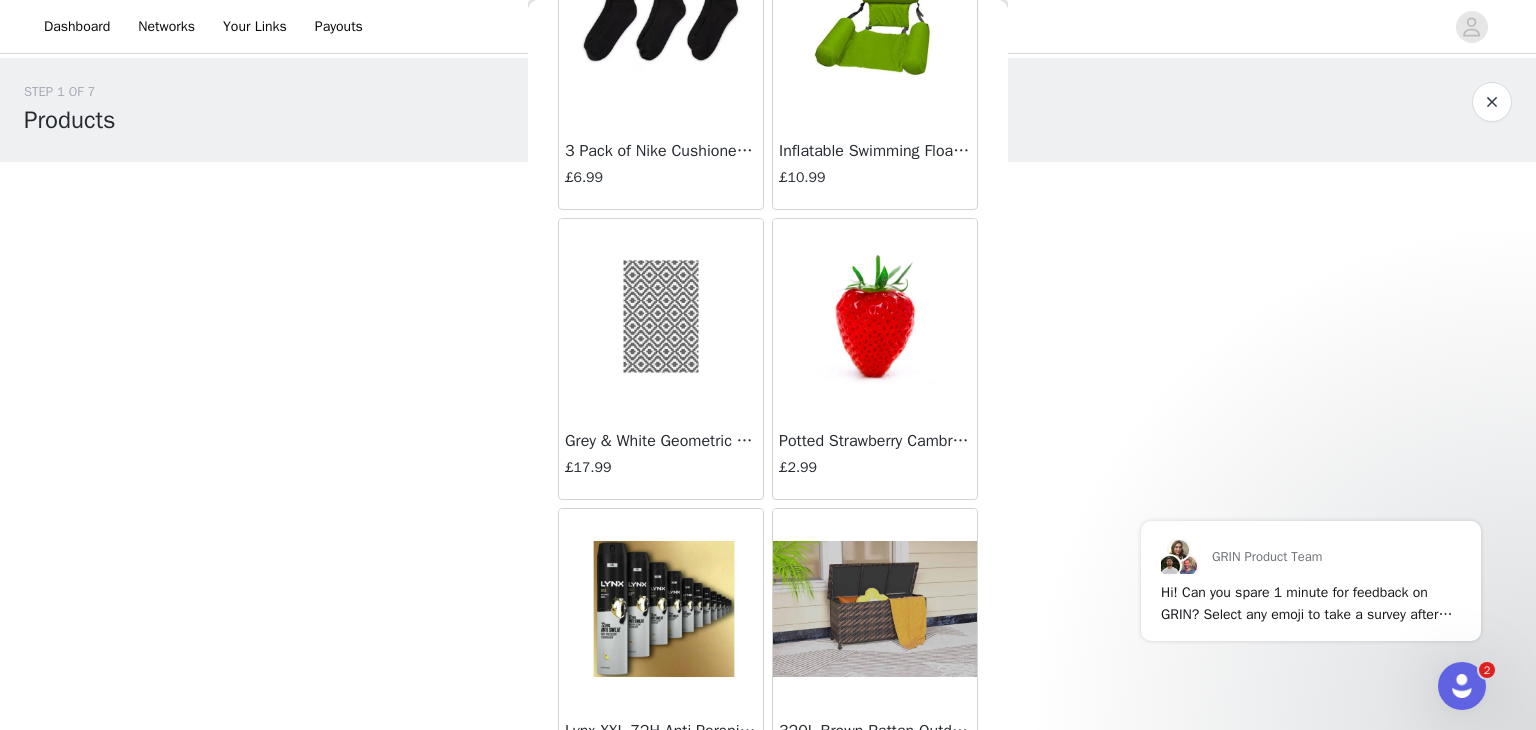 scroll, scrollTop: 11014, scrollLeft: 0, axis: vertical 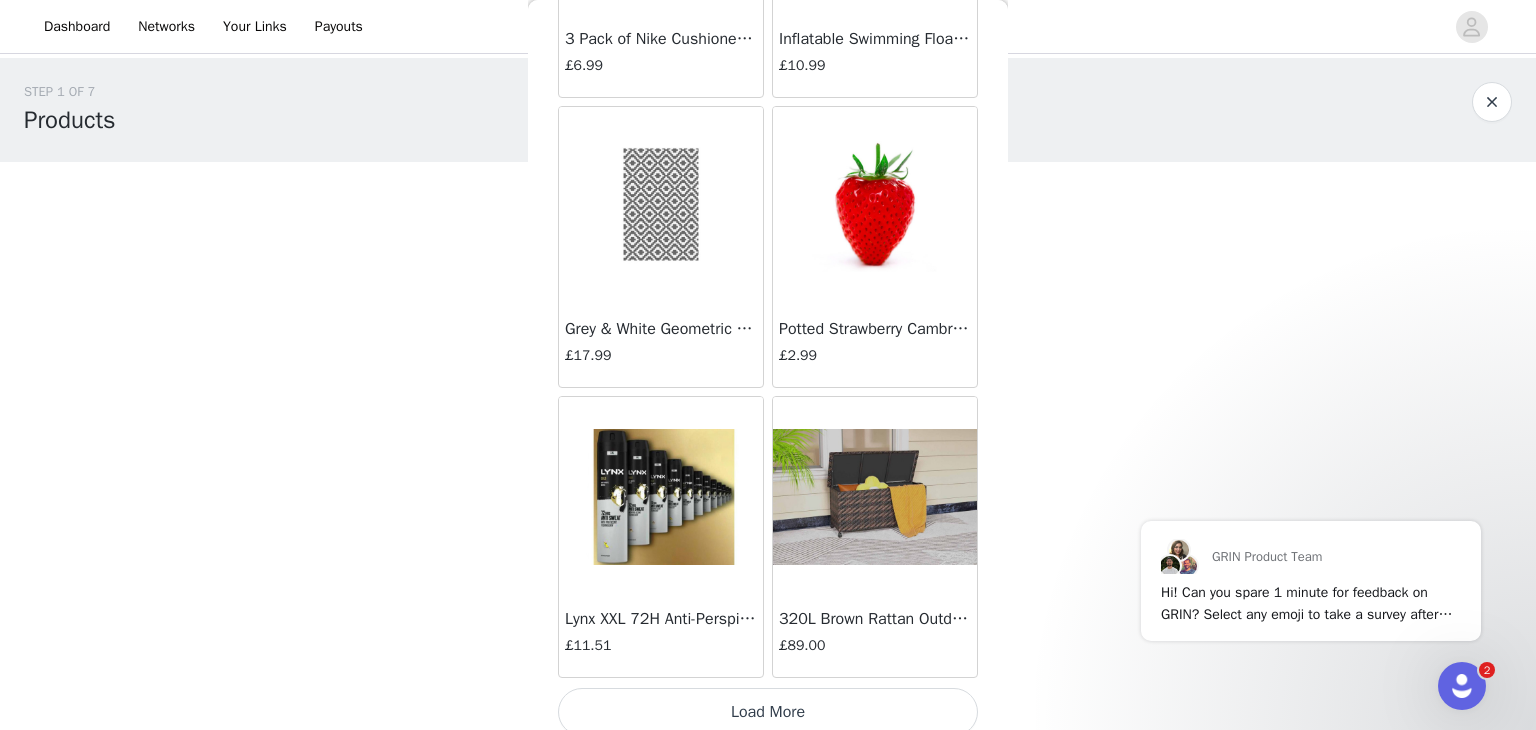 click on "Load More" at bounding box center (768, 712) 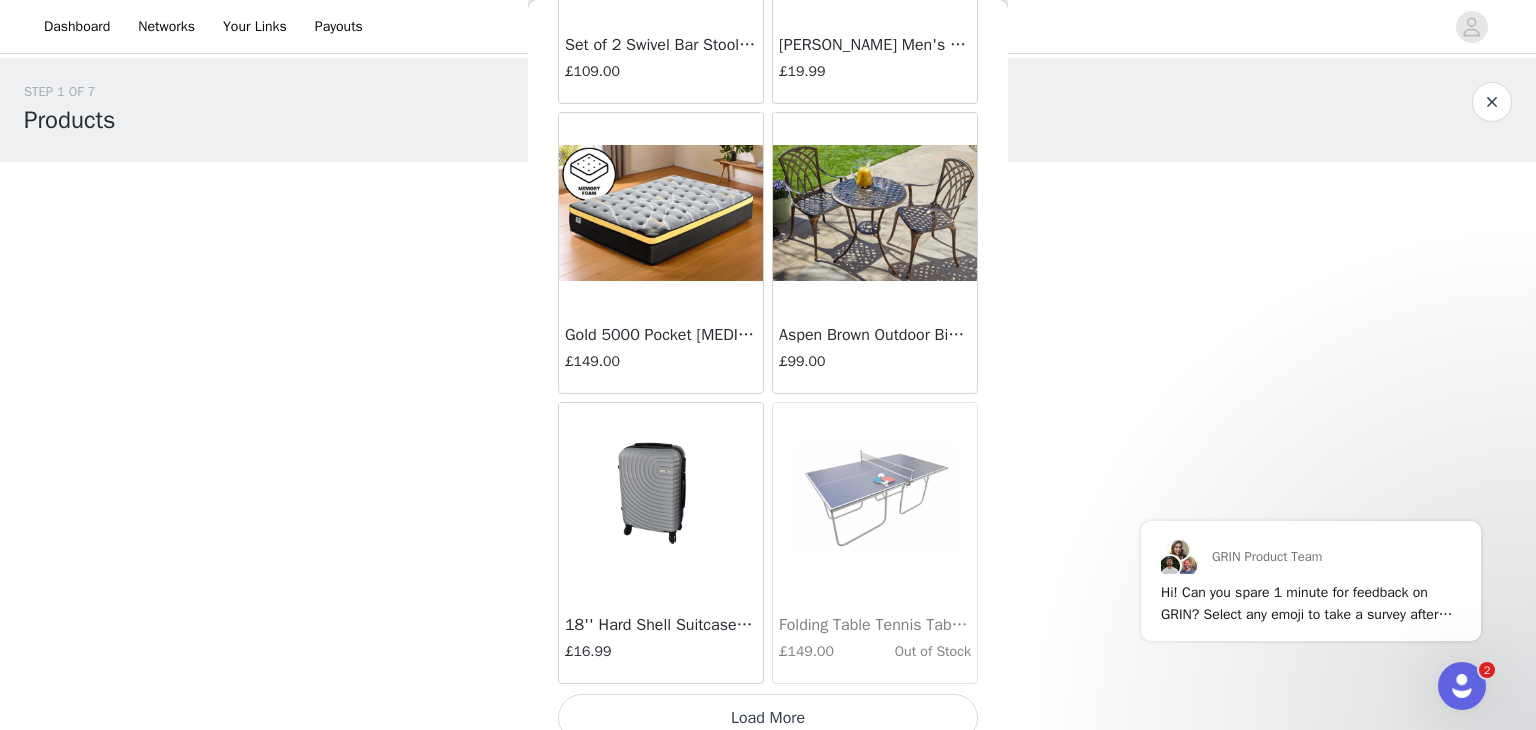 scroll, scrollTop: 13910, scrollLeft: 0, axis: vertical 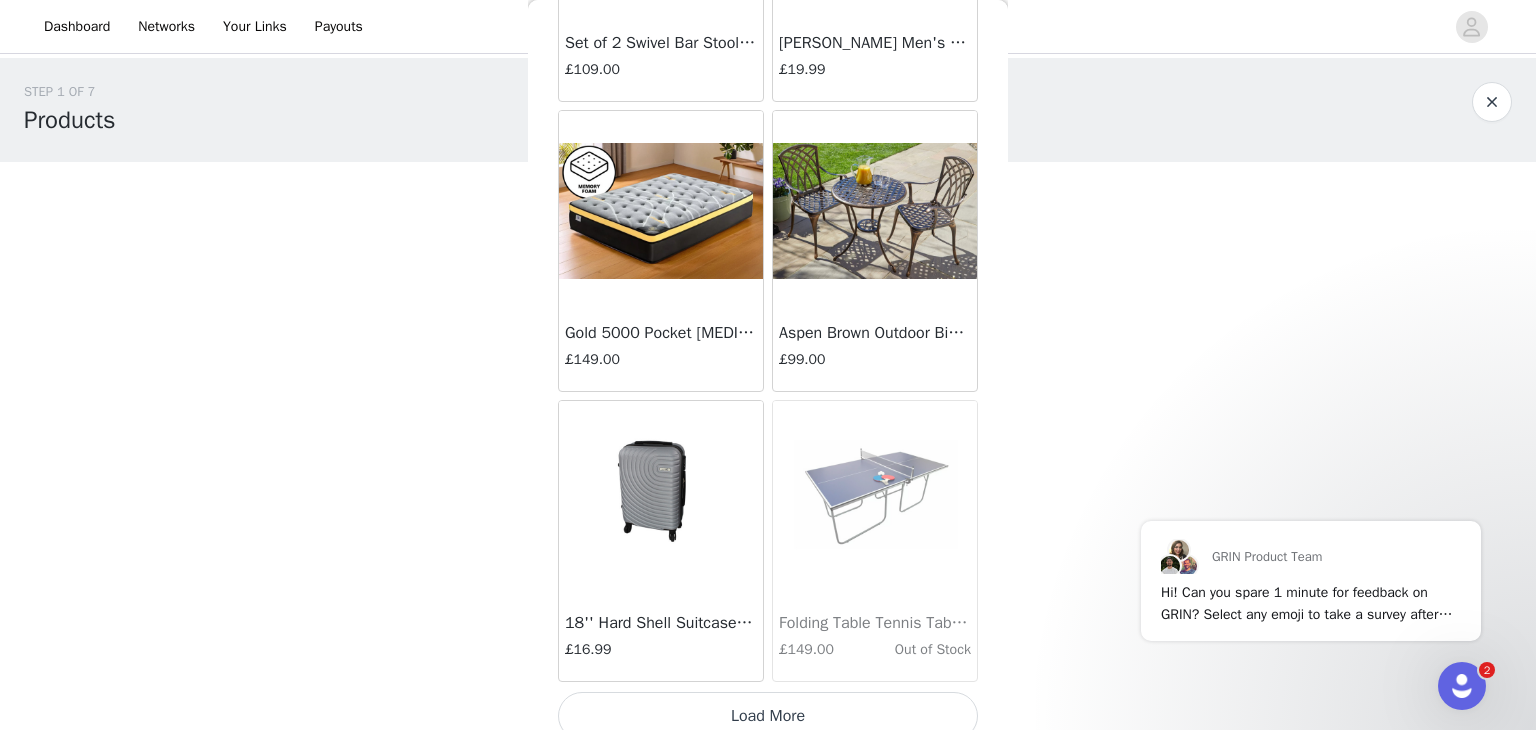 click on "Load More" at bounding box center (768, 716) 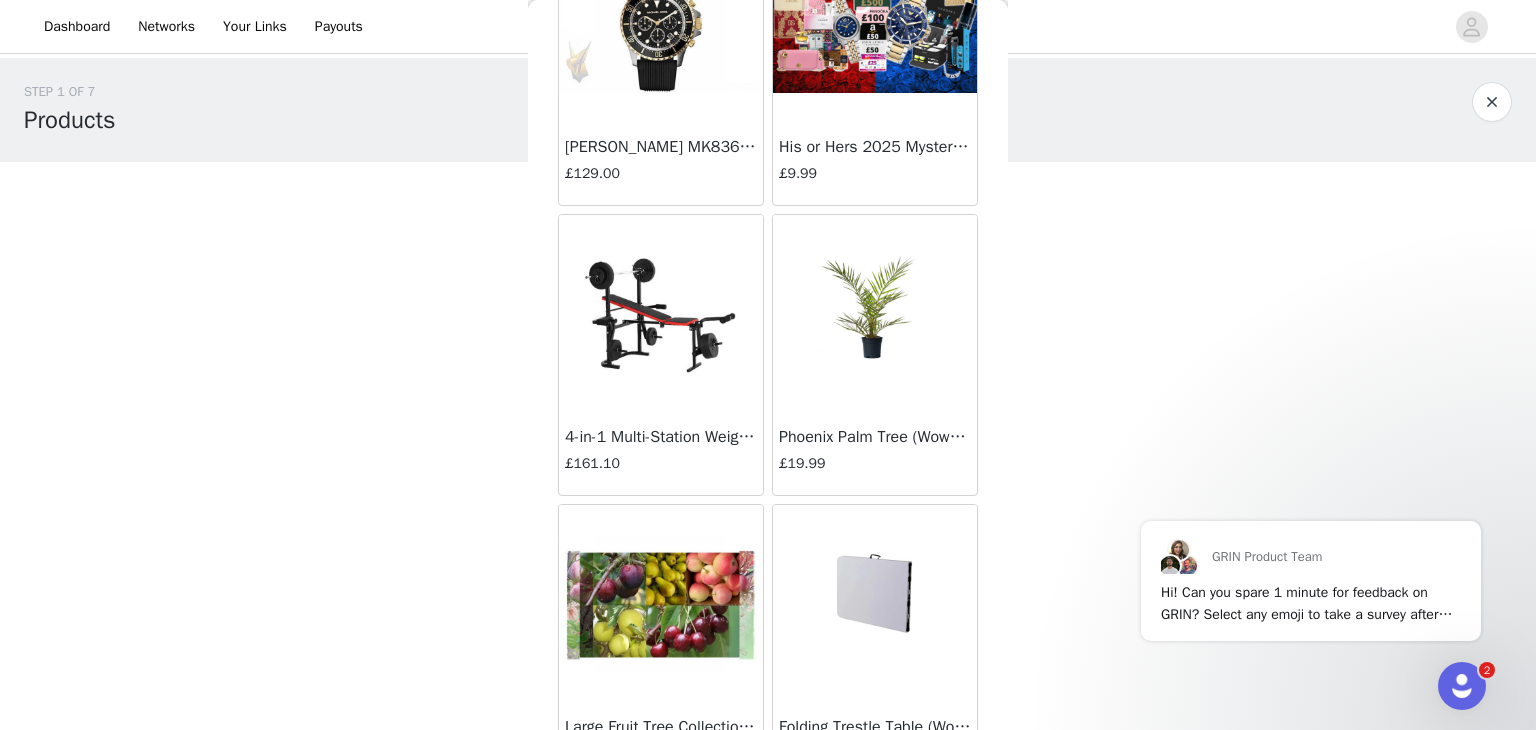 scroll, scrollTop: 16806, scrollLeft: 0, axis: vertical 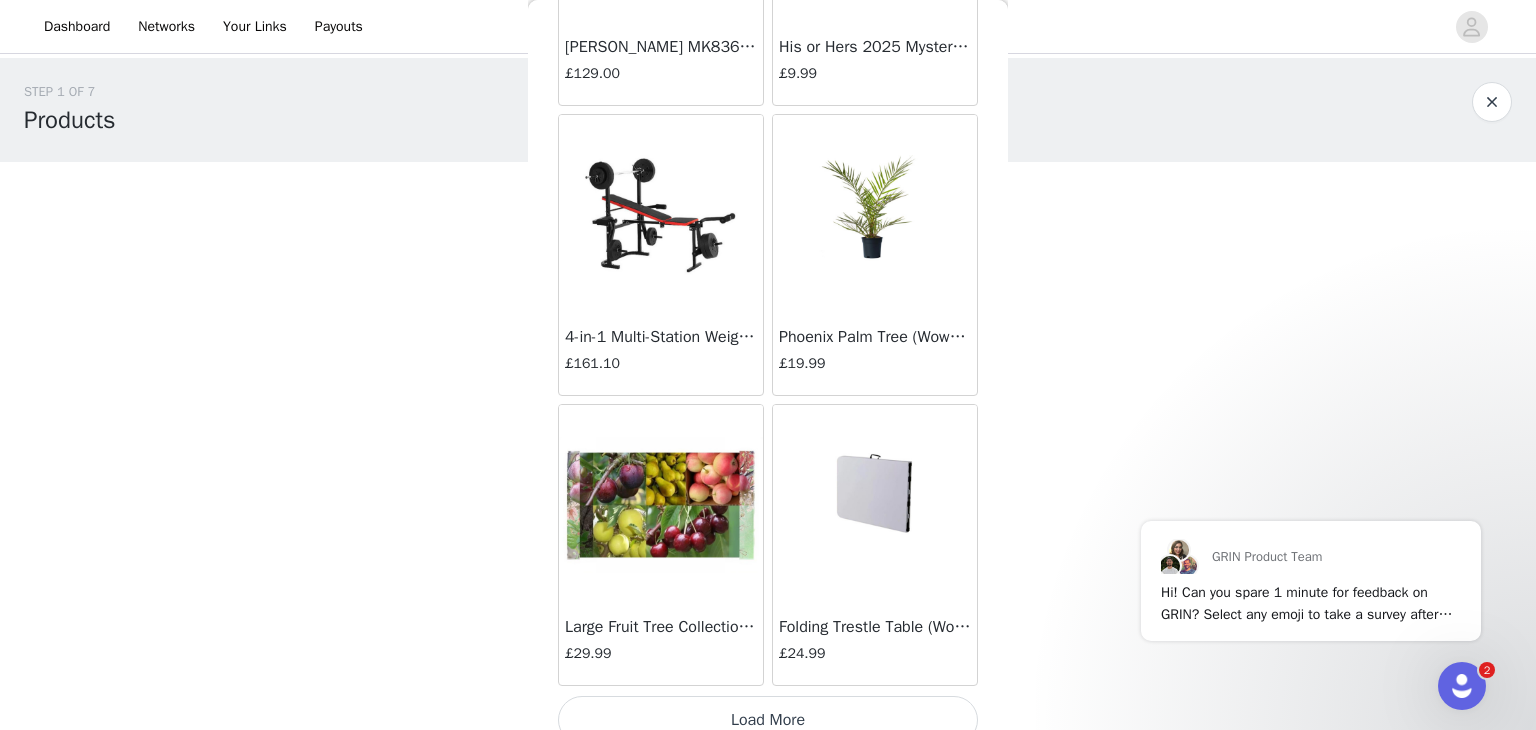 click on "Load More" at bounding box center [768, 720] 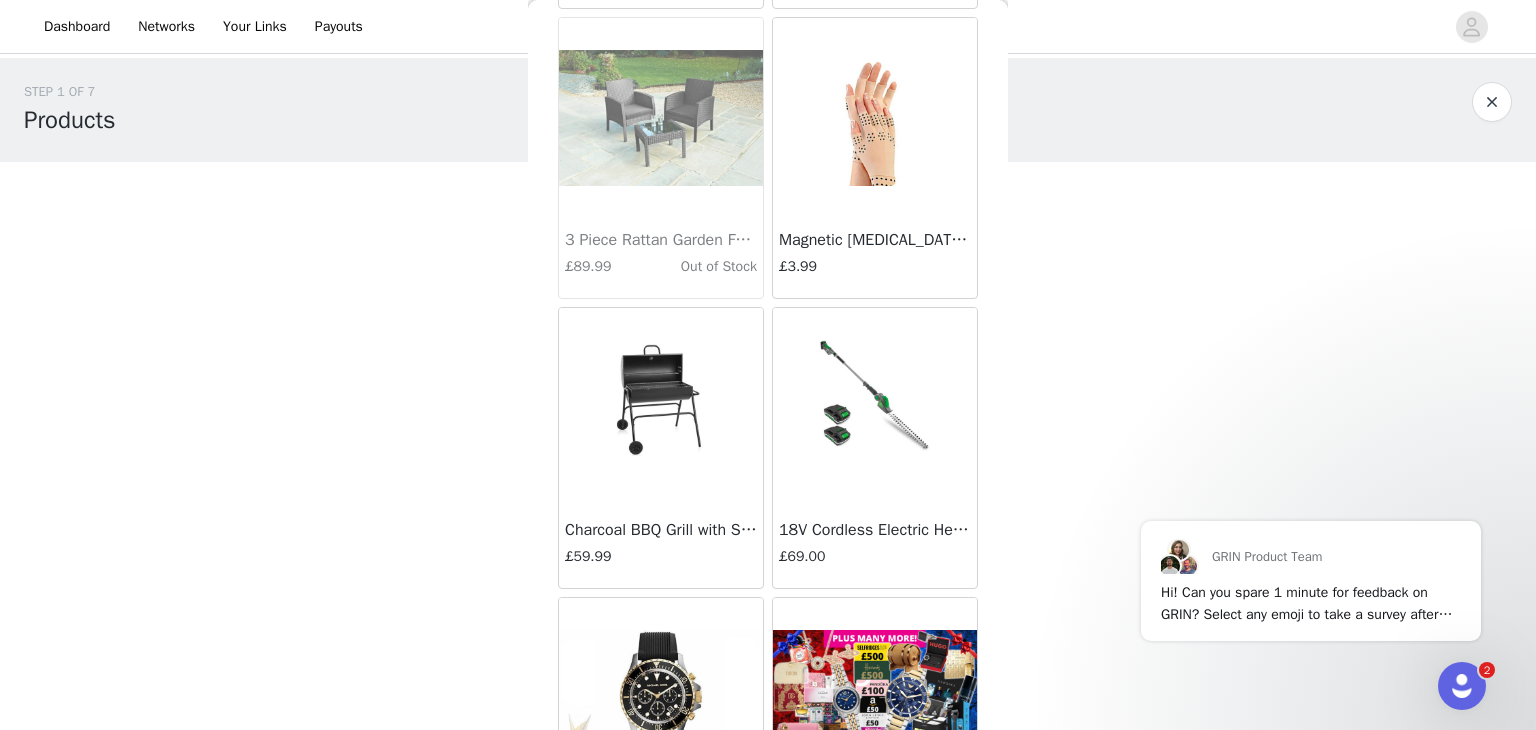 scroll, scrollTop: 16032, scrollLeft: 0, axis: vertical 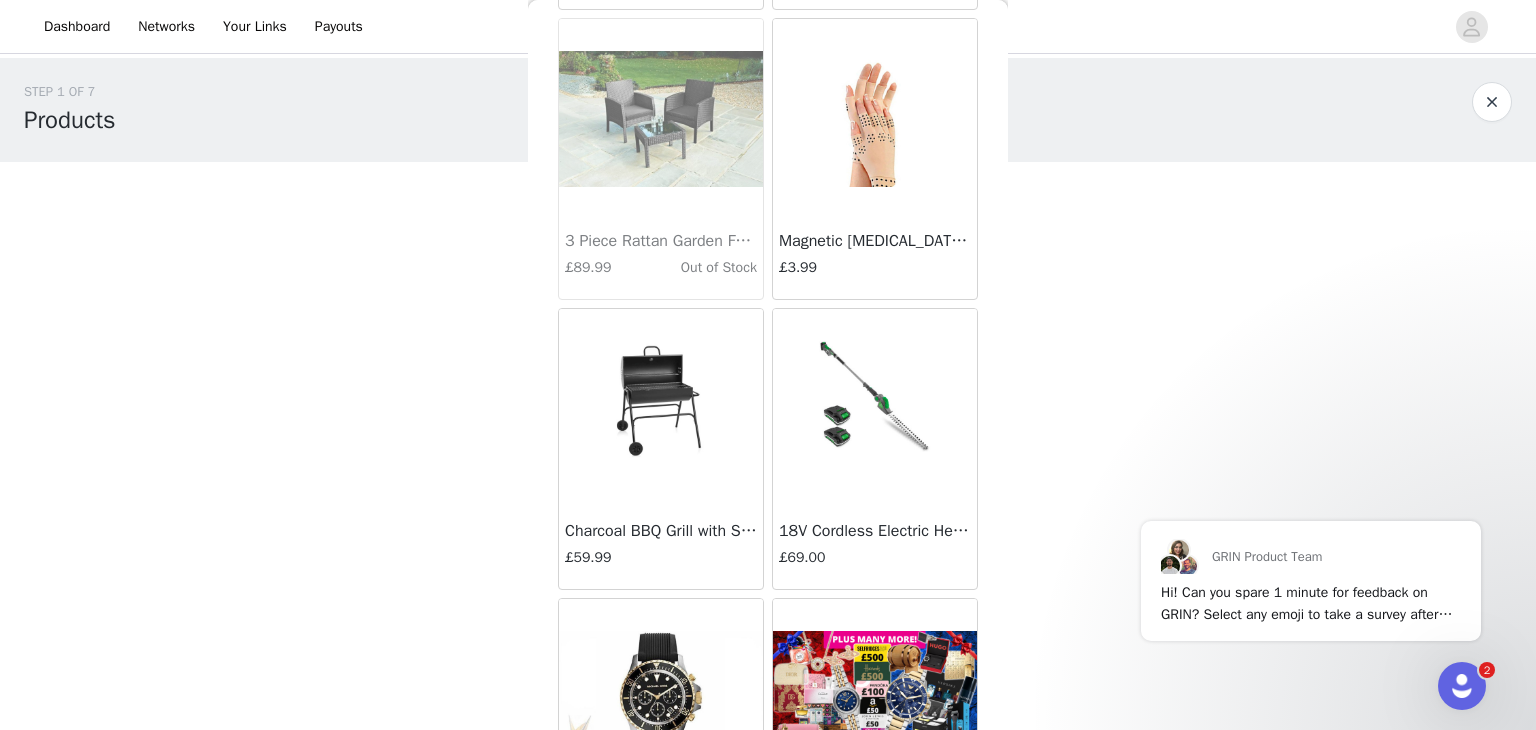 click on "Charcoal BBQ Grill with Stand & Wheels (Wowcher Finds)" at bounding box center [661, 531] 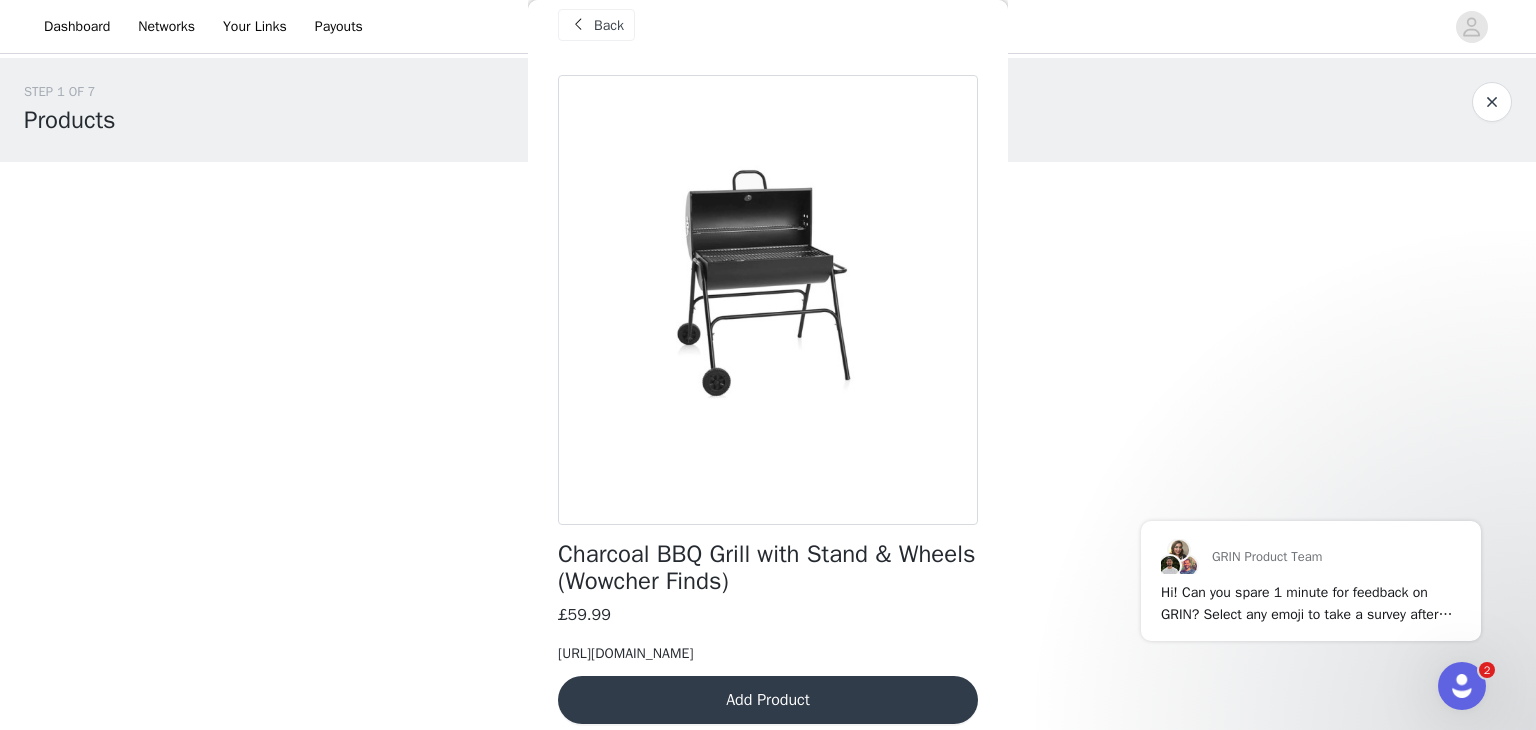 scroll, scrollTop: 0, scrollLeft: 0, axis: both 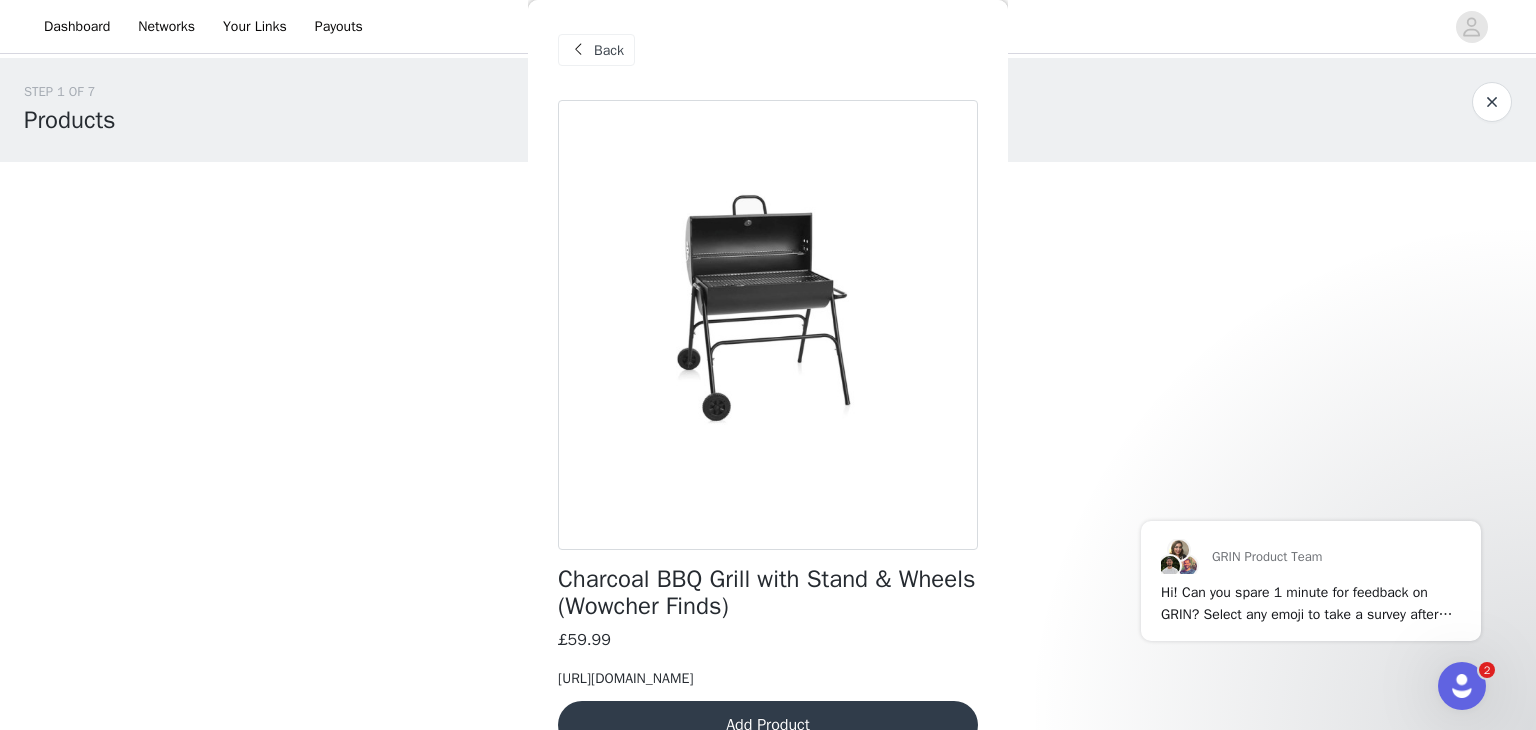 click on "Back" at bounding box center [609, 50] 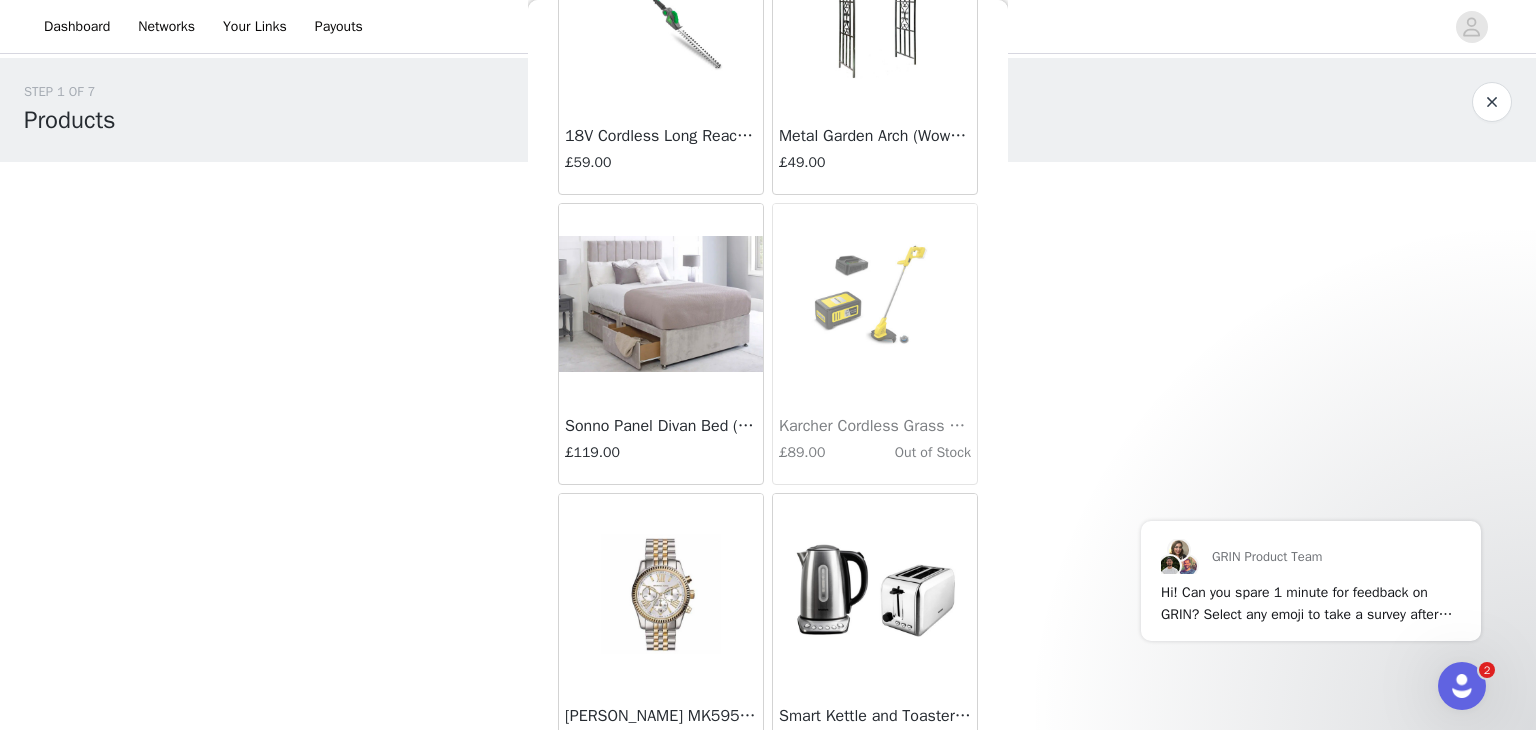 scroll, scrollTop: 14667, scrollLeft: 0, axis: vertical 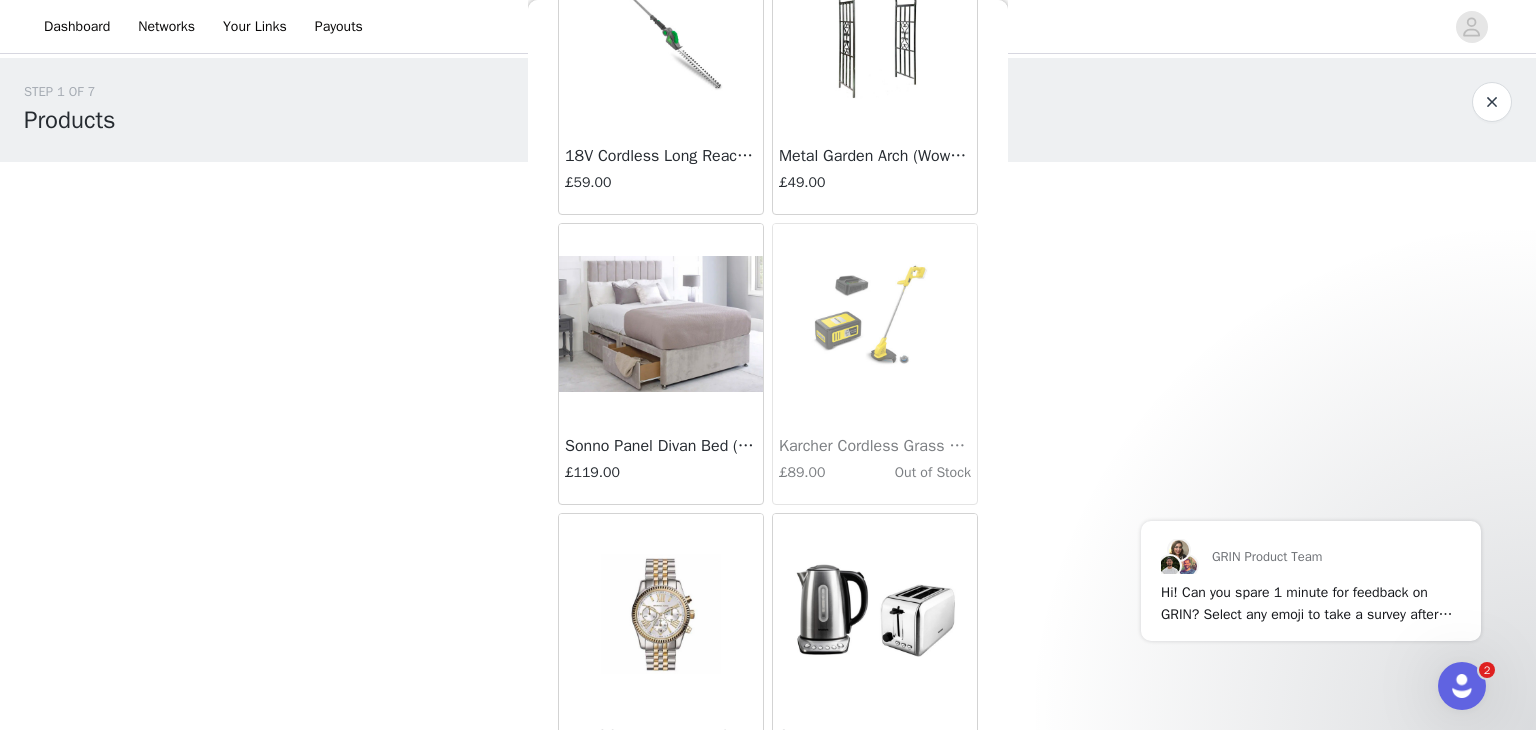 click on "Dashboard Networks Your Links Payouts
STEP 1 OF 7
Products
PLEASE CLICK THE LINK TO SEE YOUR GIFT ON SITE - LOCATION, COLOUR, SIZING, ETC       0/1 Selected   Remaining Funds: £200.00         Add Product       Back       Men's Emporio Armani Diver Watch (Wowcher Finds)   £109.00   Out of Stock     Superdry Men's Sunglasses (Wowcher Finds)   £19.99       Stainless Steel Smokeless Fire Pit (Wowcher Finds)   £79.00   Out of Stock     Men's Gift Mystery Deal (Wowcher Finds)   £9.99       Large Gazebo With Side Curtains (Wowcher Finds)   £159.00   Out of Stock     4-Seater Rattan Seating Set (Wowcher Finds)   £89.00       12kg Vinyl Dumbbell Set with Stand (Wowcher Finds)   £23.00       Mosaic Bistro Garden Furniture Set (Wowcher Finds)   £99.00       Portable Outdoor Pizza Oven Bundle (Wowcher Finds)   £119.00   Out of Stock     Rainbow Kids Gazebo Outdoor Tent (Wowcher Finds)   £19.99         £129.00" at bounding box center [768, 365] 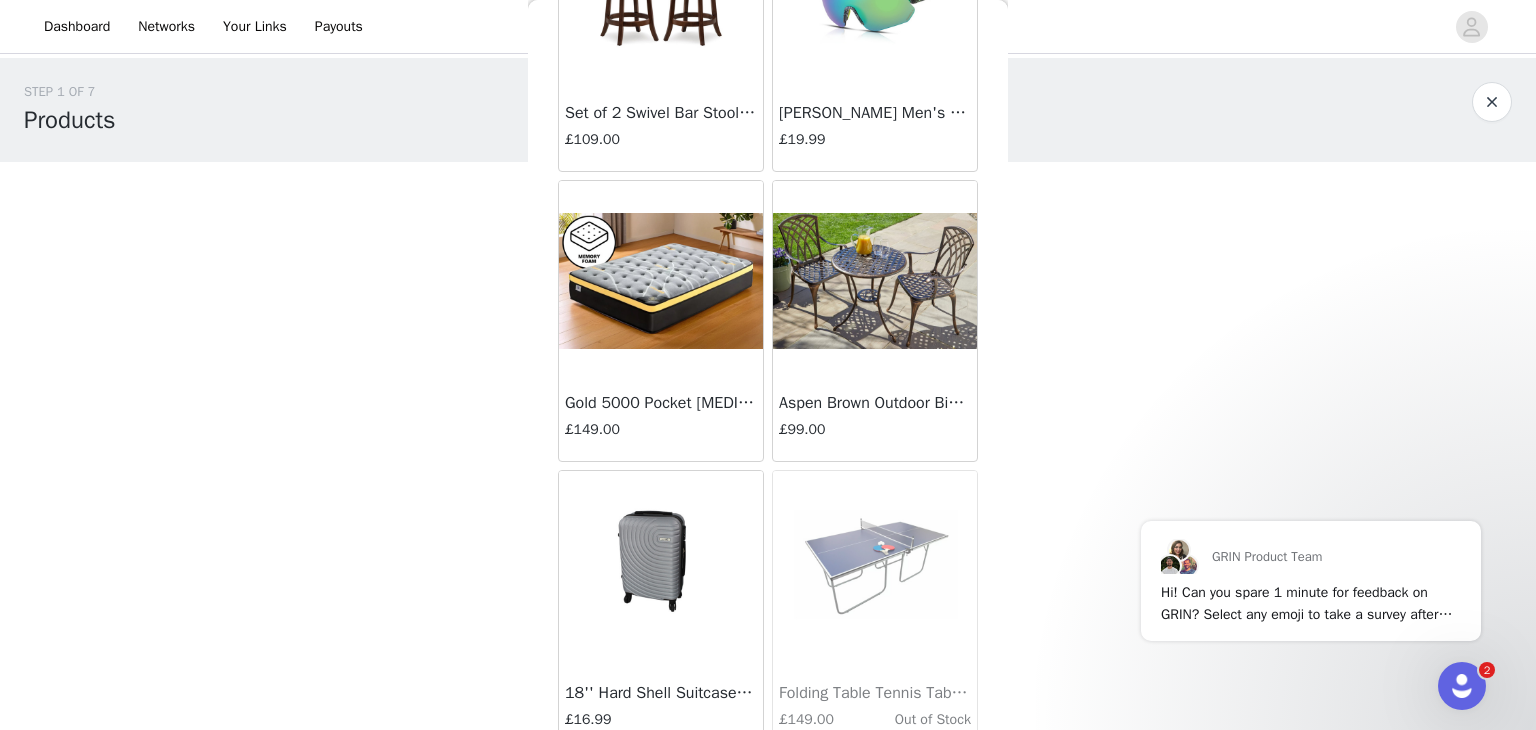 scroll, scrollTop: 13820, scrollLeft: 0, axis: vertical 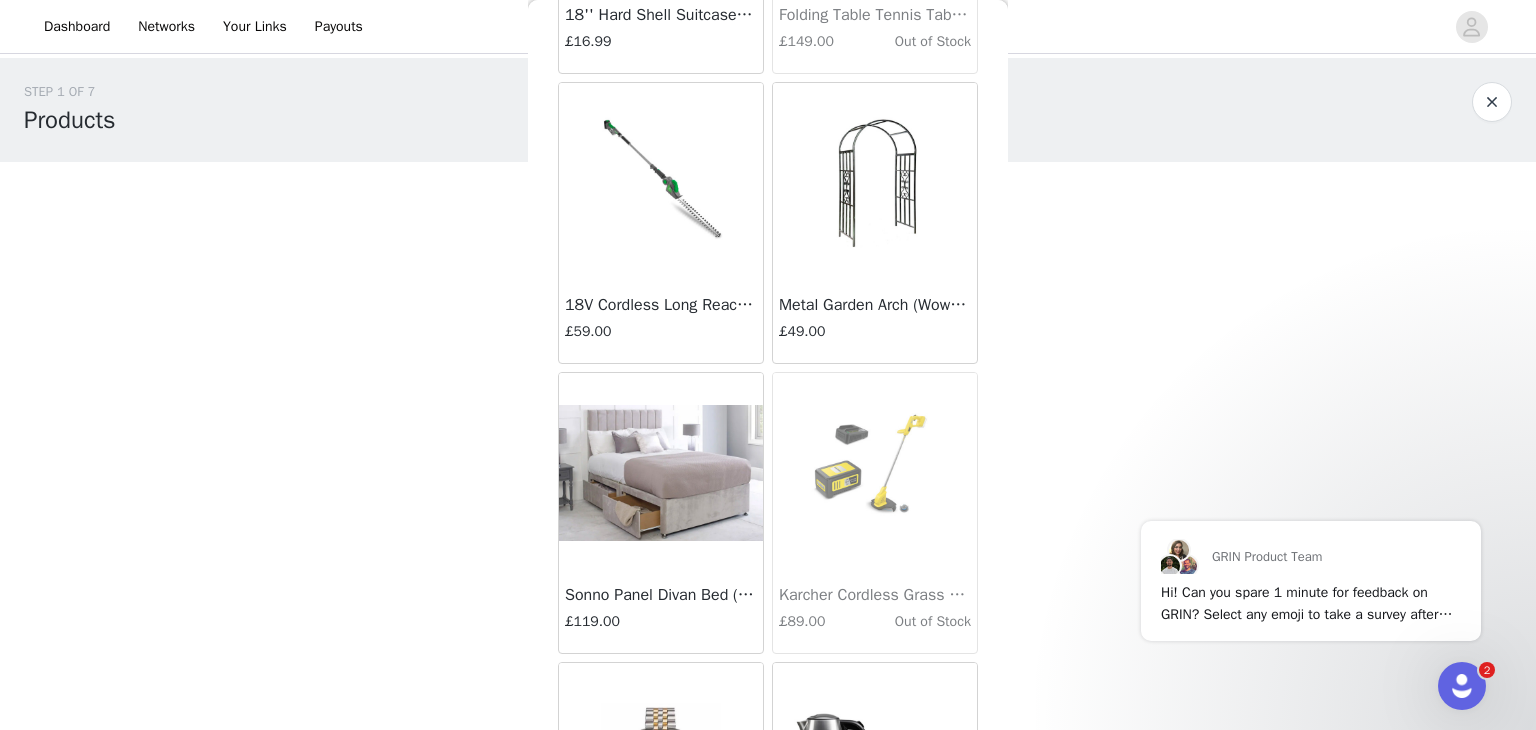 click at bounding box center [661, 473] 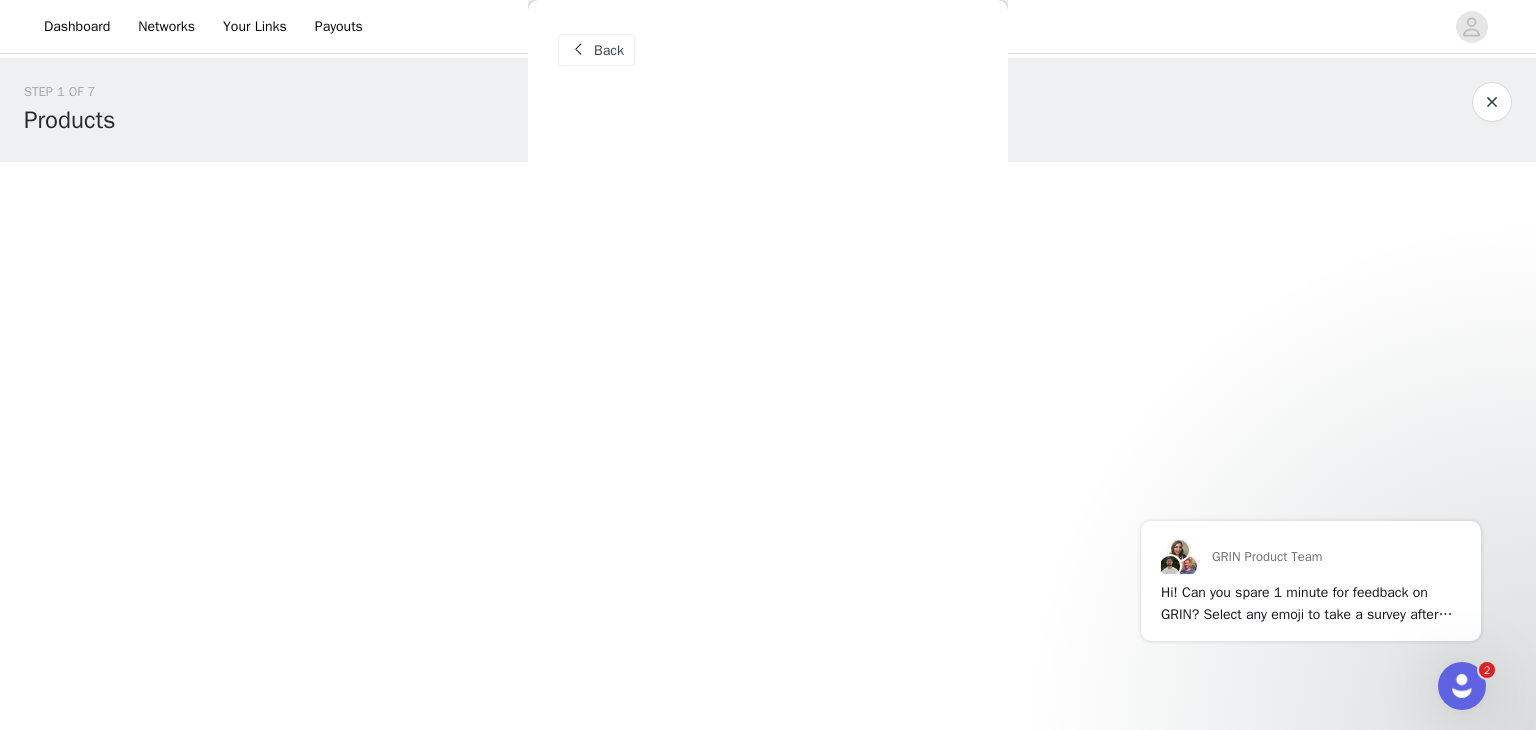 scroll, scrollTop: 0, scrollLeft: 0, axis: both 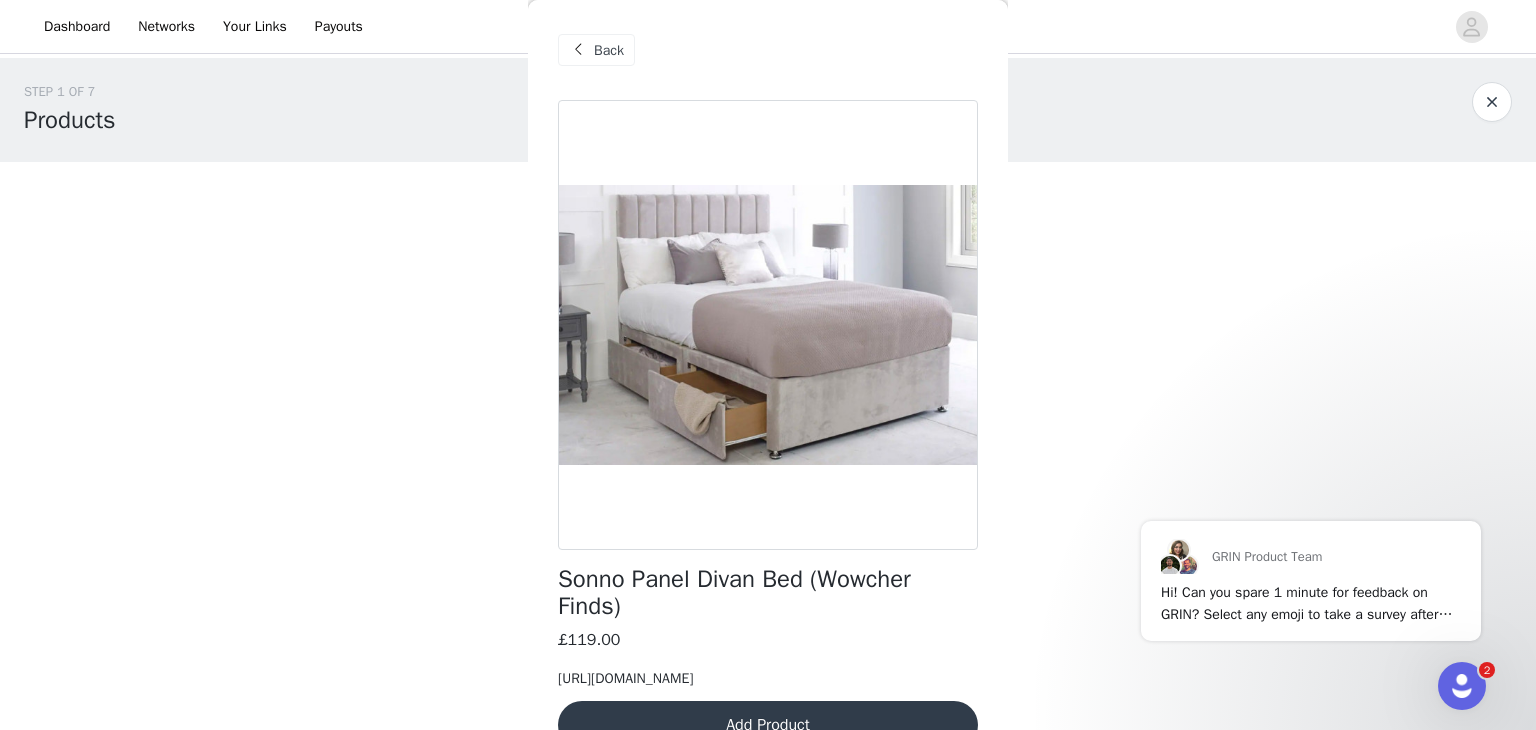 click at bounding box center [578, 50] 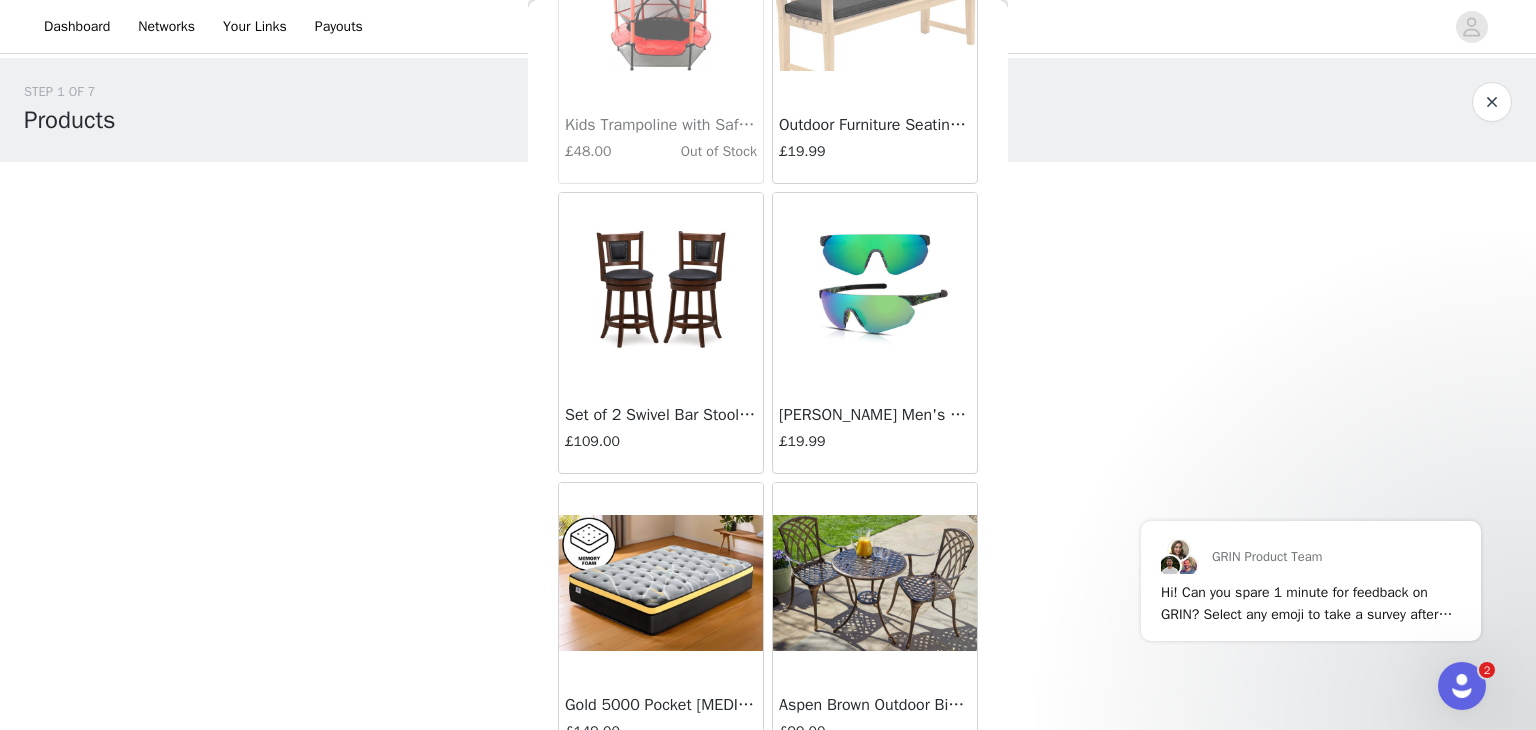 scroll, scrollTop: 13620, scrollLeft: 0, axis: vertical 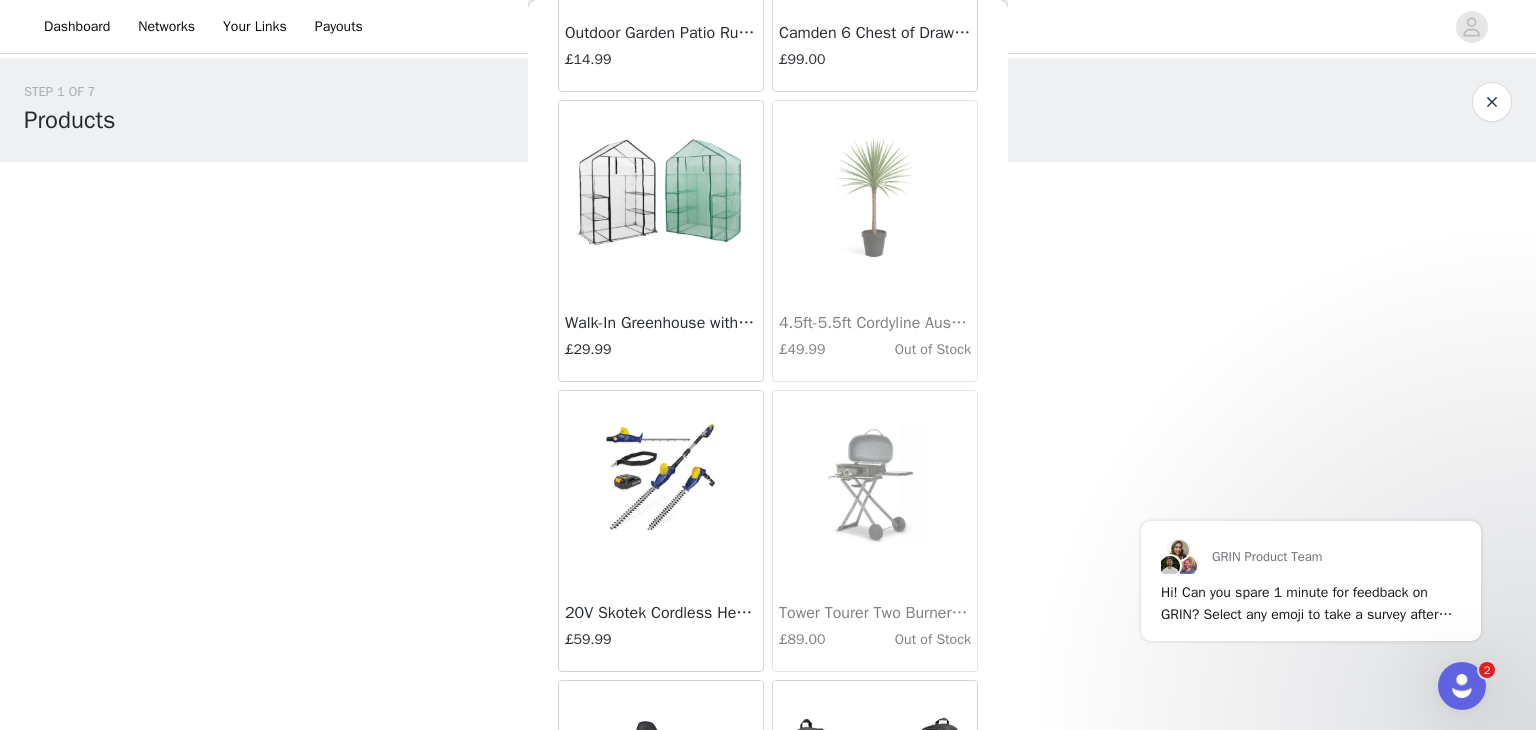 click at bounding box center (661, 201) 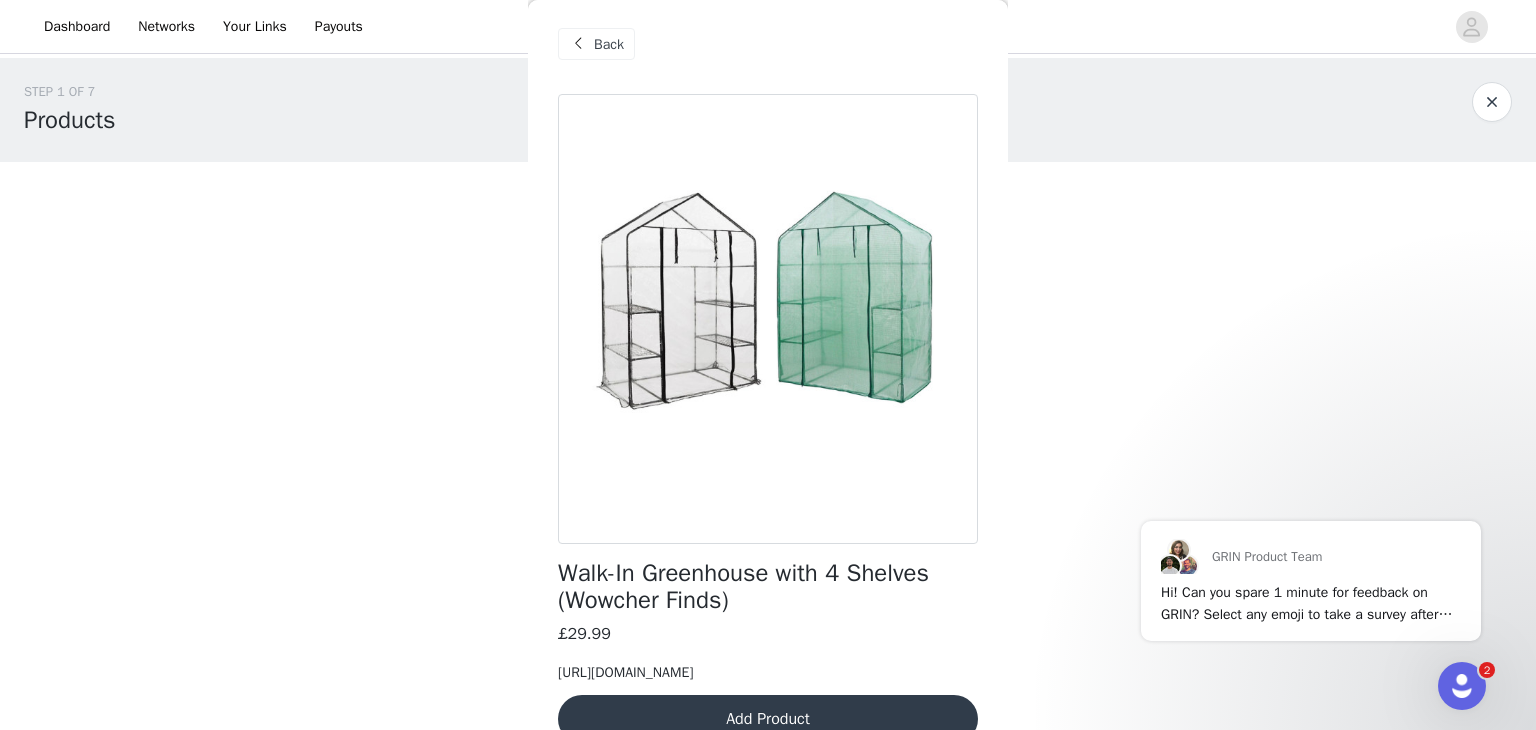 scroll, scrollTop: 0, scrollLeft: 0, axis: both 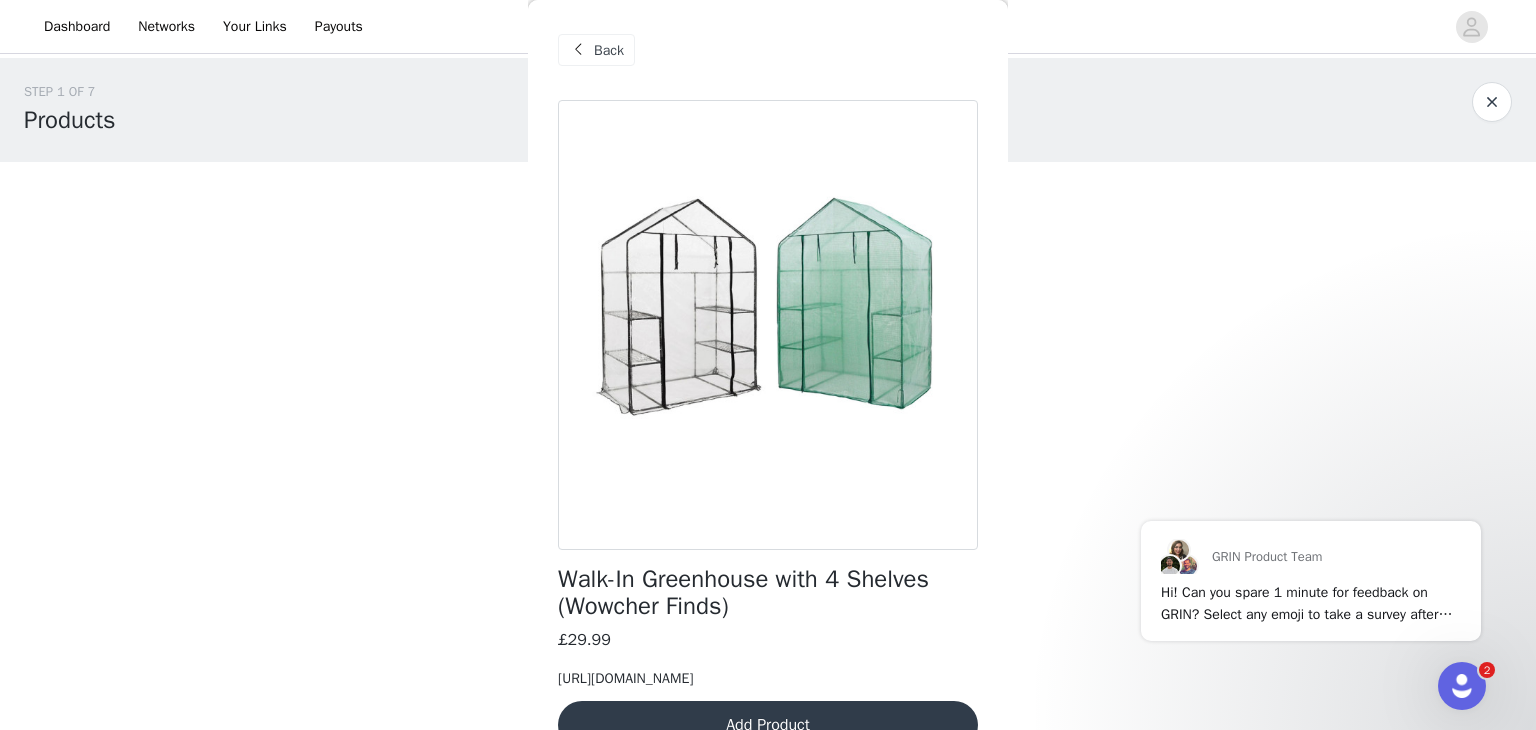 click on "Back" at bounding box center (609, 50) 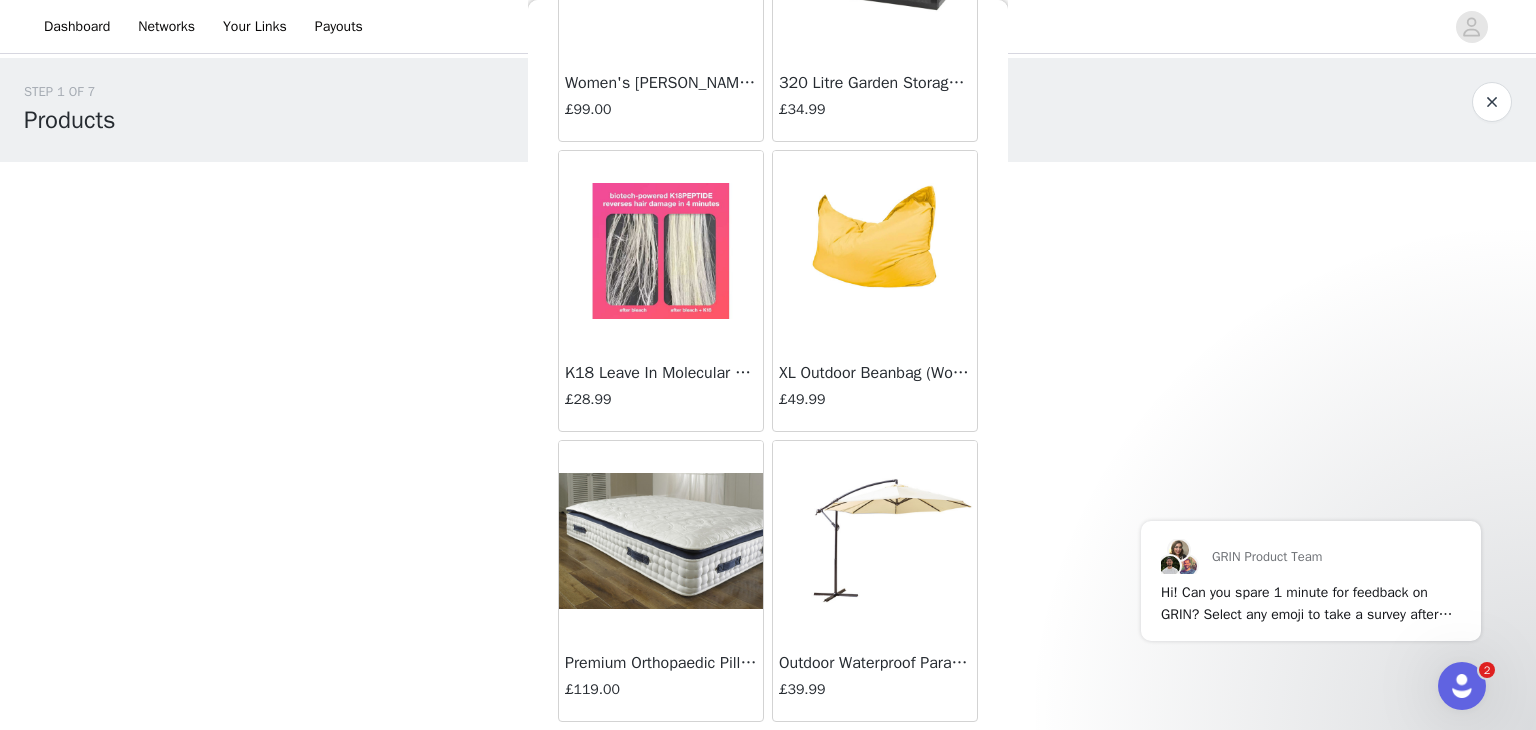 scroll, scrollTop: 2000, scrollLeft: 0, axis: vertical 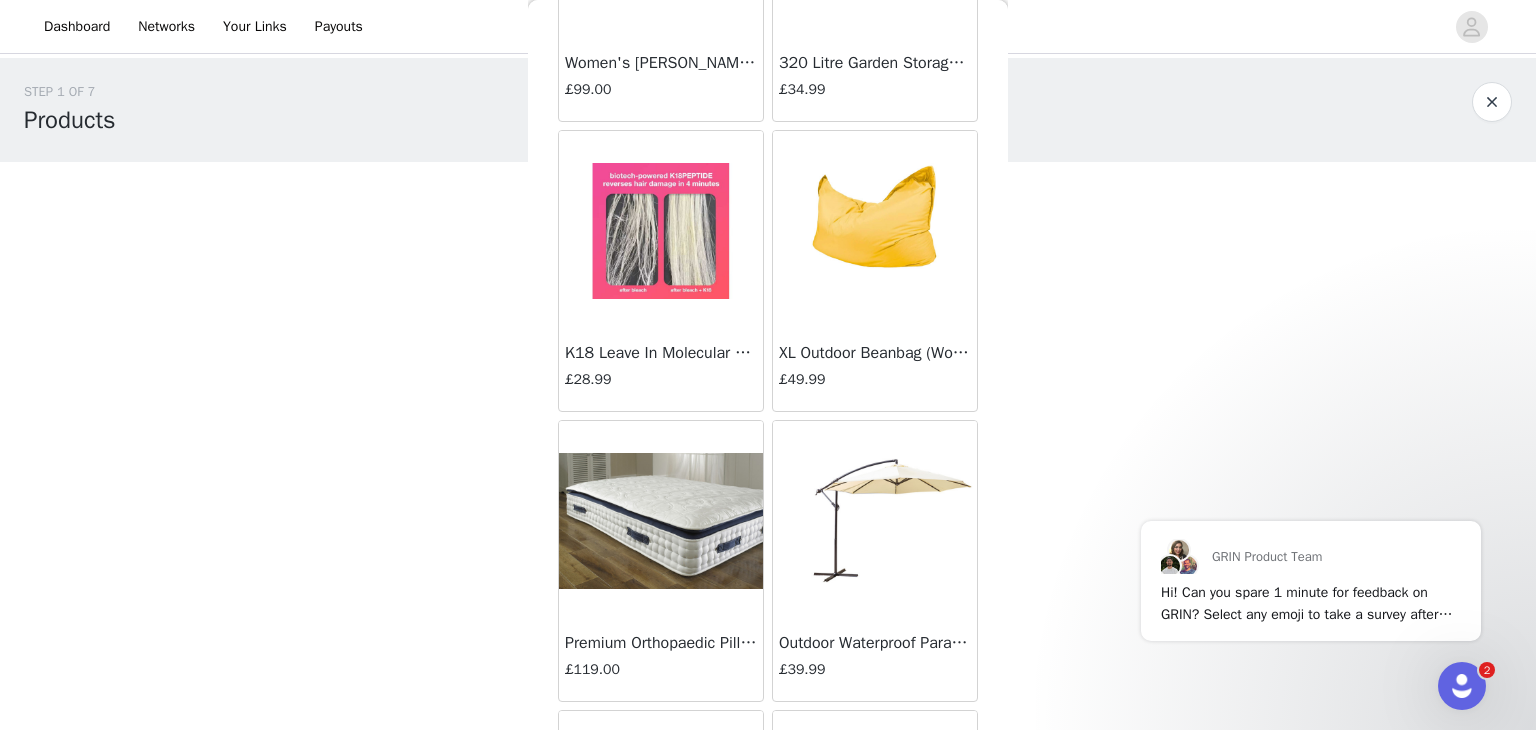 click at bounding box center [875, 231] 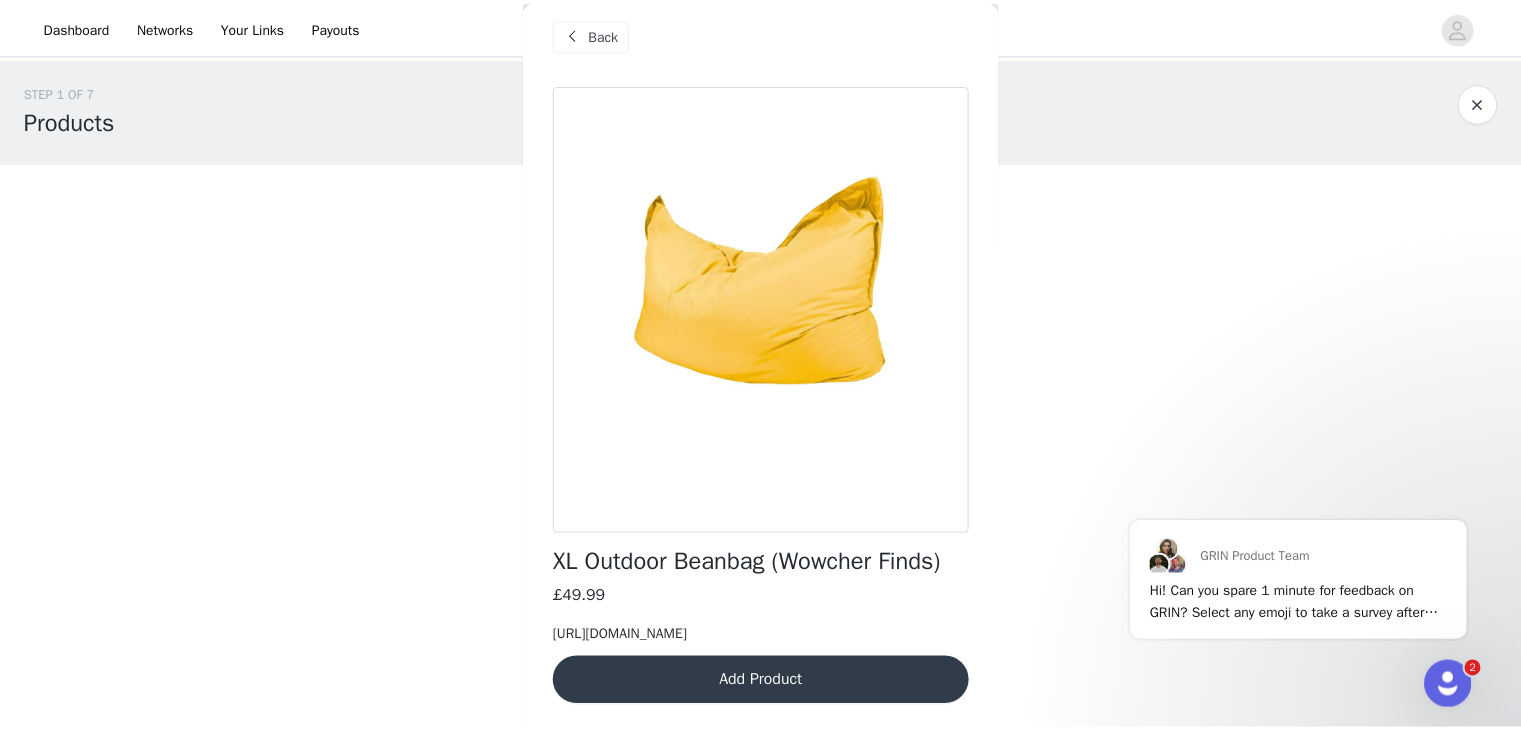 scroll, scrollTop: 85, scrollLeft: 0, axis: vertical 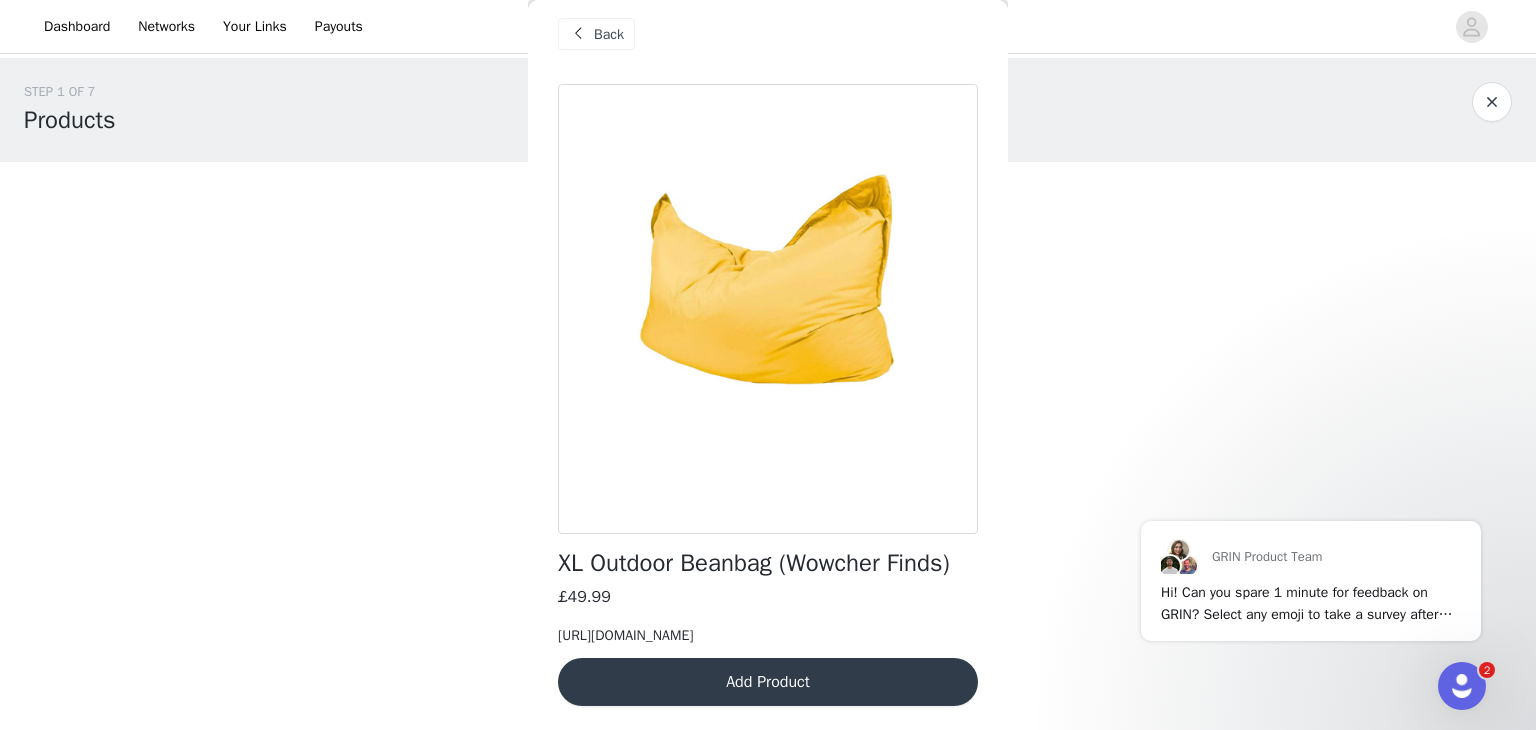 click on "Add Product" at bounding box center [768, 682] 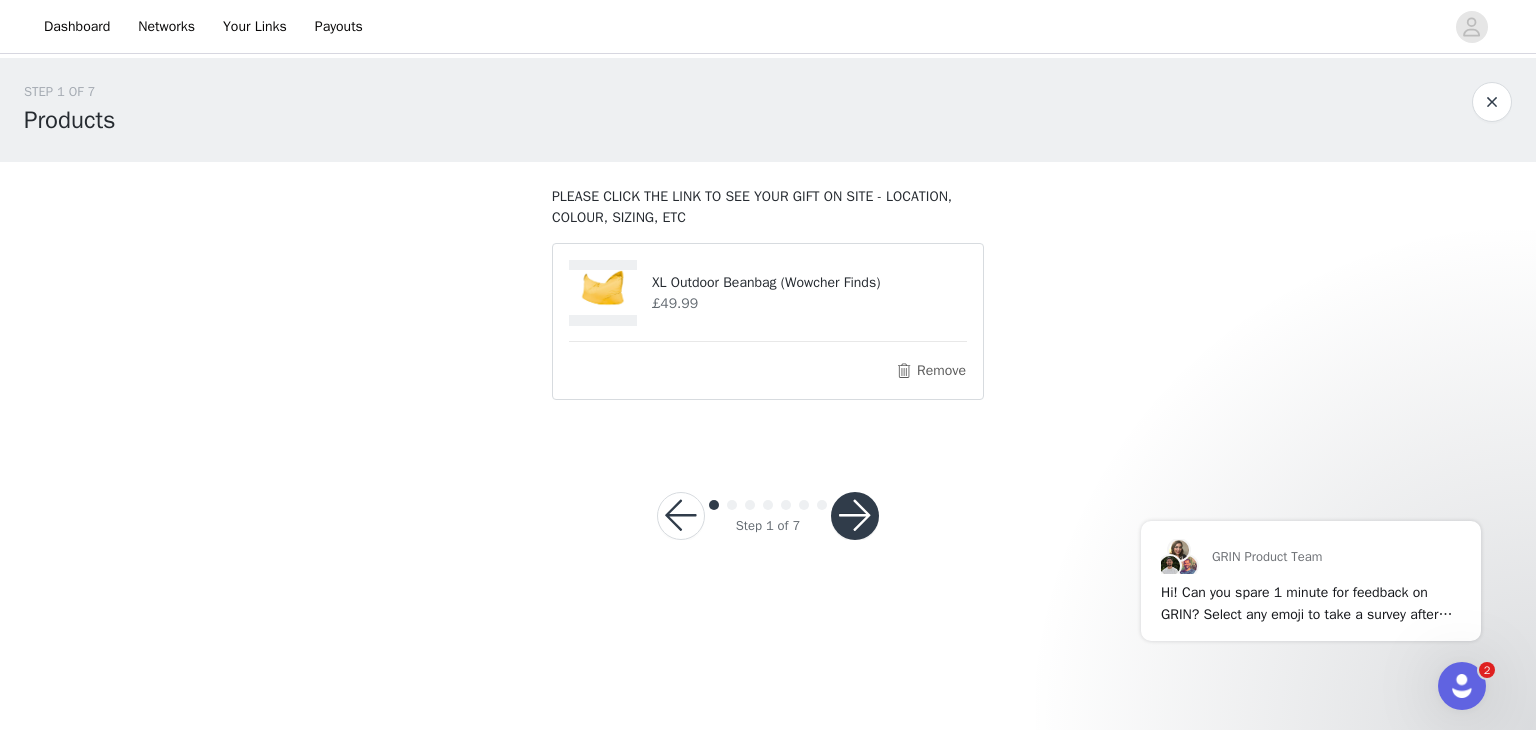 click at bounding box center (855, 516) 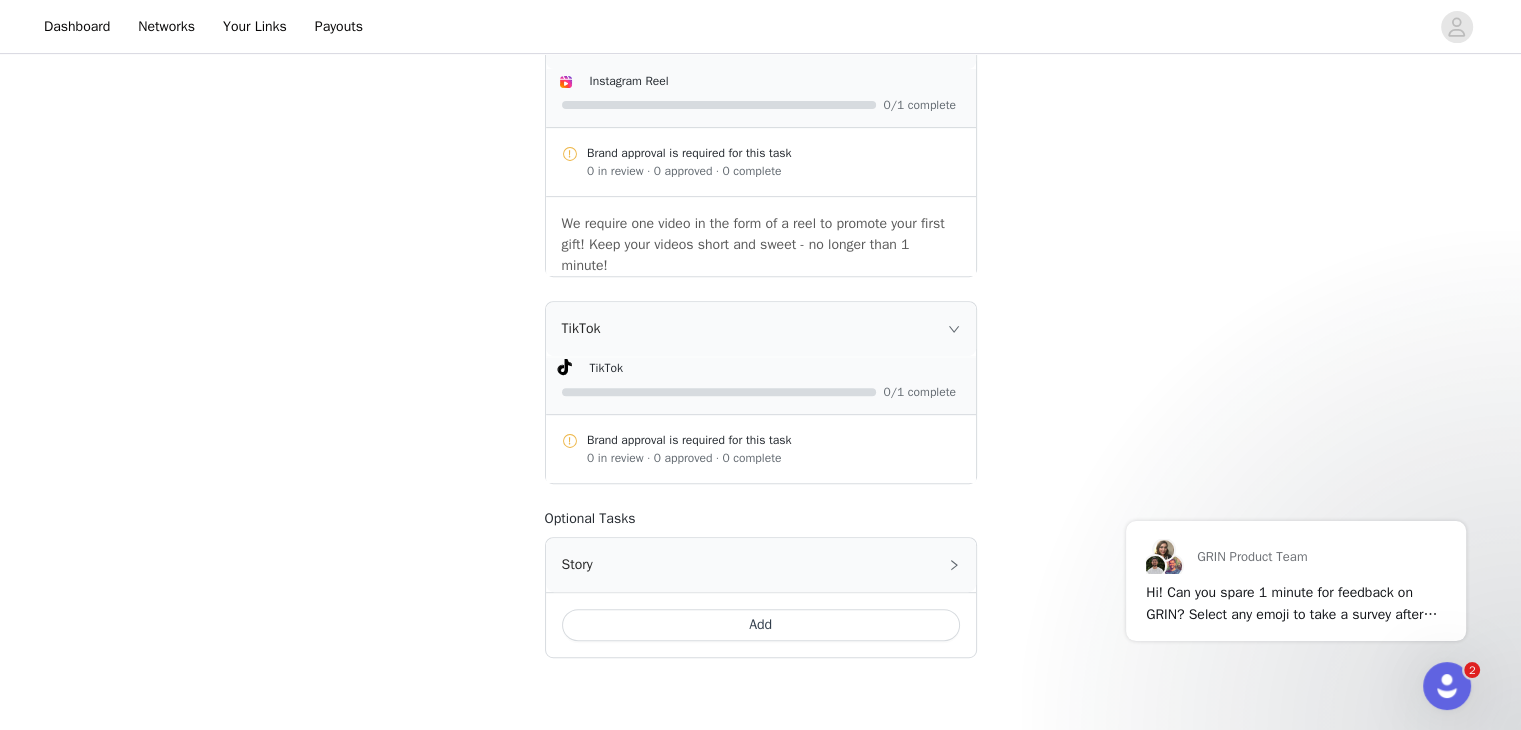 scroll, scrollTop: 800, scrollLeft: 0, axis: vertical 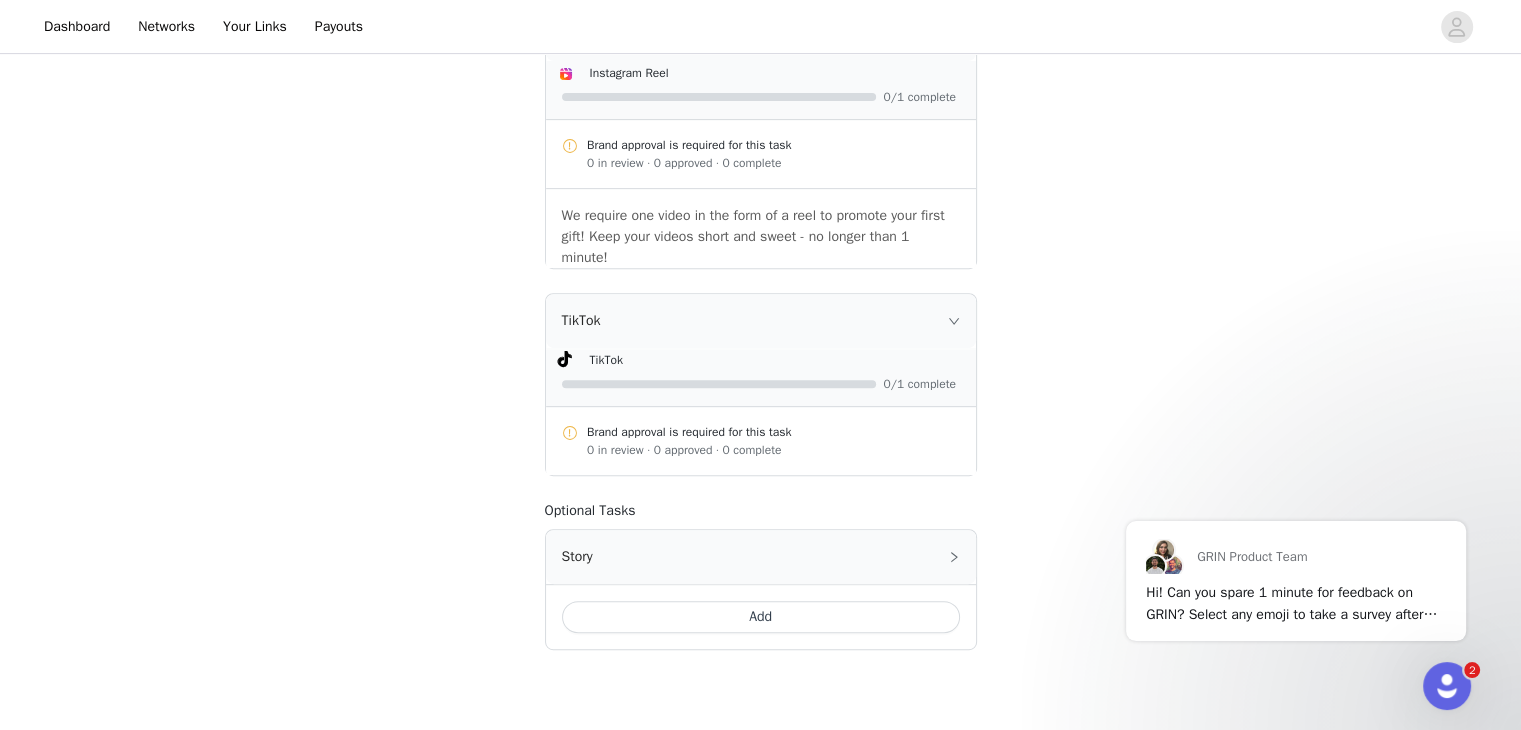 click 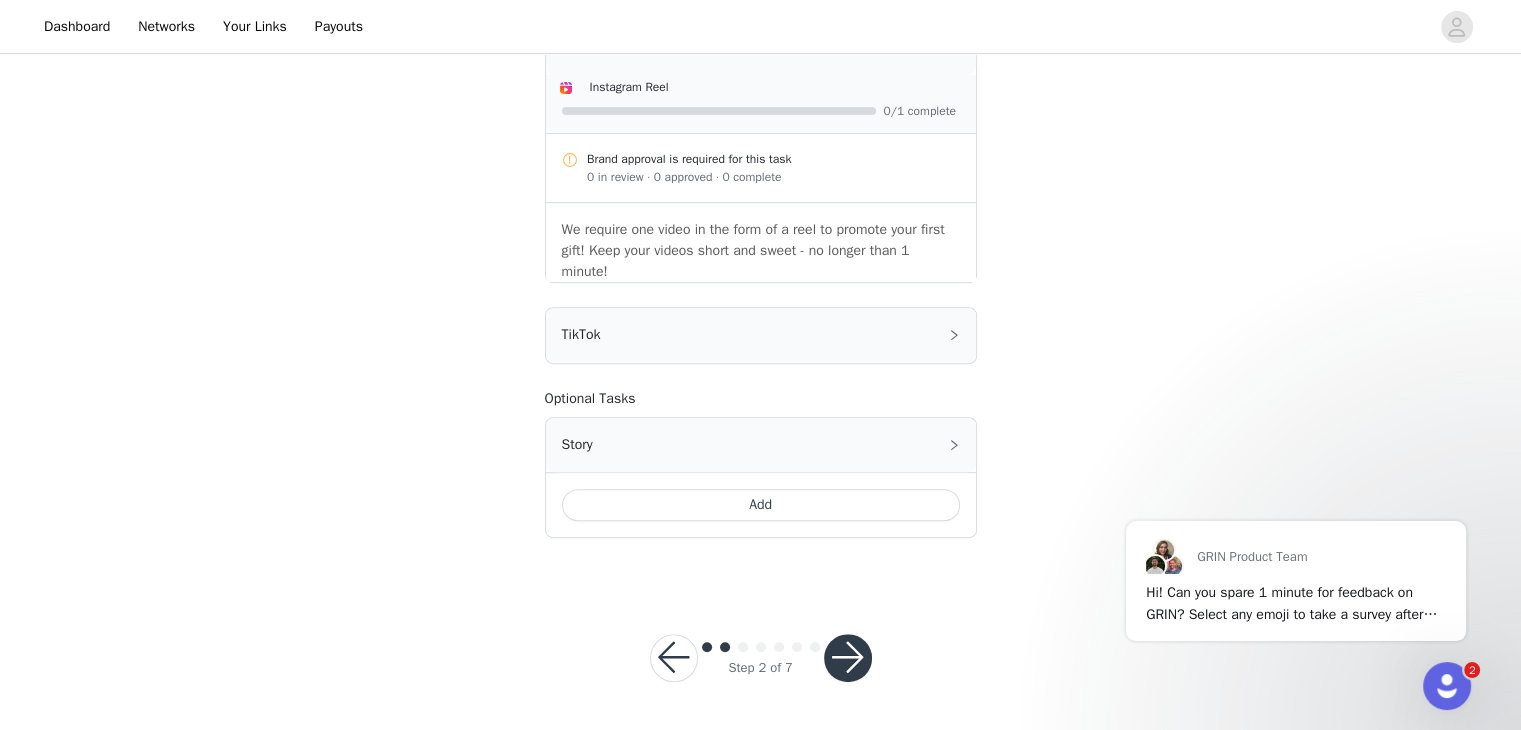 scroll, scrollTop: 780, scrollLeft: 0, axis: vertical 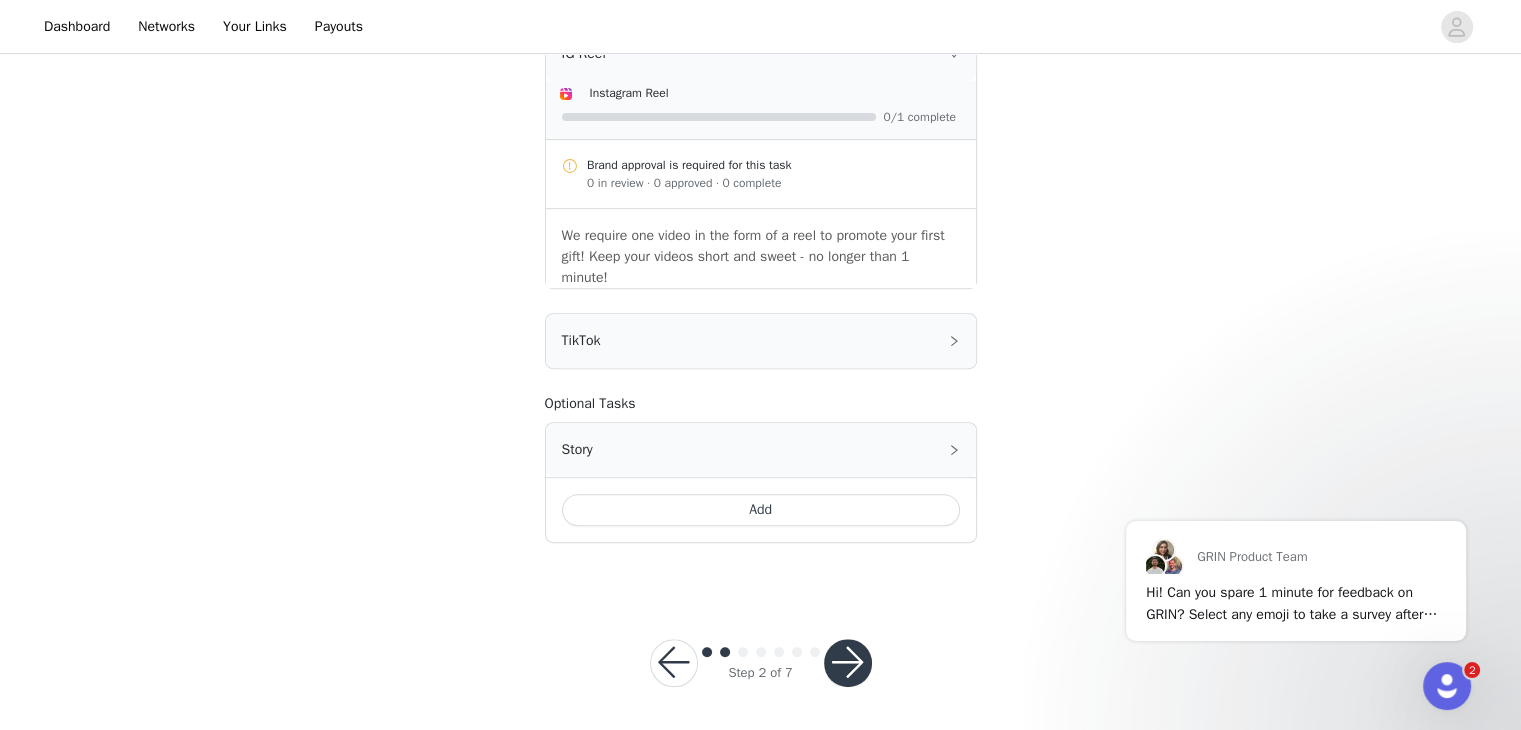 click on "Add" at bounding box center (761, 510) 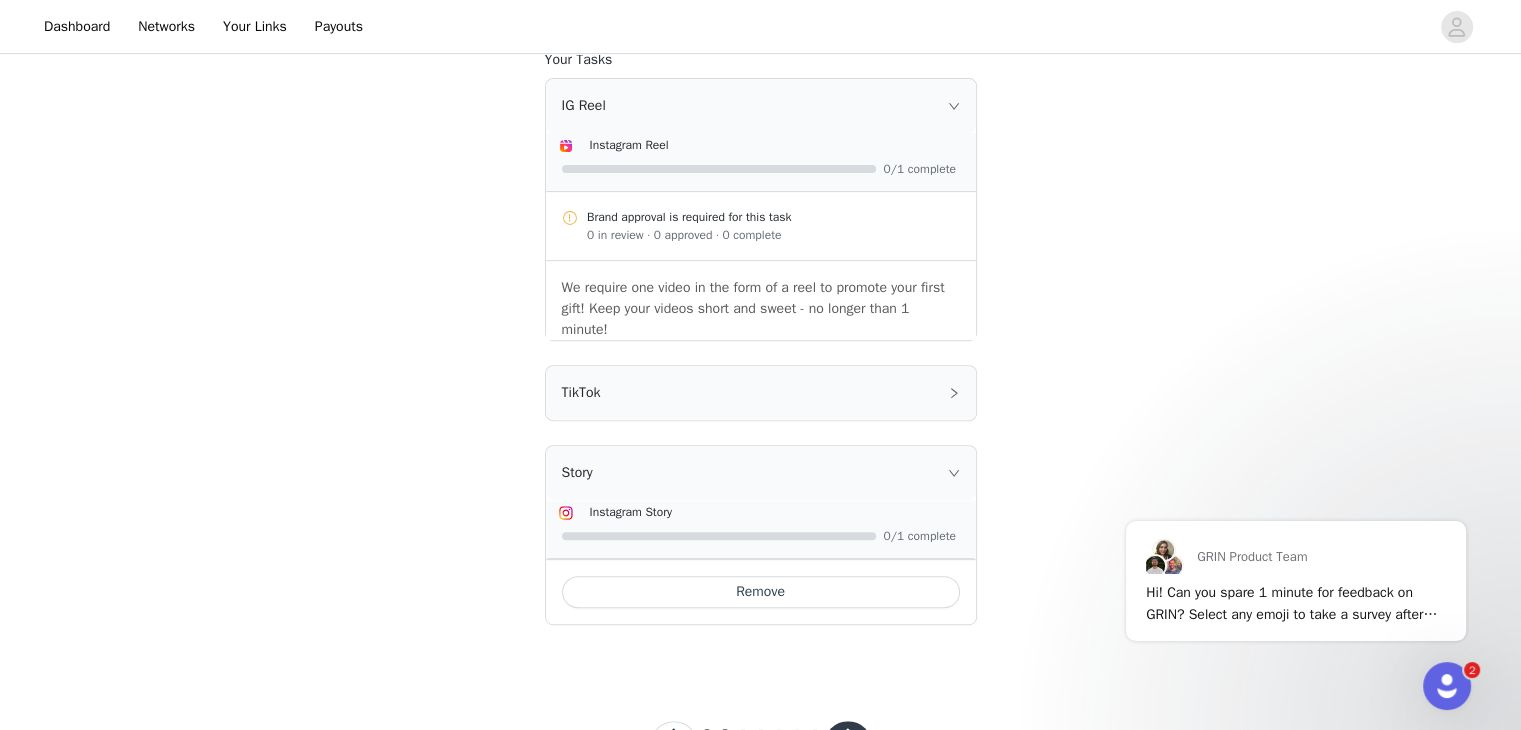 scroll, scrollTop: 680, scrollLeft: 0, axis: vertical 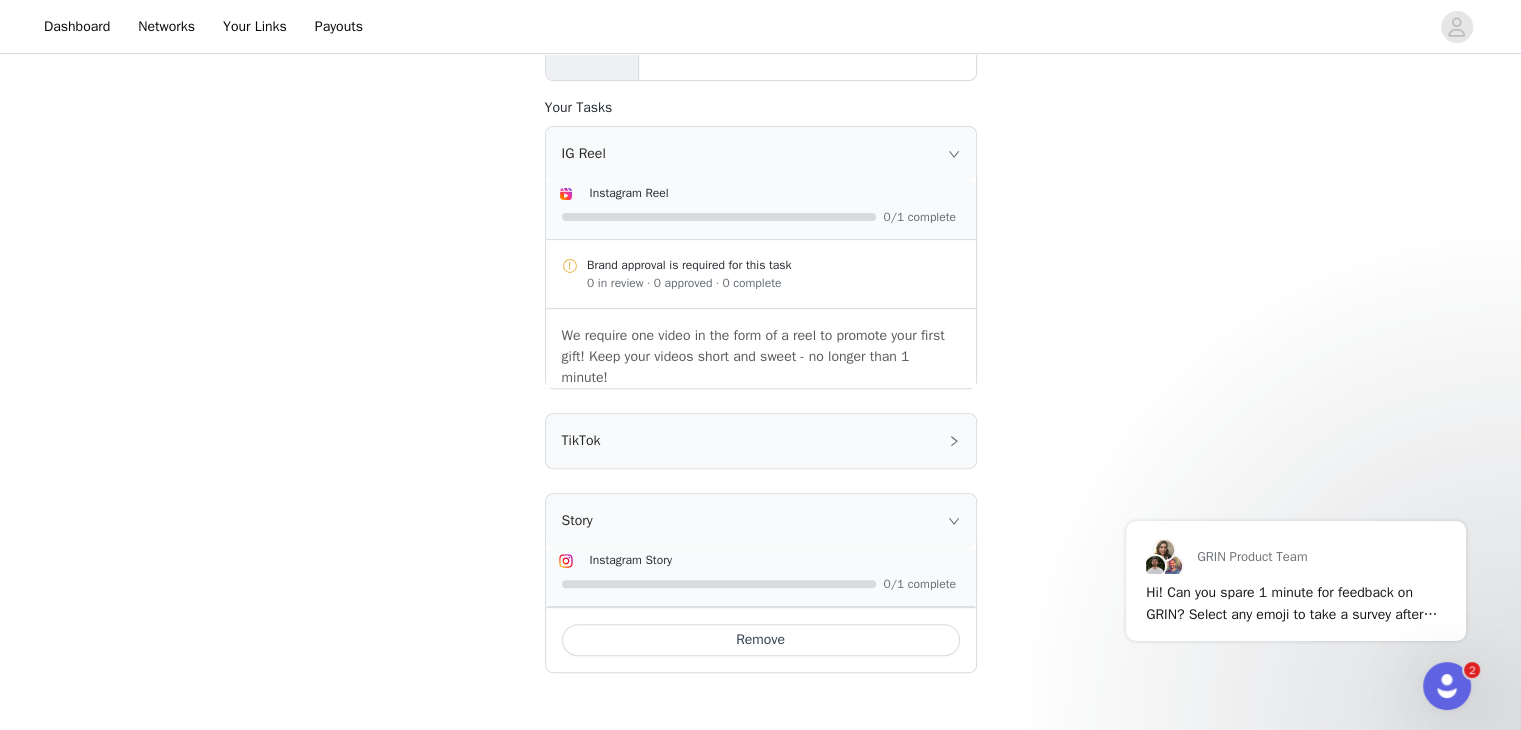 click on "TikTok" at bounding box center [761, 441] 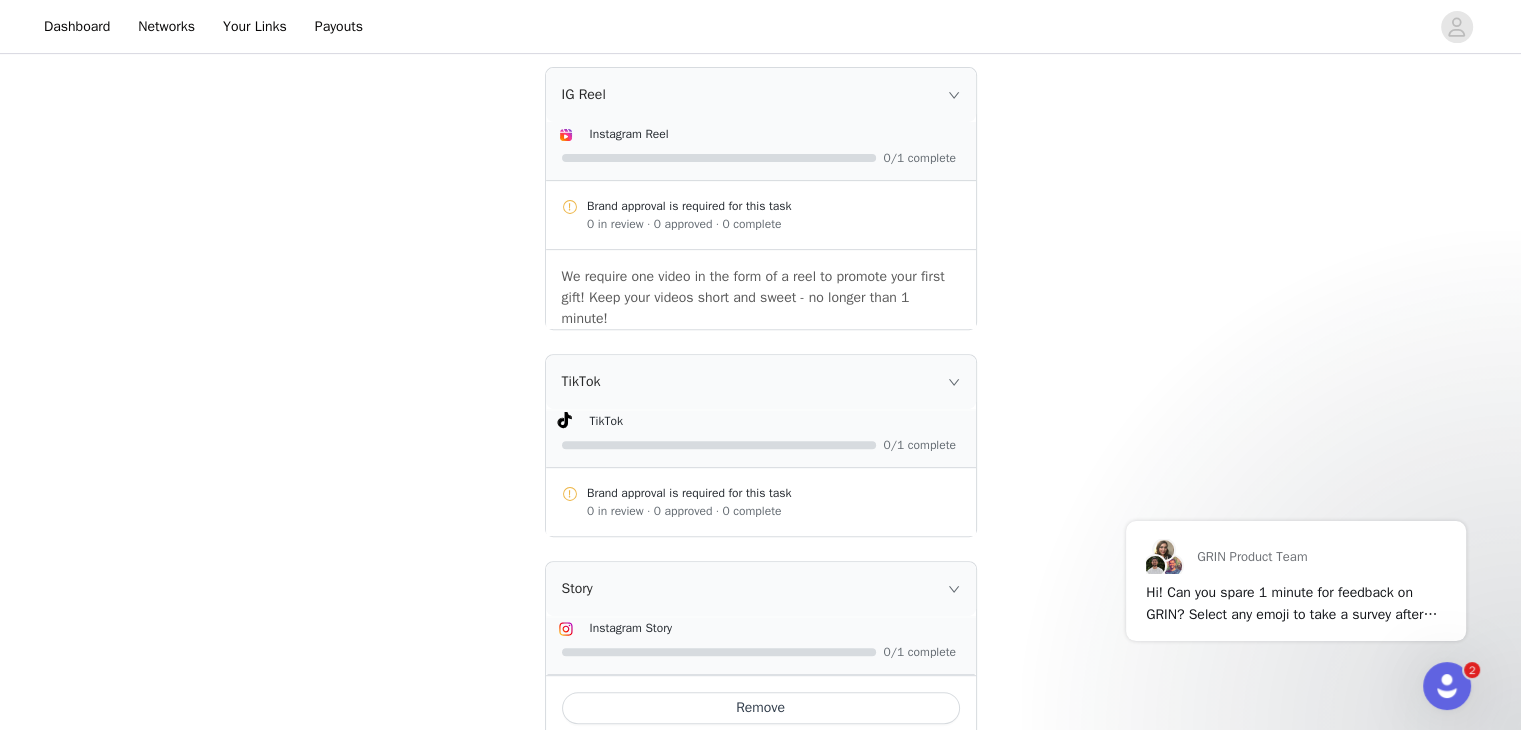 scroll, scrollTop: 780, scrollLeft: 0, axis: vertical 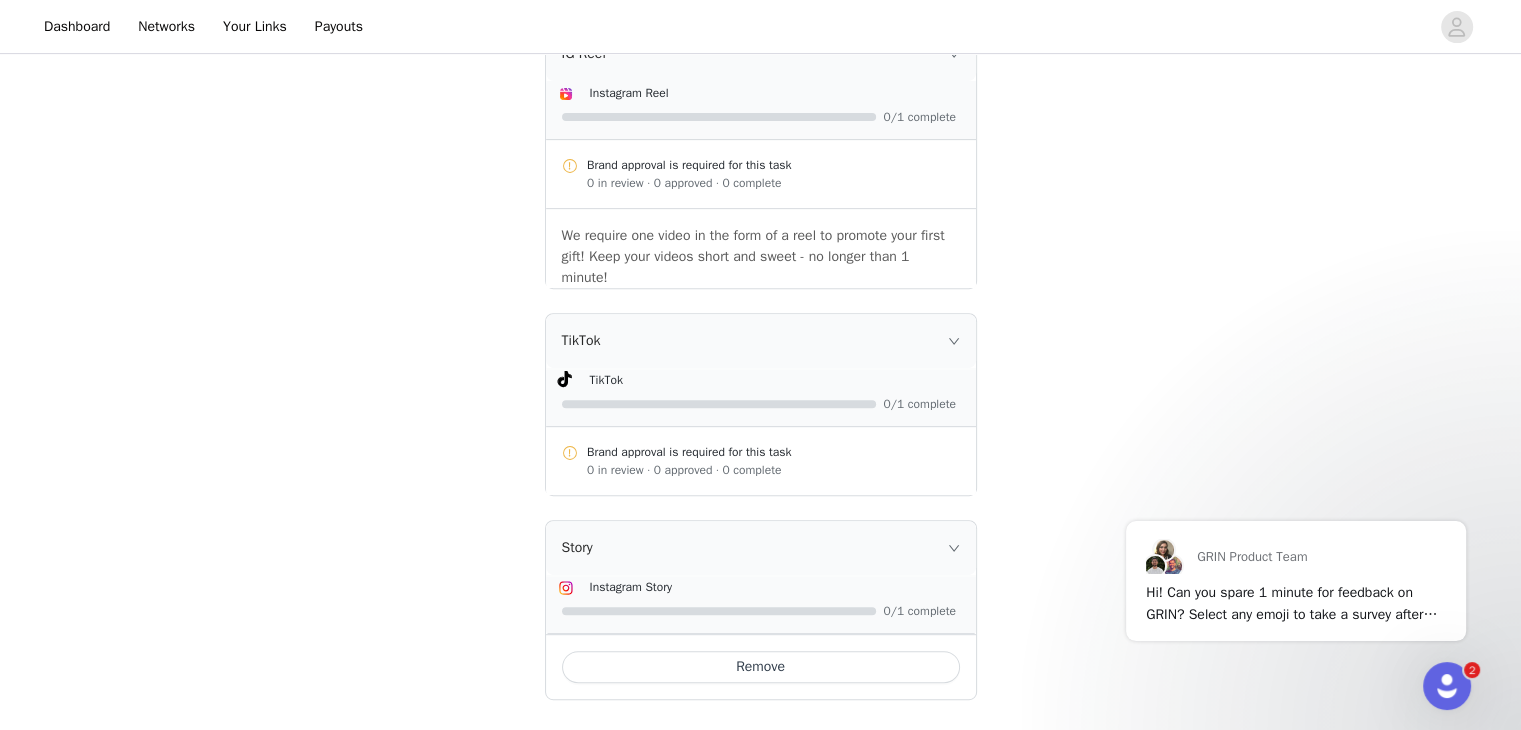 click on "0 in review ·
0 approved ·
0 complete" at bounding box center (773, 470) 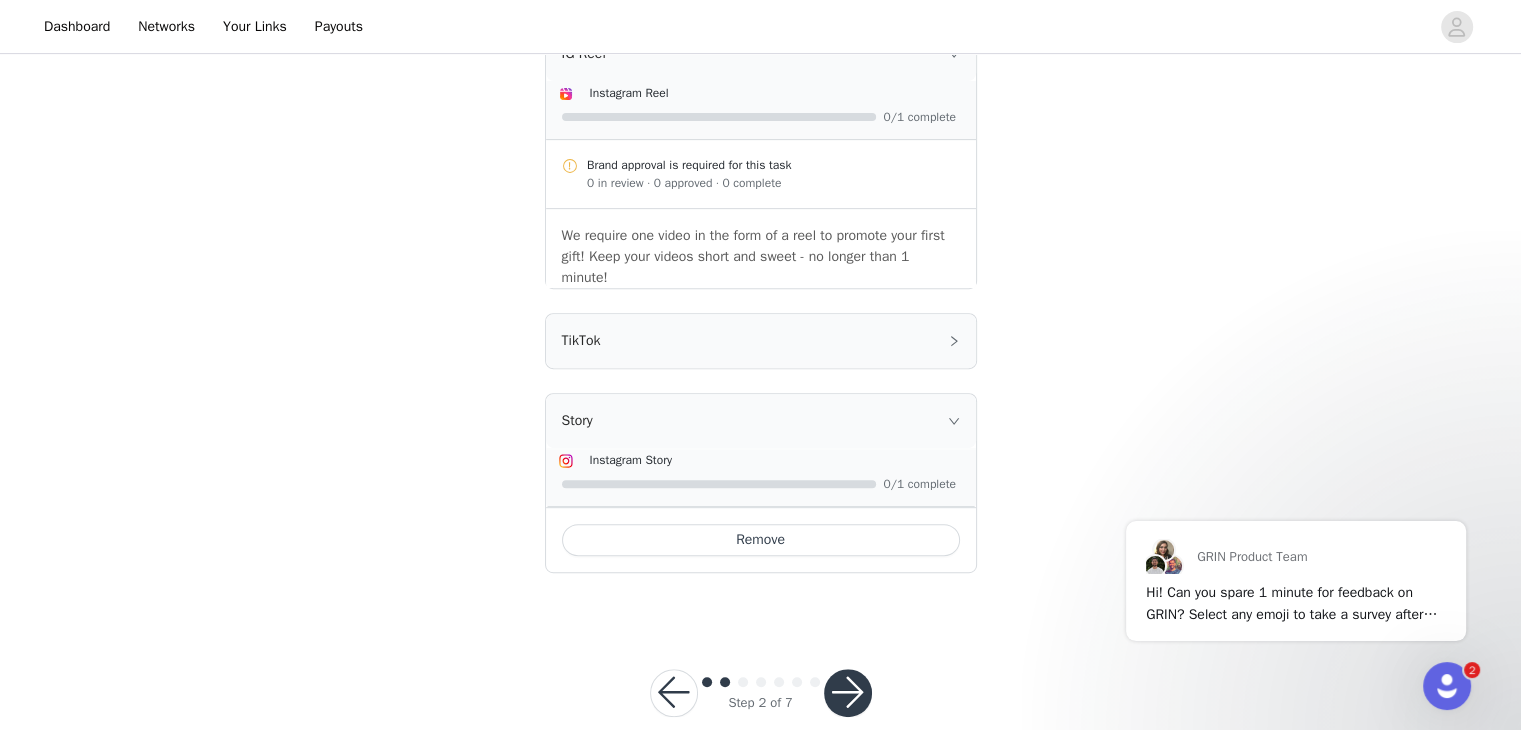 click at bounding box center (848, 693) 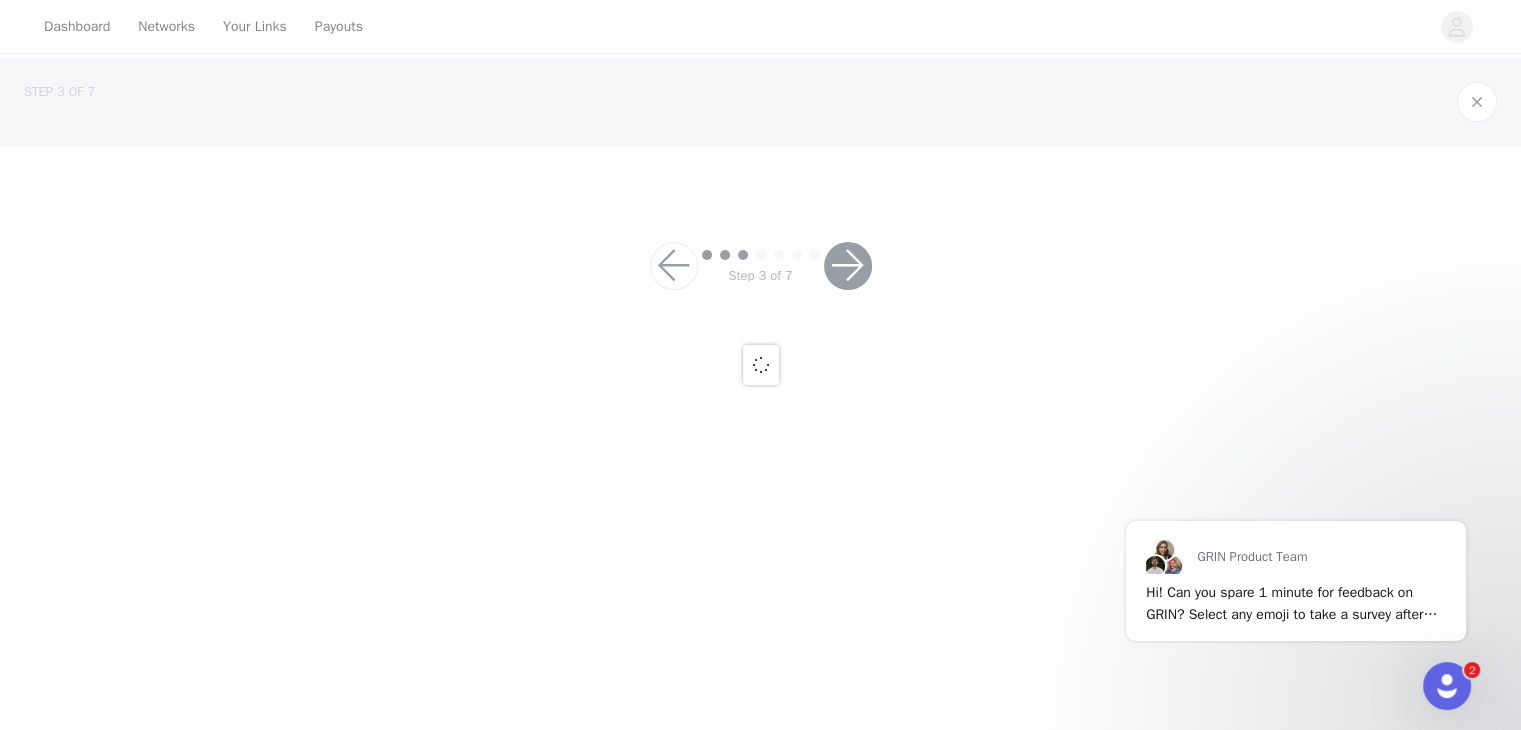 scroll, scrollTop: 0, scrollLeft: 0, axis: both 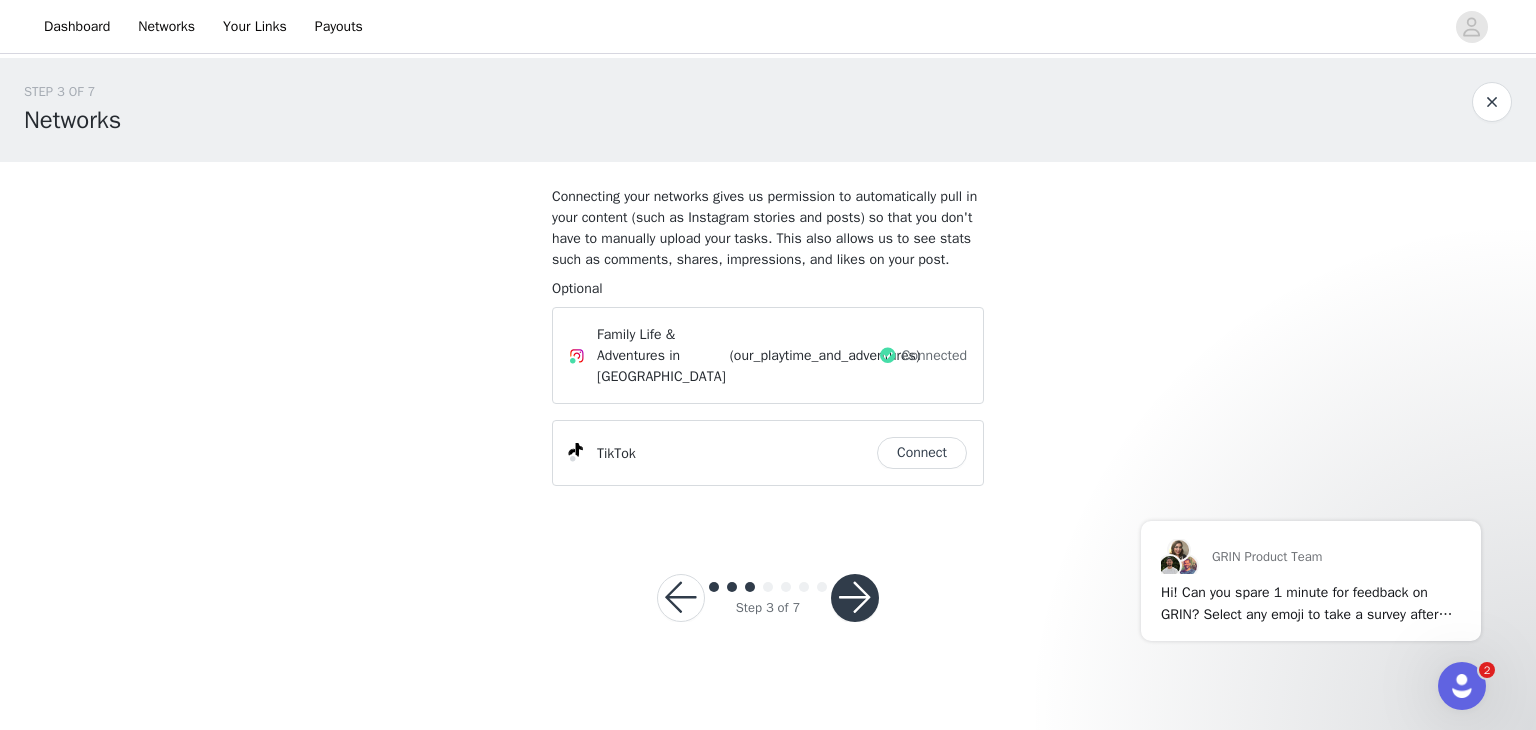 click at bounding box center (855, 598) 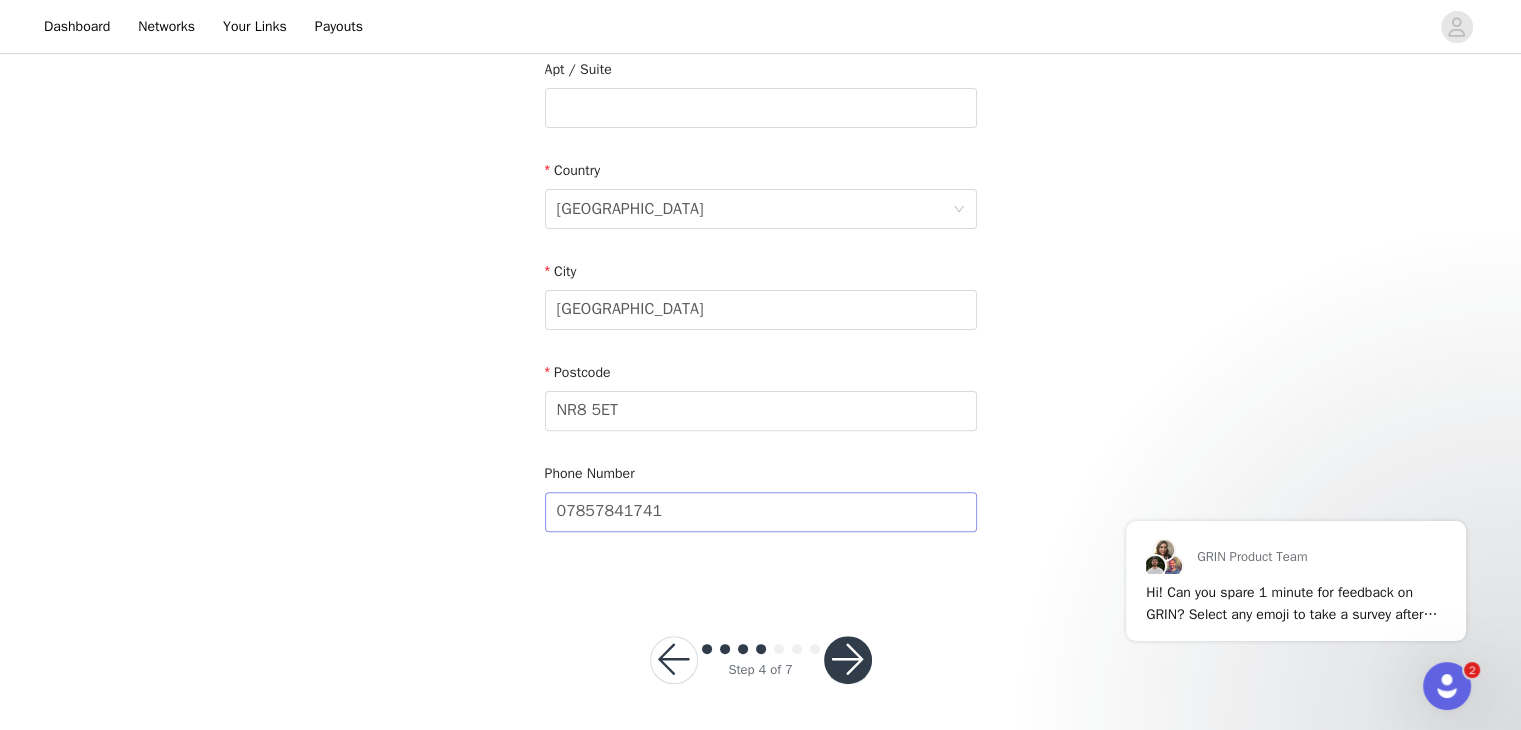 scroll, scrollTop: 532, scrollLeft: 0, axis: vertical 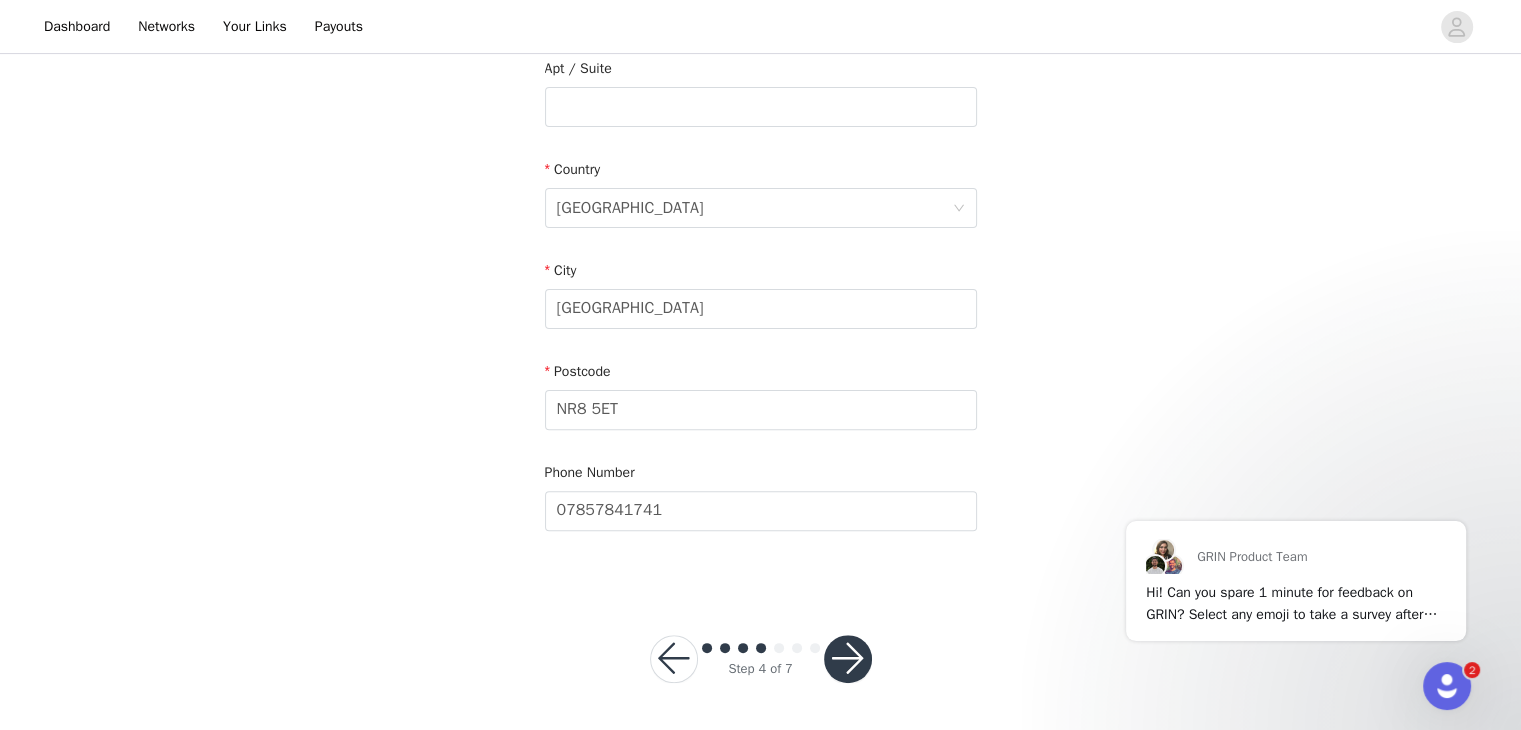 click at bounding box center [848, 659] 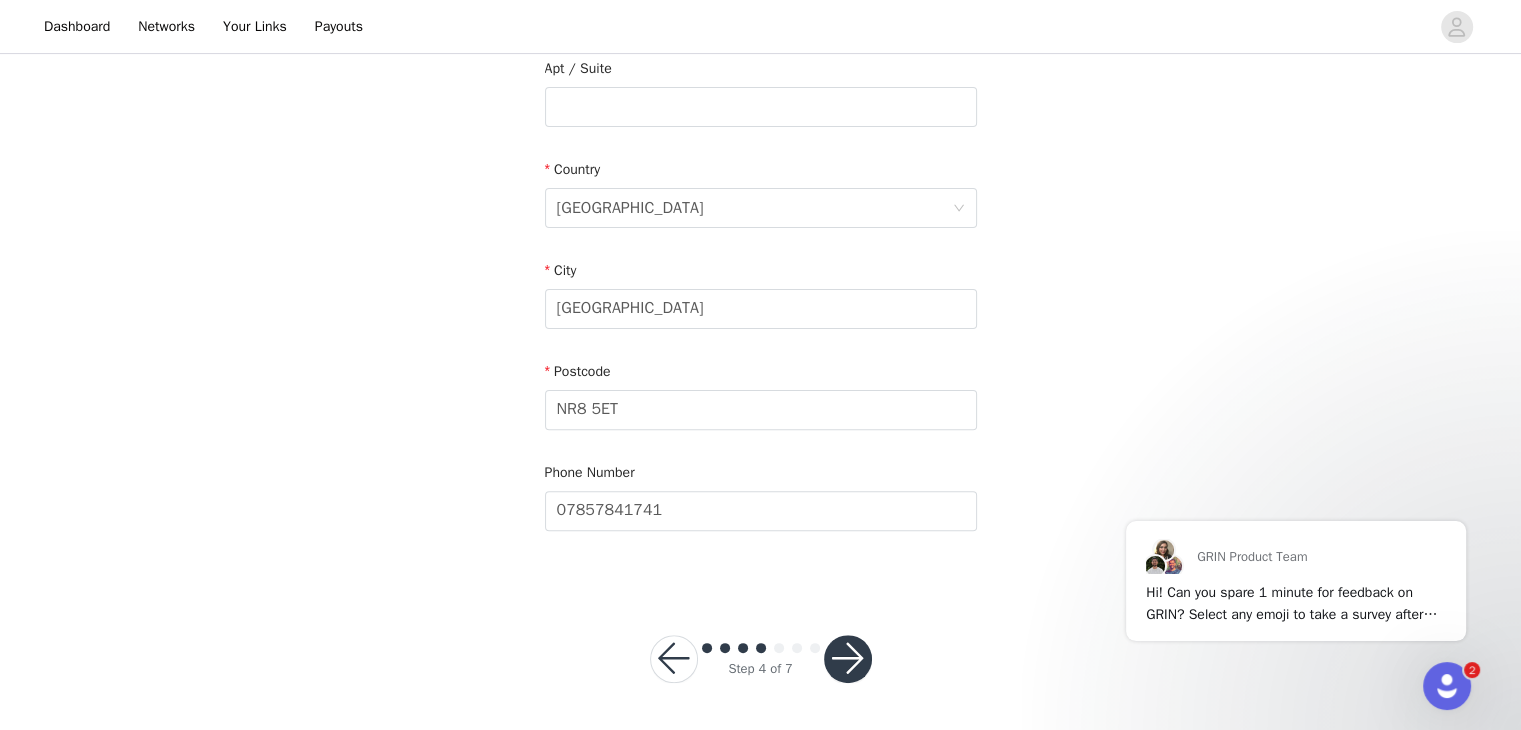 scroll, scrollTop: 0, scrollLeft: 0, axis: both 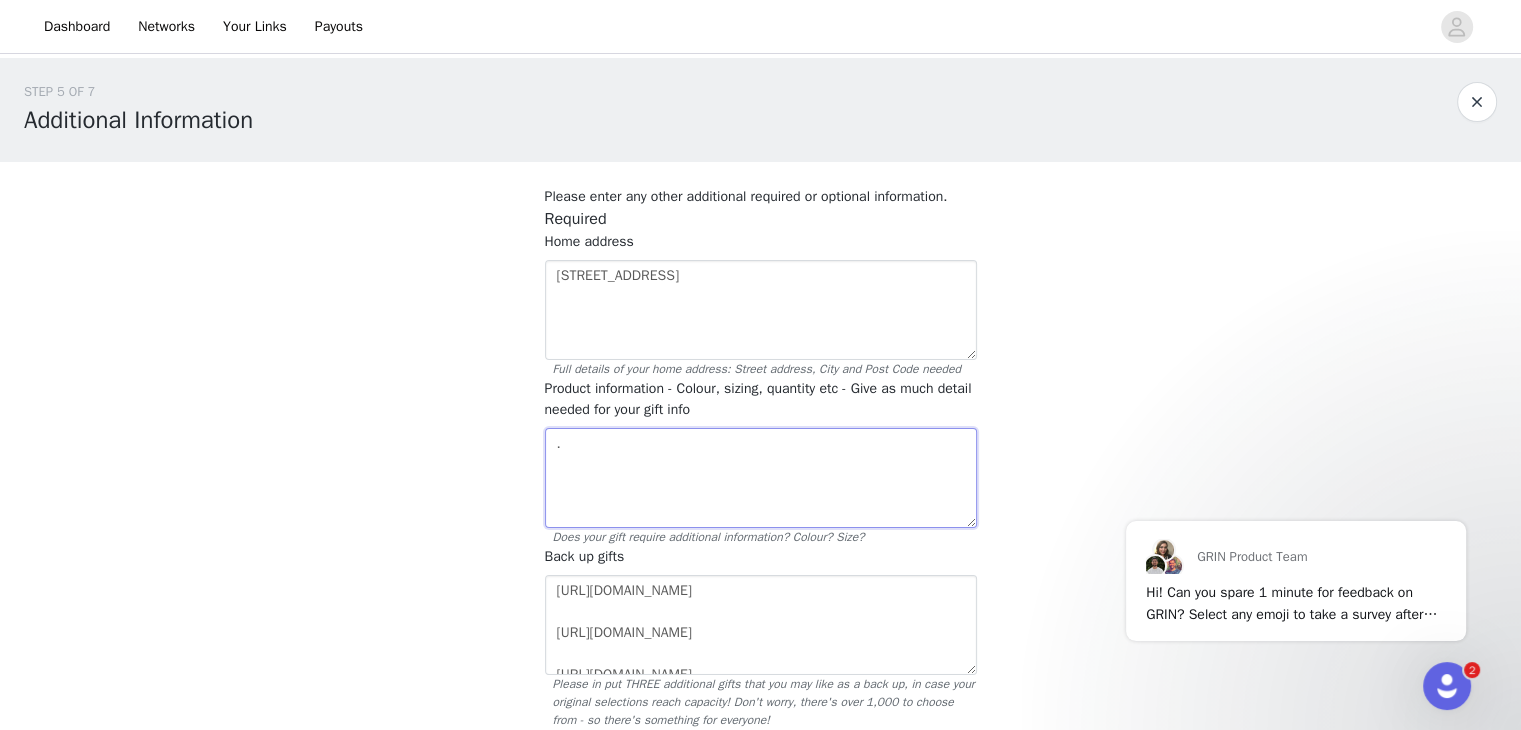 click on "." at bounding box center [761, 478] 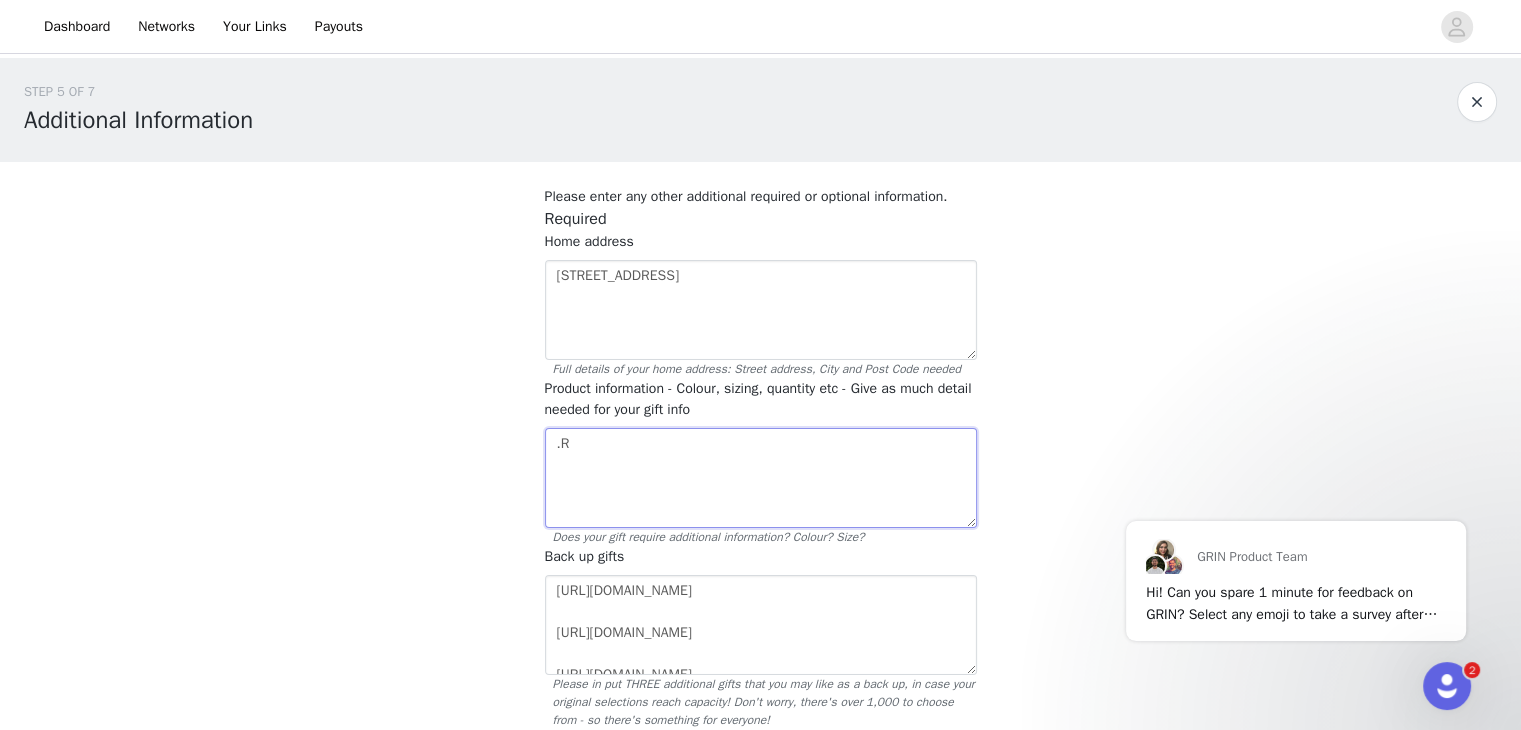 type on "." 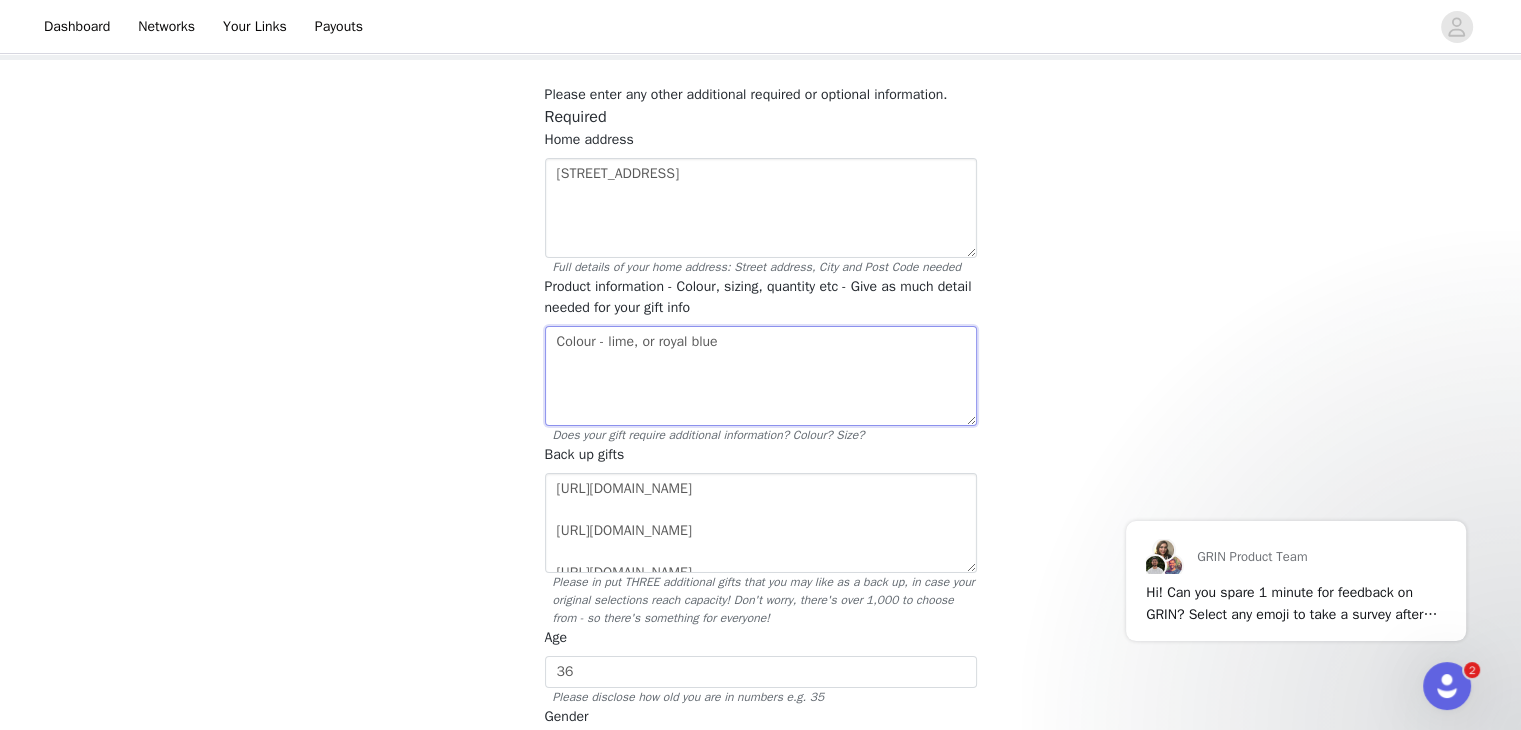 scroll, scrollTop: 200, scrollLeft: 0, axis: vertical 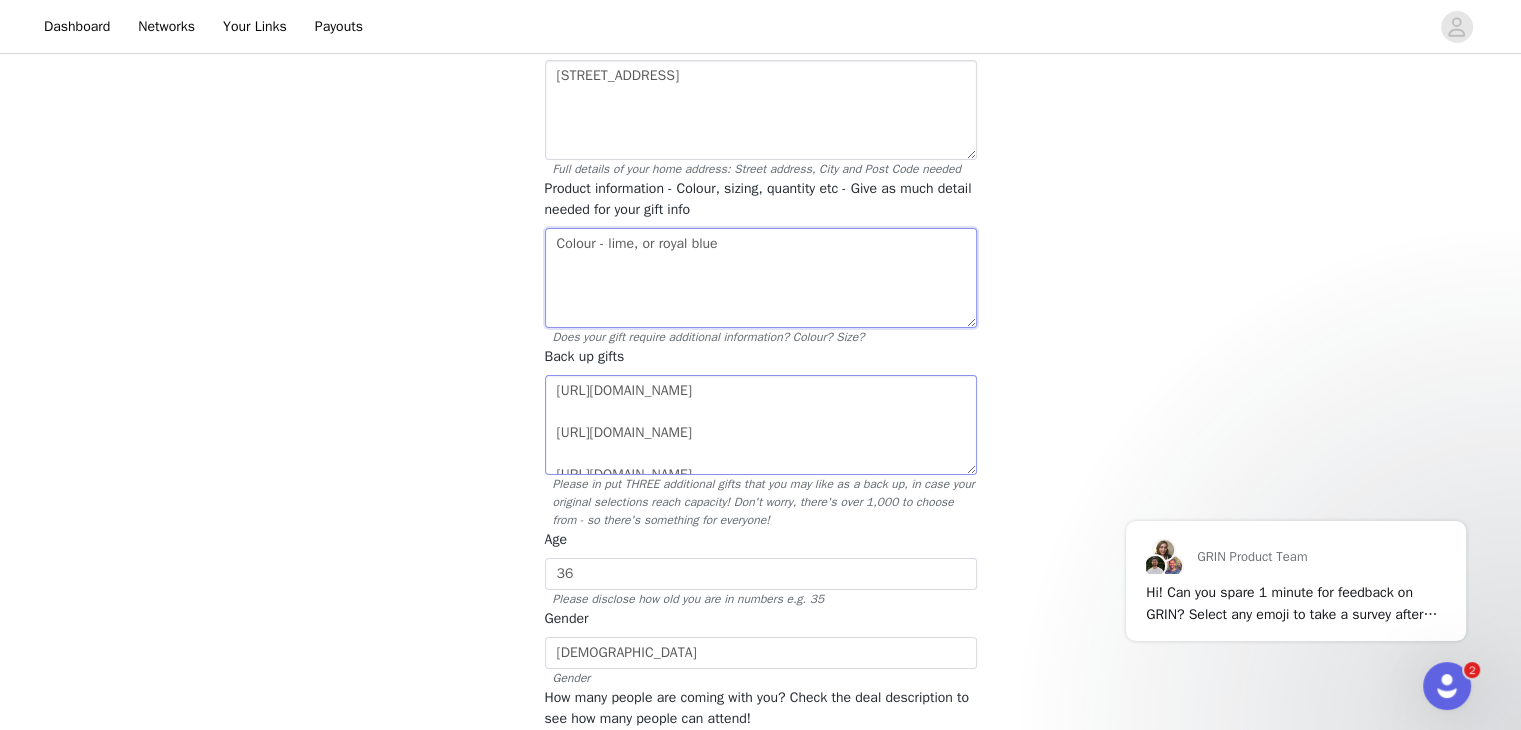 type on "Colour - lime, or royal blue" 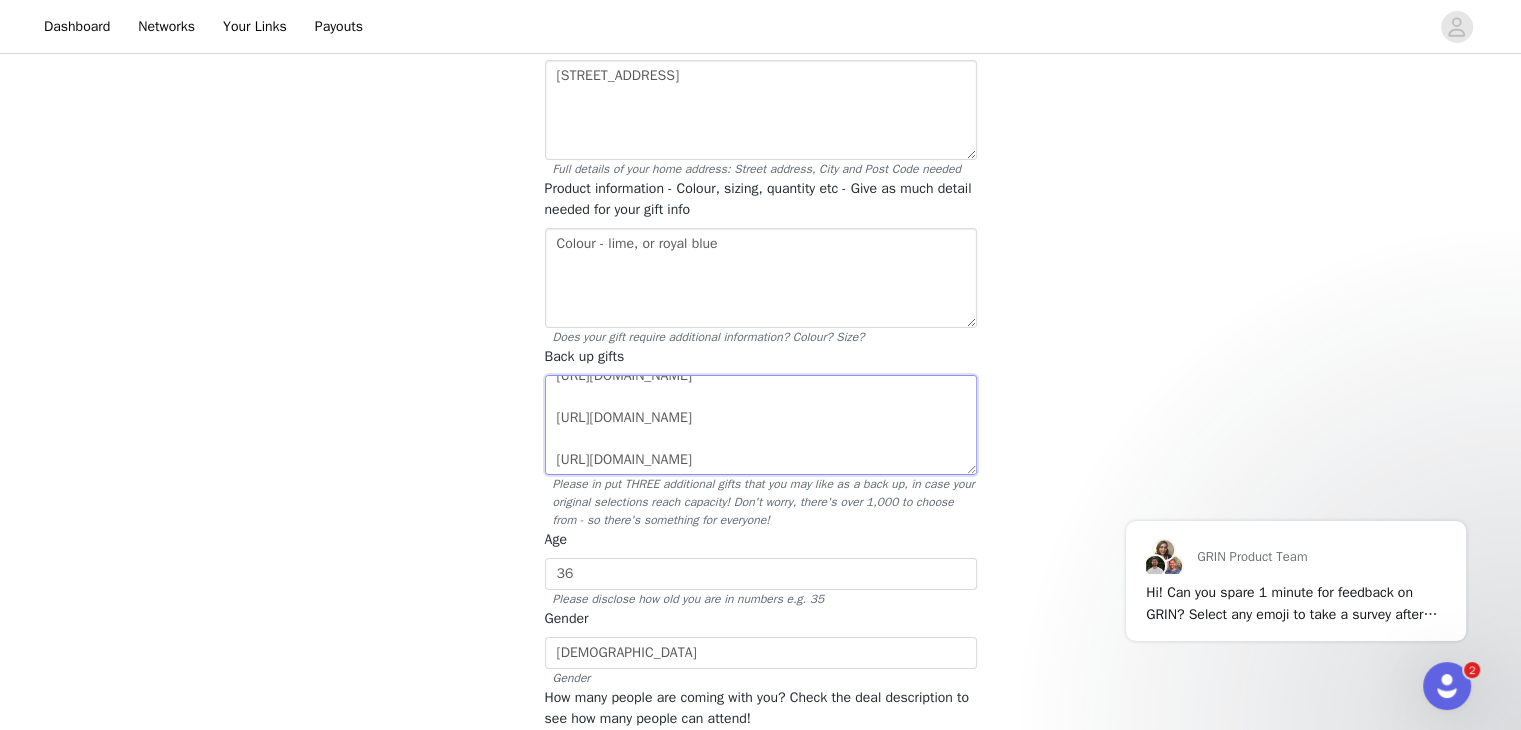 scroll, scrollTop: 204, scrollLeft: 0, axis: vertical 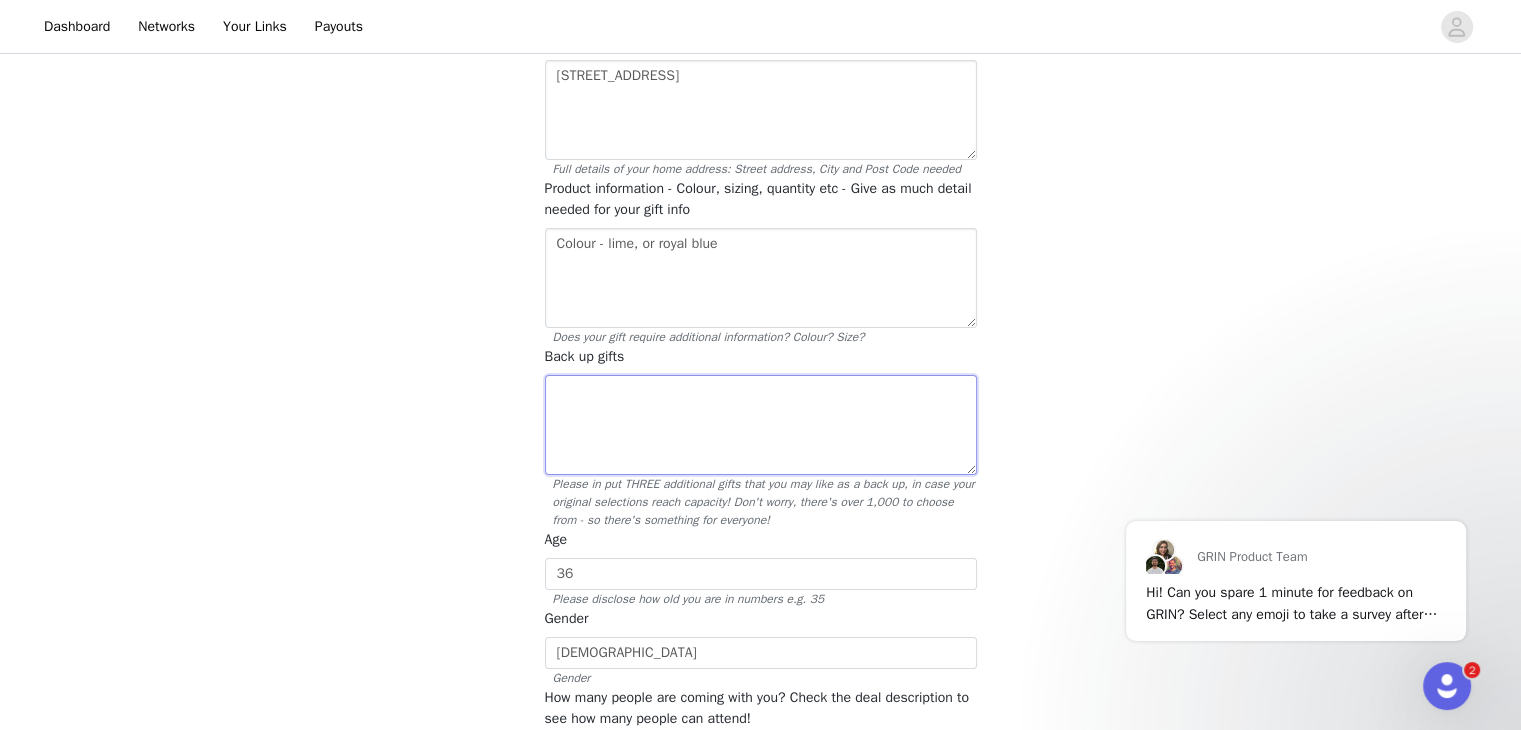 paste on "[URL][DOMAIN_NAME]" 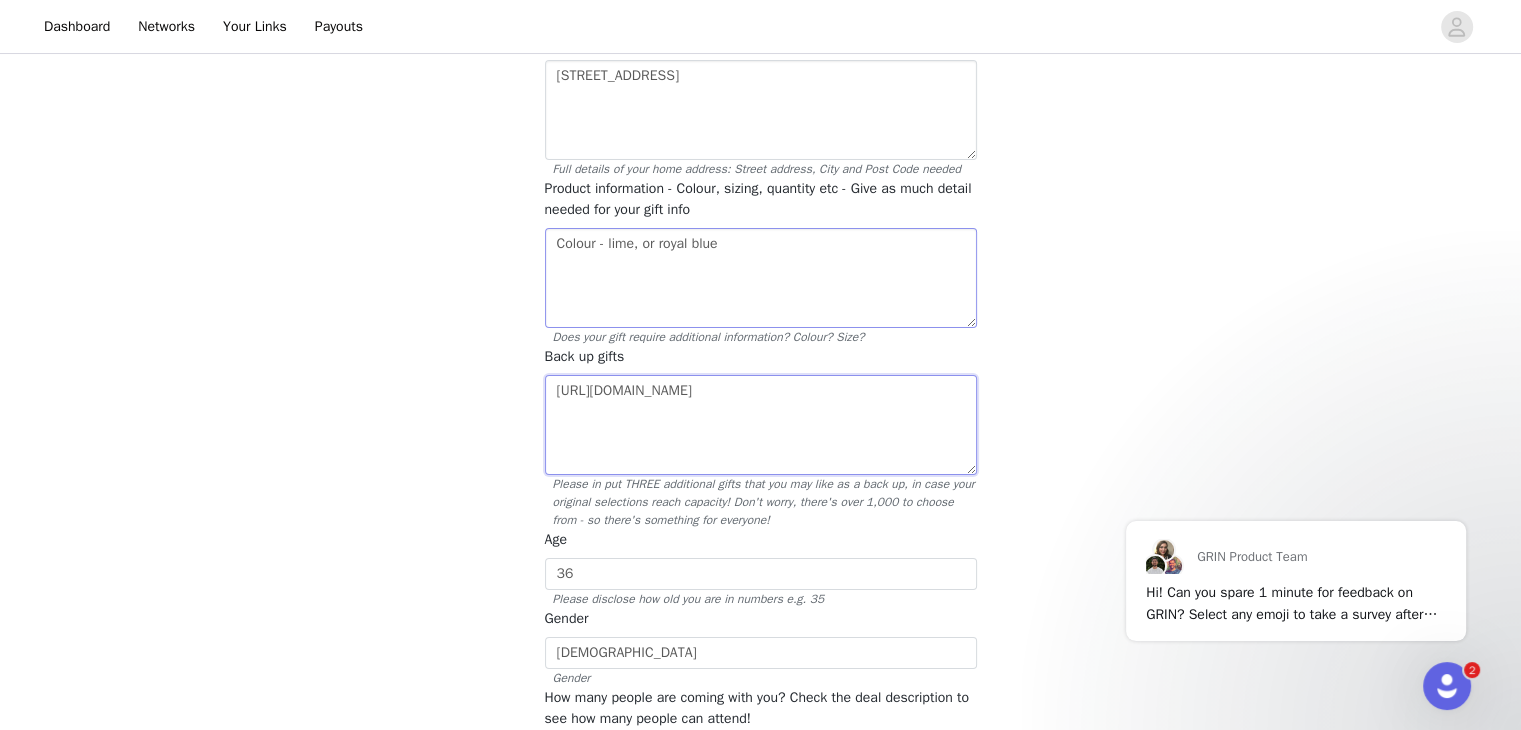 scroll, scrollTop: 30, scrollLeft: 0, axis: vertical 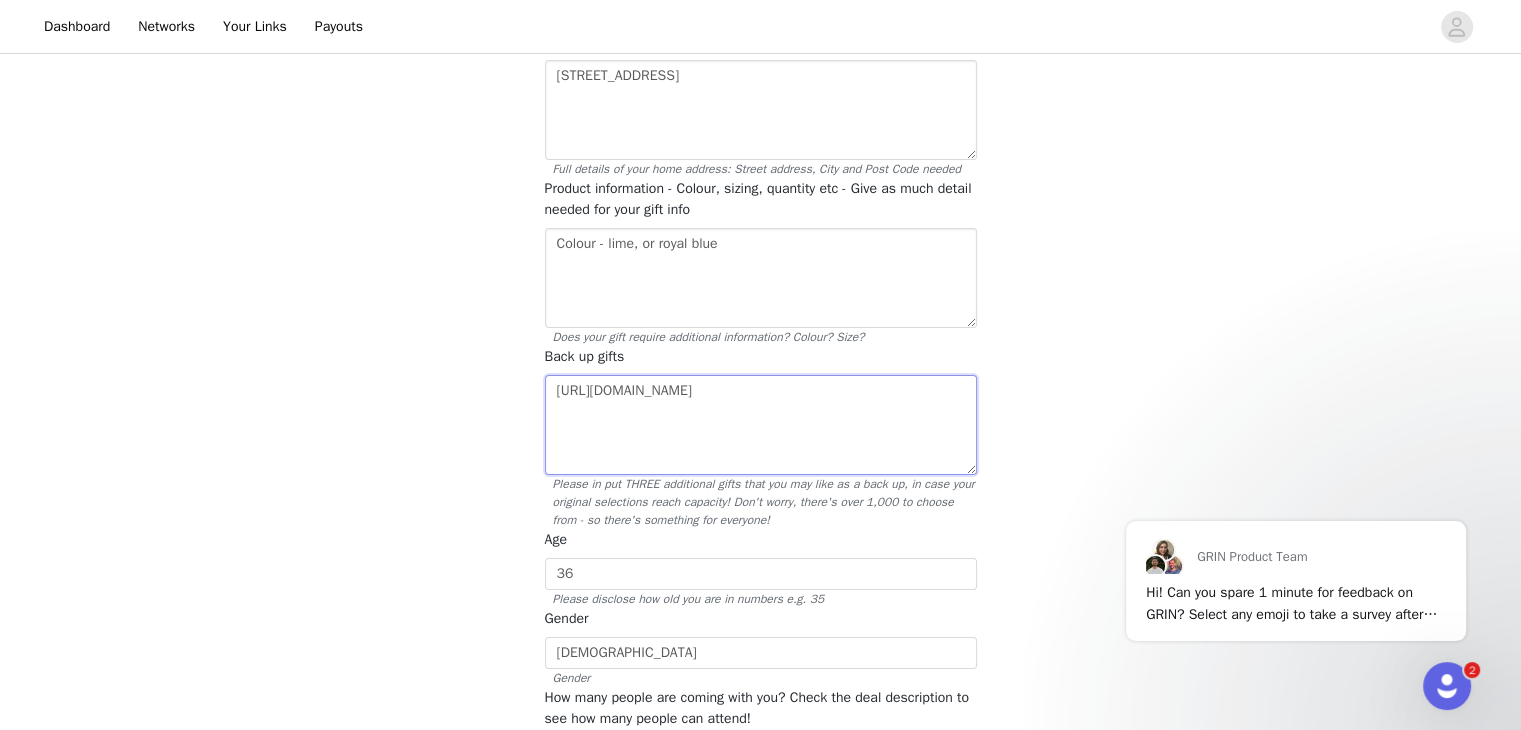 paste on "[URL][DOMAIN_NAME][PERSON_NAME]" 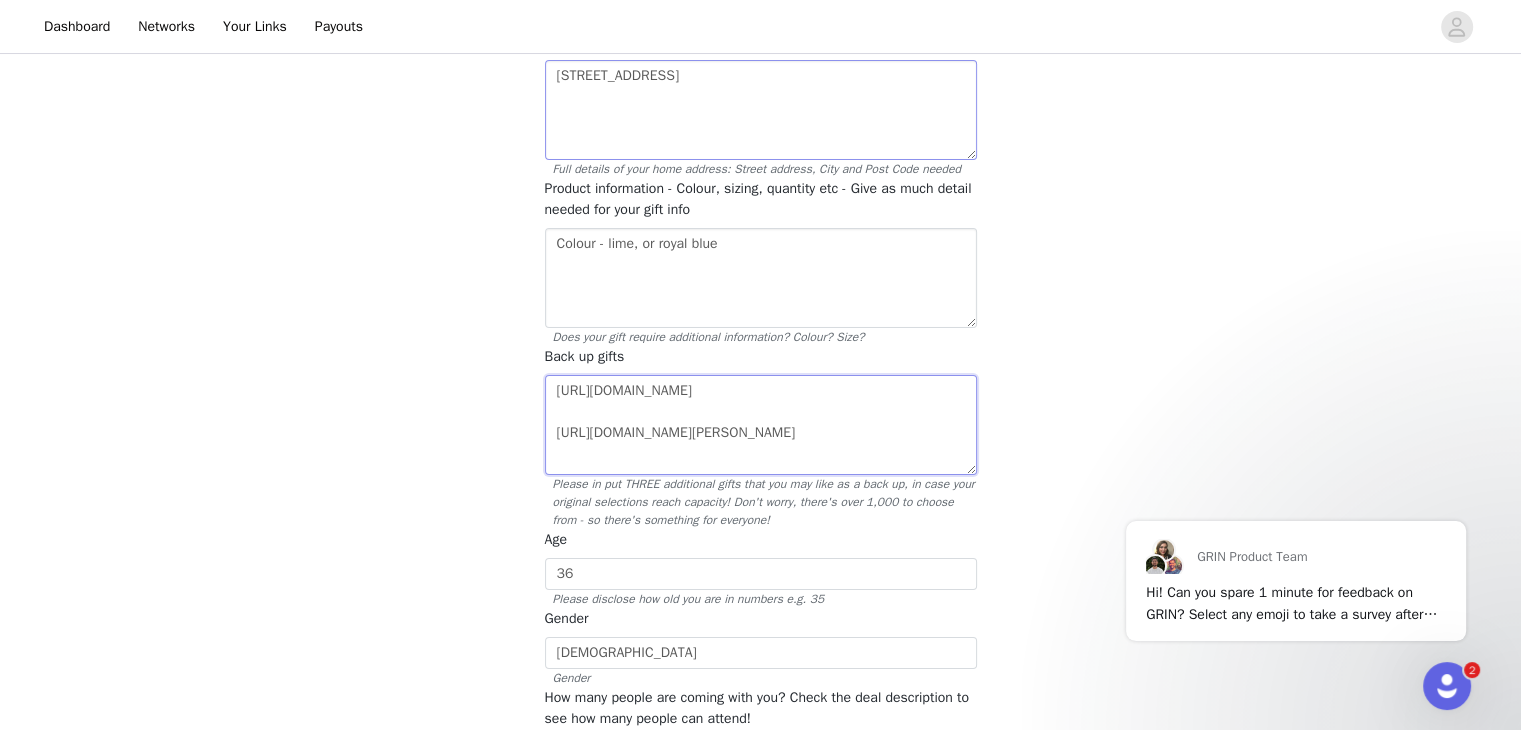 scroll, scrollTop: 114, scrollLeft: 0, axis: vertical 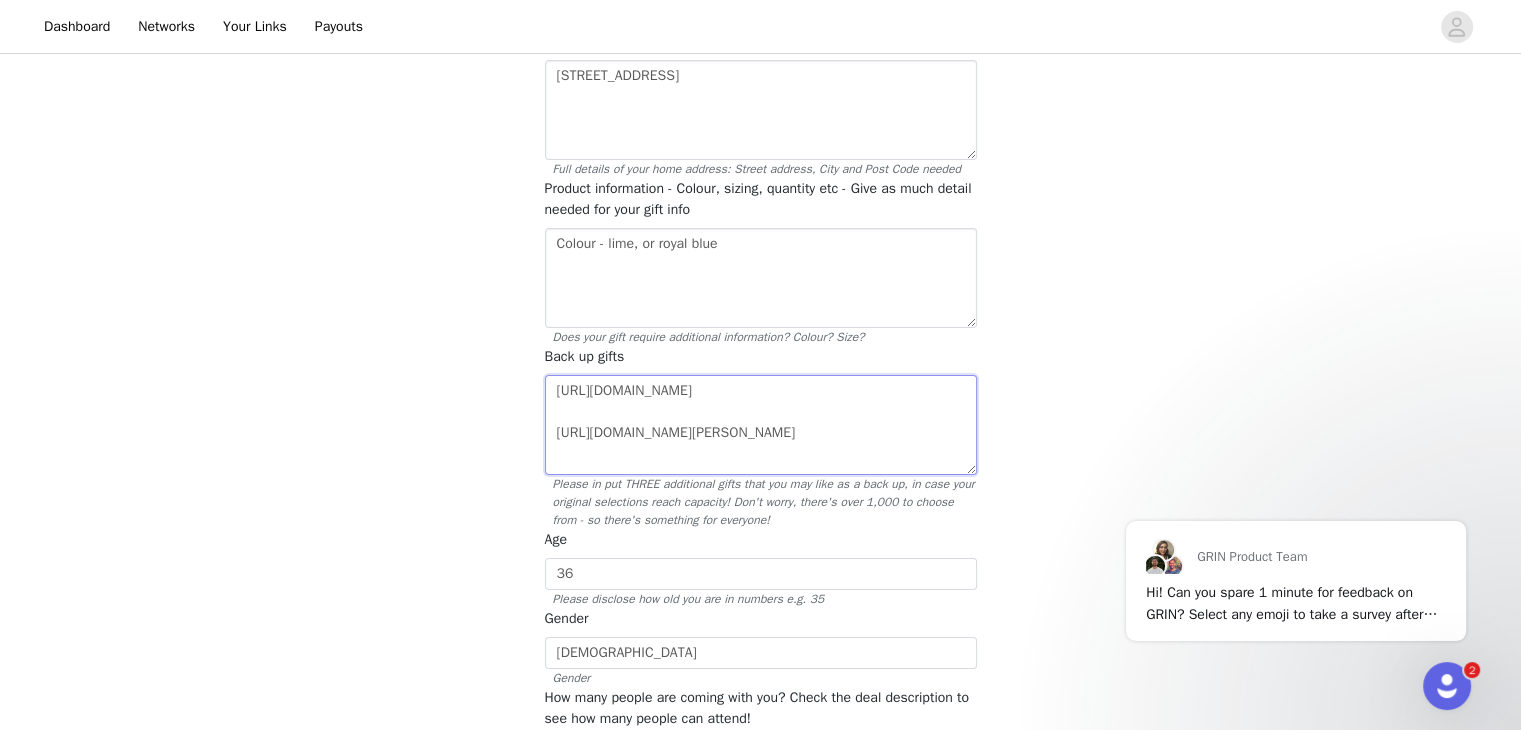 paste on "[URL][DOMAIN_NAME]" 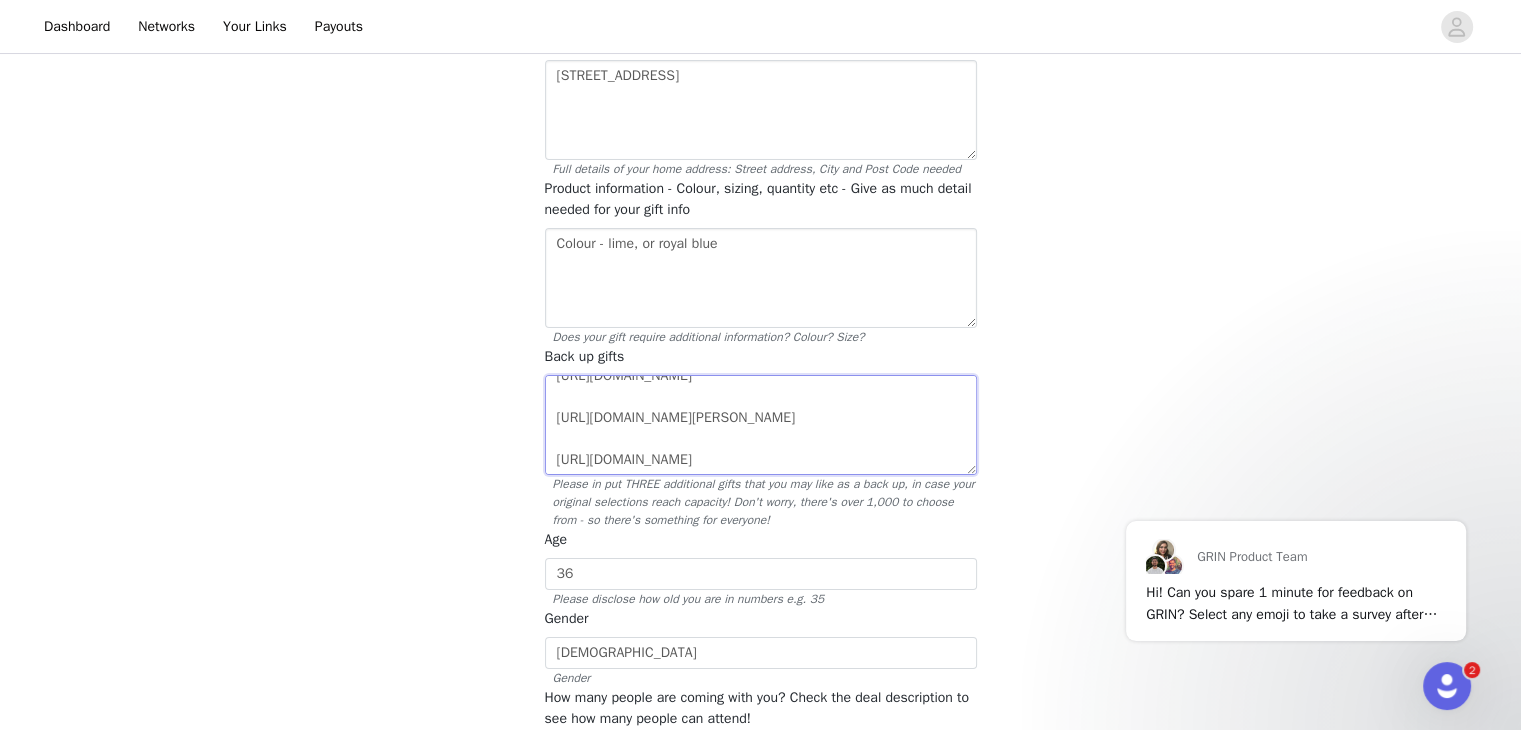 scroll, scrollTop: 140, scrollLeft: 0, axis: vertical 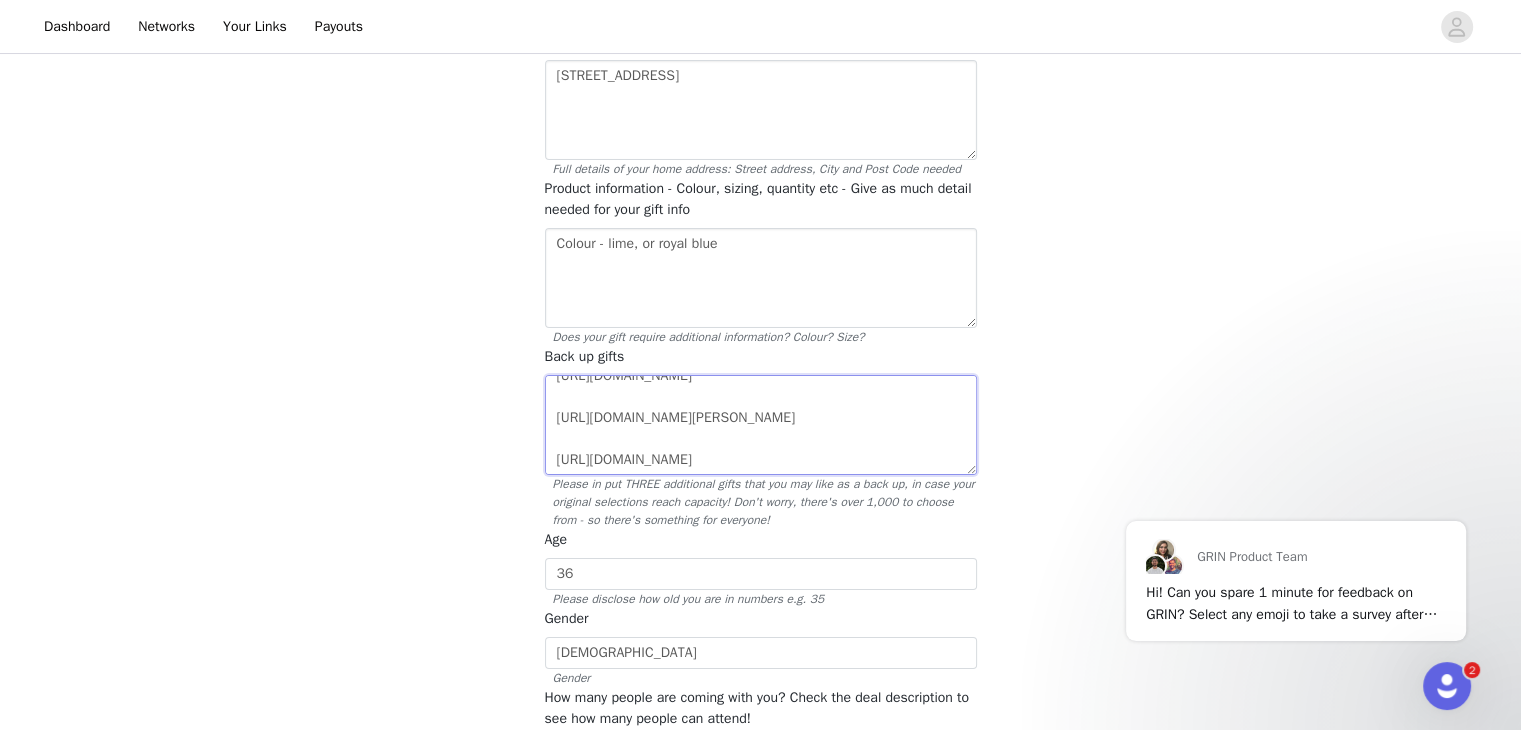 type on "[URL][DOMAIN_NAME]
[URL][DOMAIN_NAME][PERSON_NAME]
[URL][DOMAIN_NAME]" 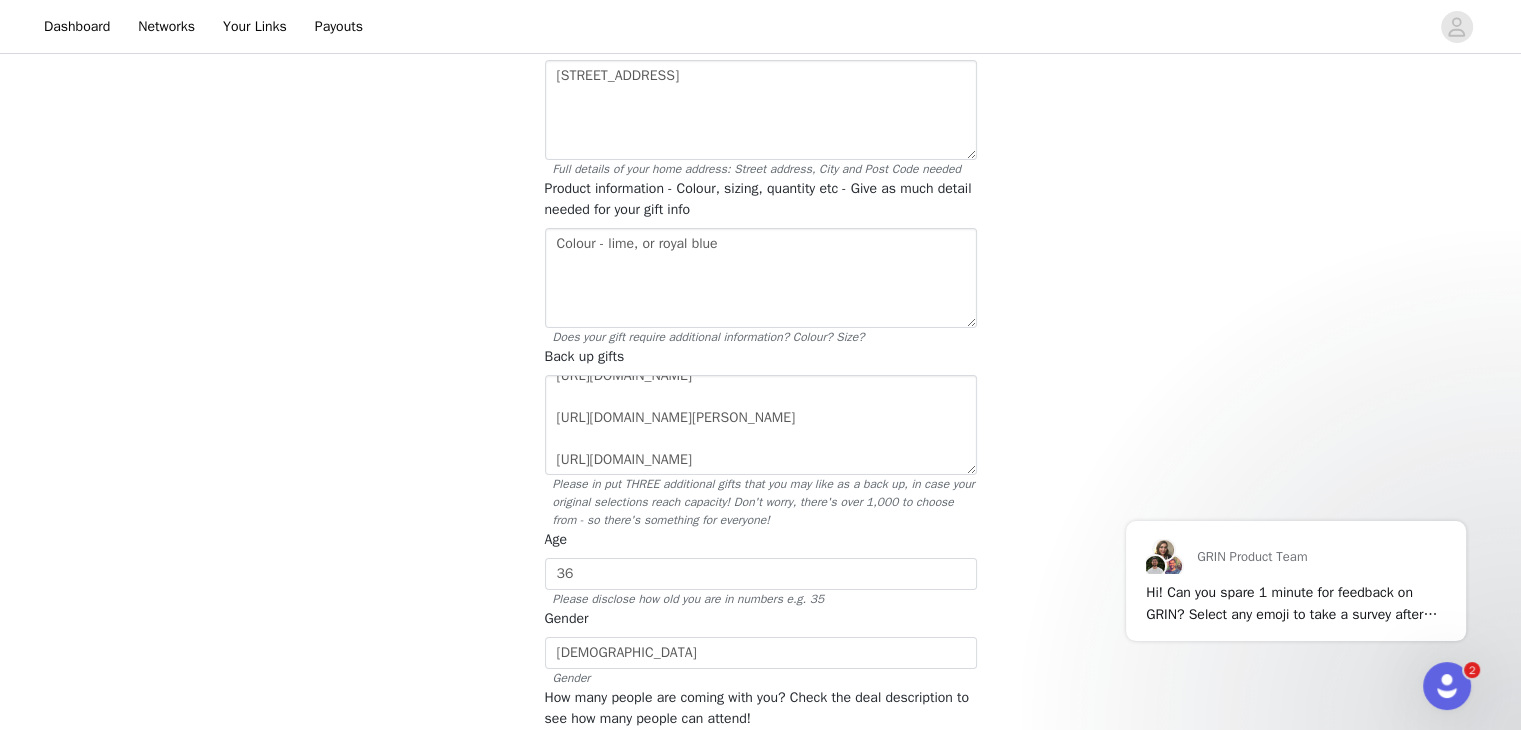click on "STEP 5 OF 7
Additional Information
Please enter any other additional required or optional information.   Required   Home address     [STREET_ADDRESS]   Full details of your home address: Street address, City and Post Code needed Product information - Colour, sizing, quantity etc - Give as much detail needed for your gift info     Colour - lime, or royal blue   Does your gift require additional information? Colour? Size? Back up gifts     [URL][DOMAIN_NAME]
[URL][DOMAIN_NAME][PERSON_NAME]
[URL][DOMAIN_NAME]   Age     [DEMOGRAPHIC_DATA]   Gender     [DEMOGRAPHIC_DATA]   Gender     Select Solo" at bounding box center (760, 396) 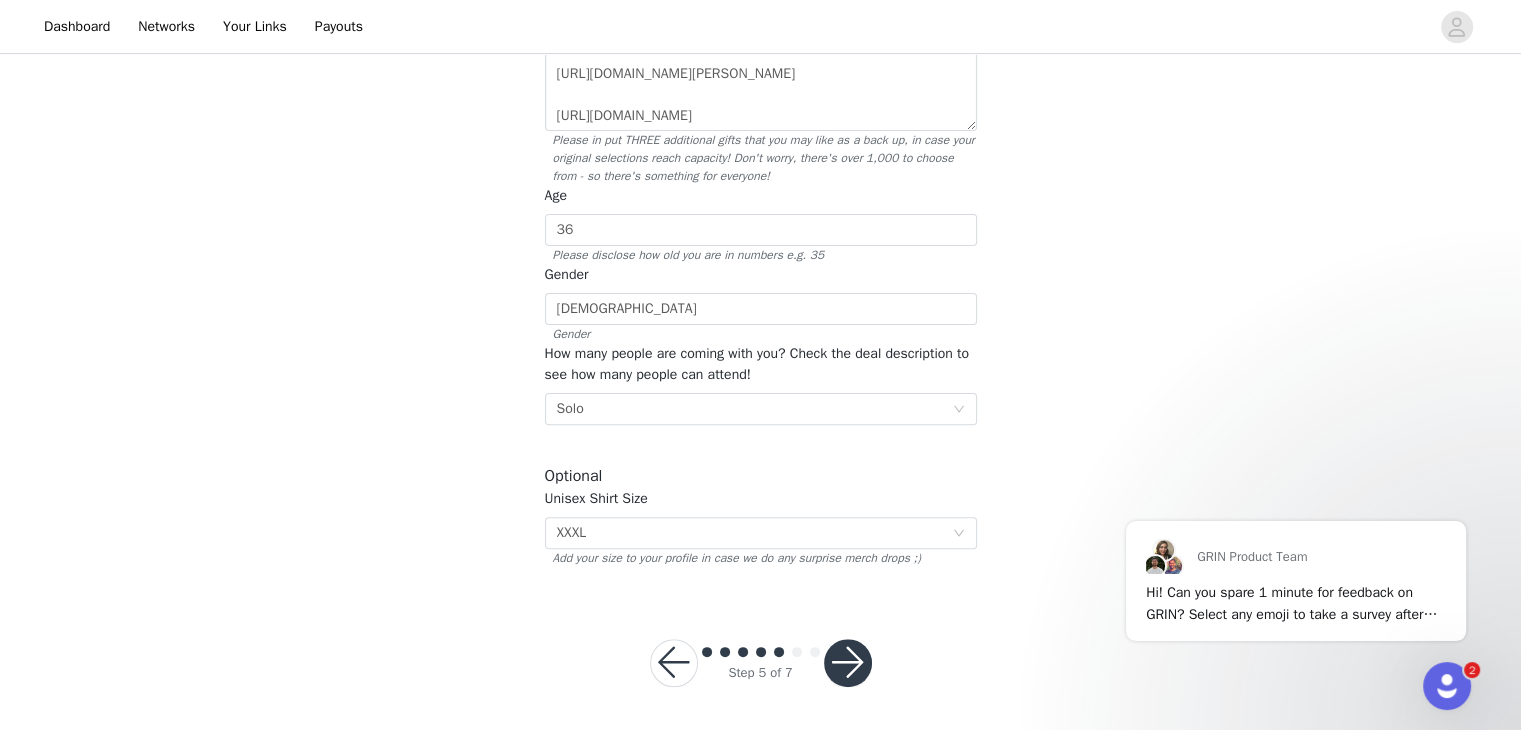 scroll, scrollTop: 548, scrollLeft: 0, axis: vertical 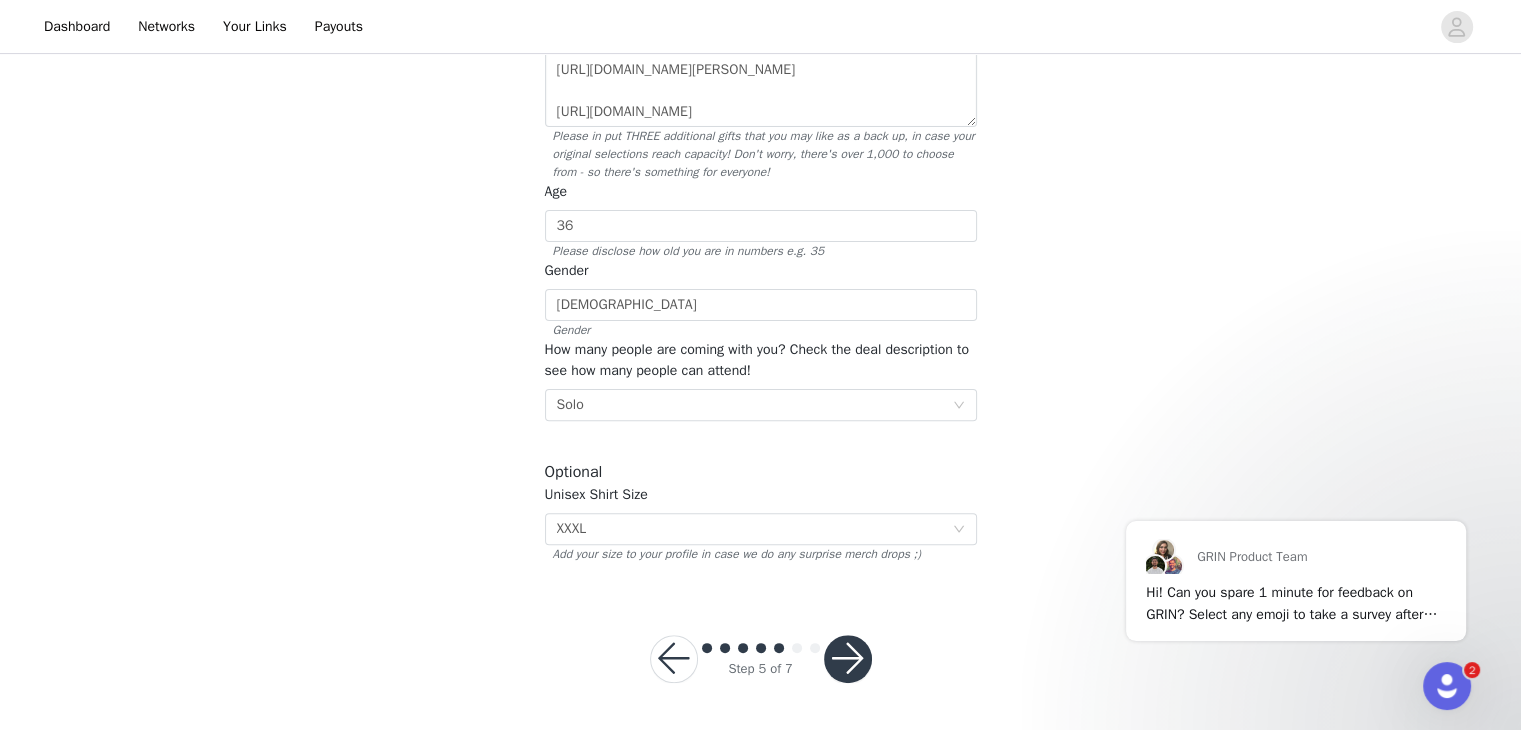 click at bounding box center (848, 659) 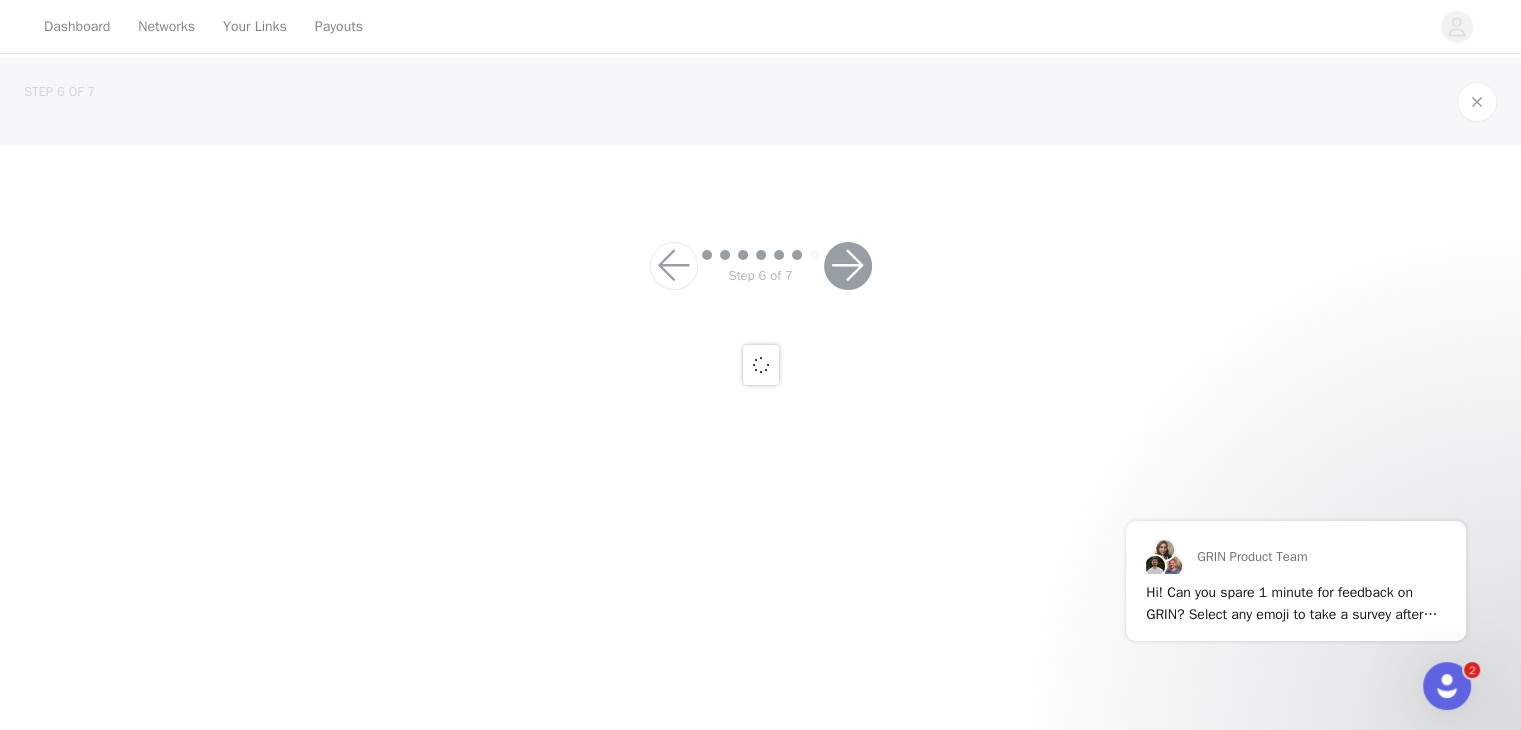scroll, scrollTop: 0, scrollLeft: 0, axis: both 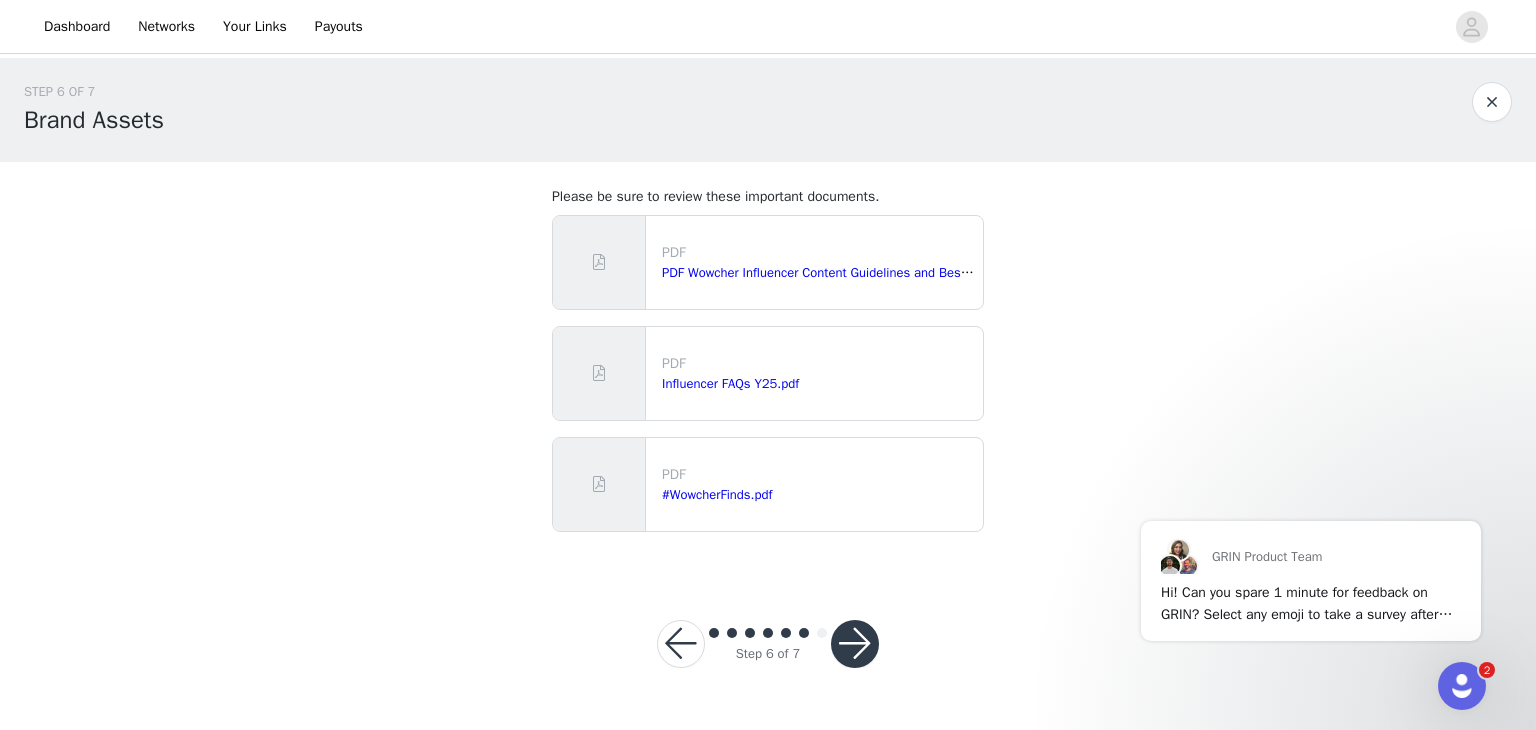 click at bounding box center [855, 644] 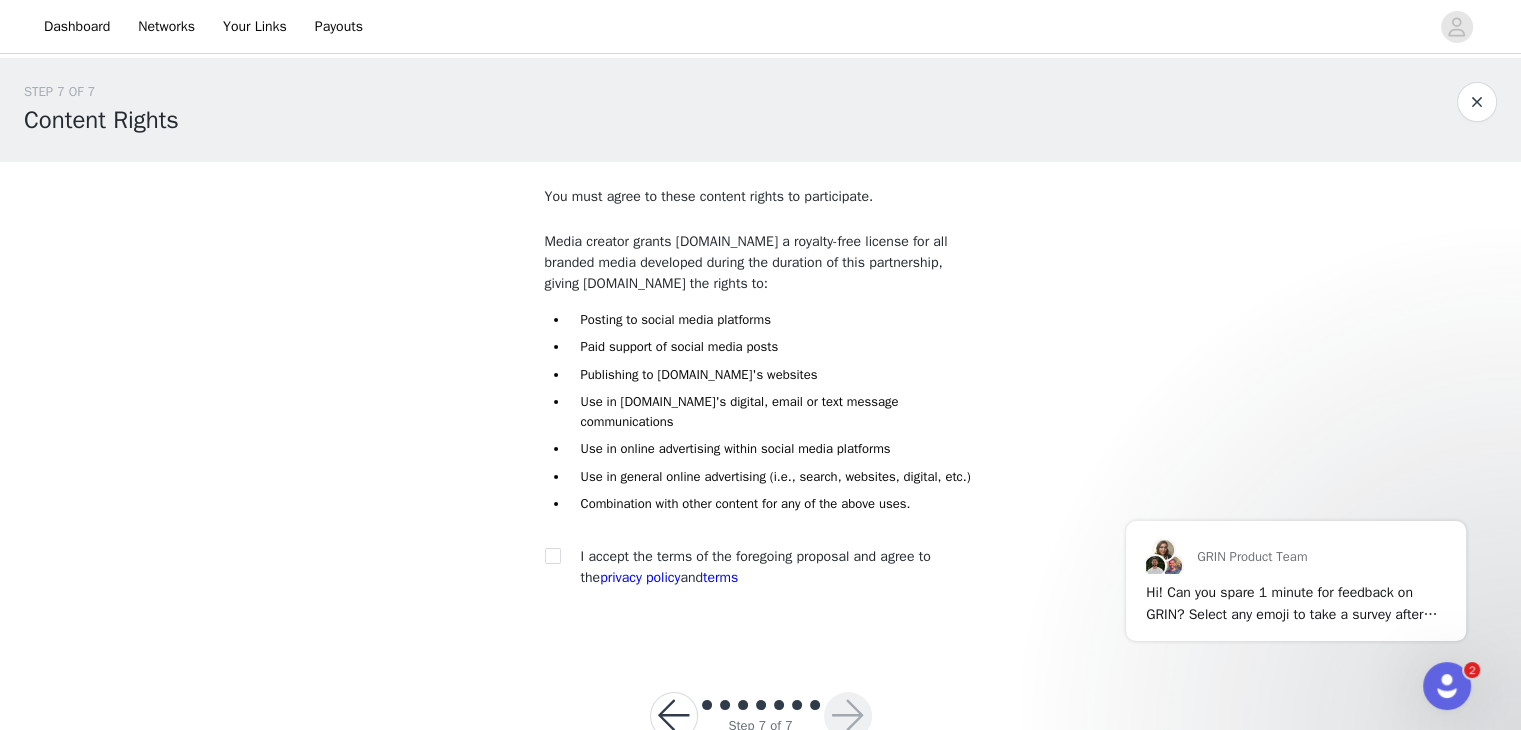 scroll, scrollTop: 57, scrollLeft: 0, axis: vertical 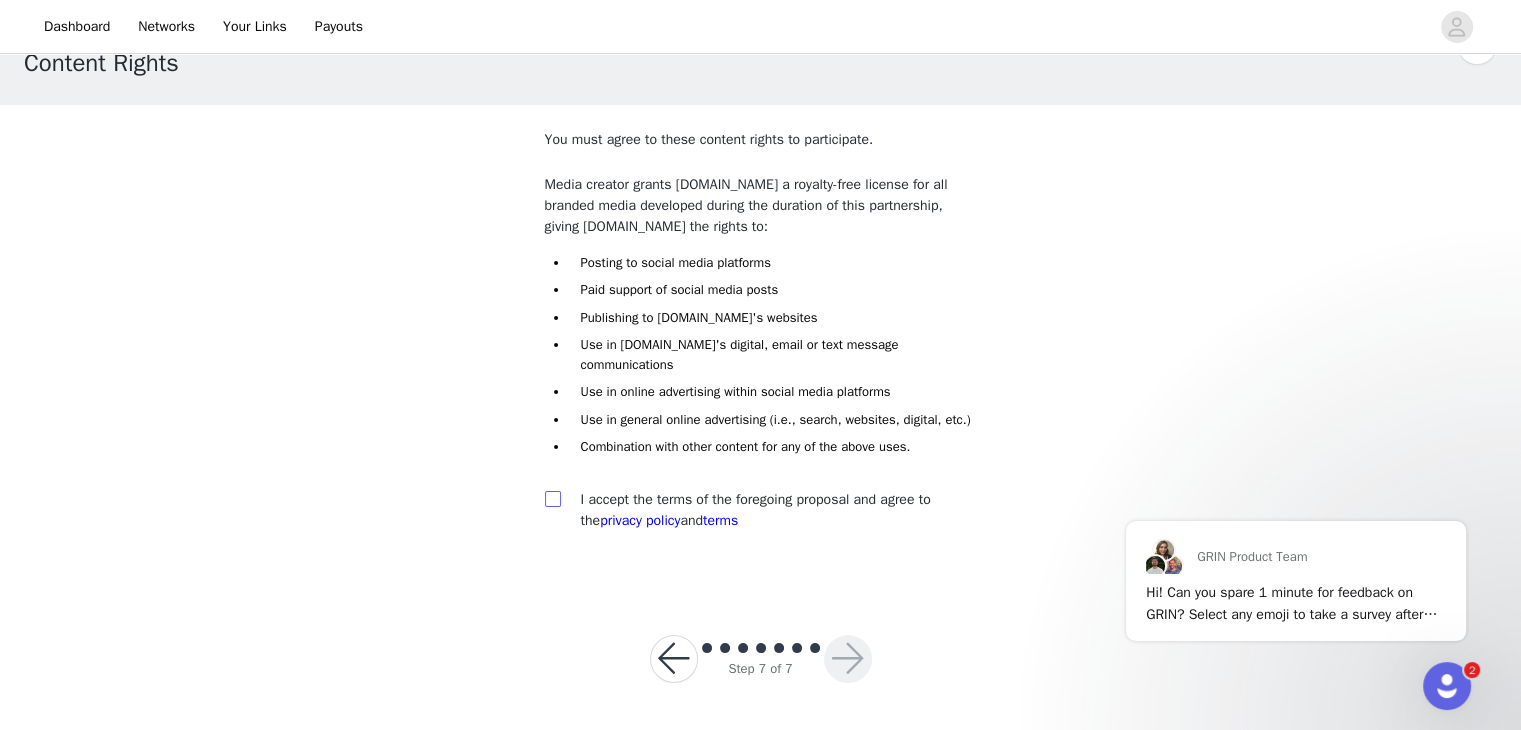click at bounding box center [552, 498] 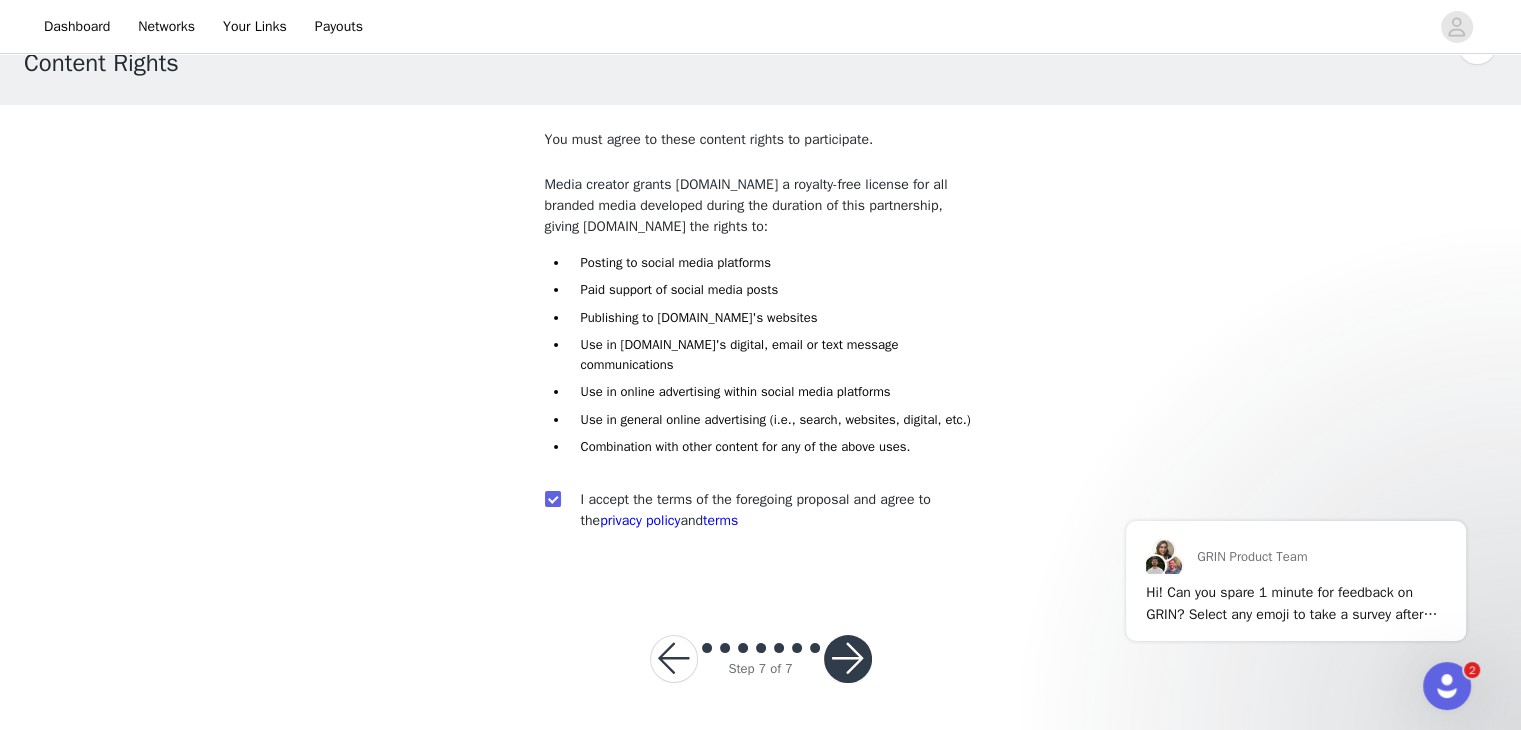 click at bounding box center (848, 659) 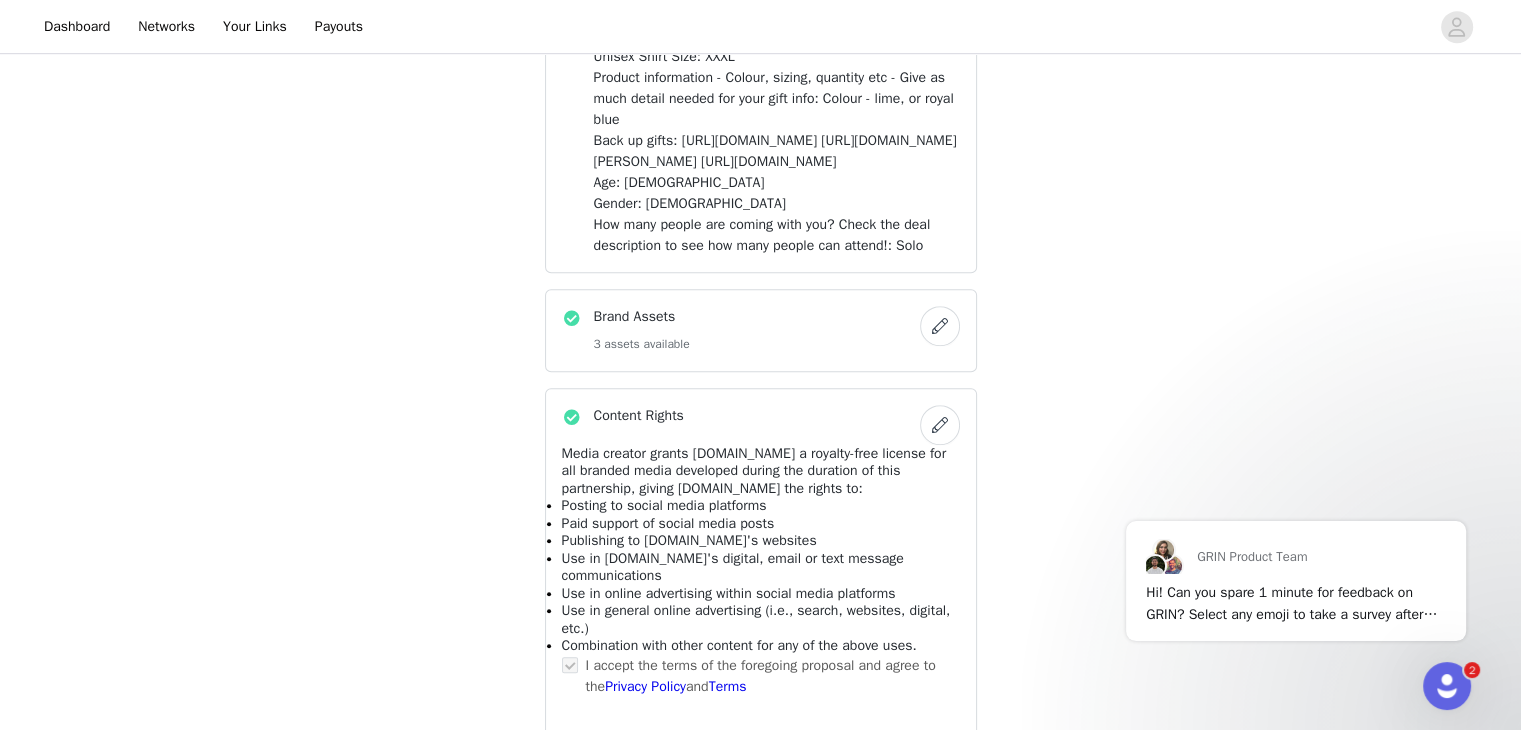 scroll, scrollTop: 1725, scrollLeft: 0, axis: vertical 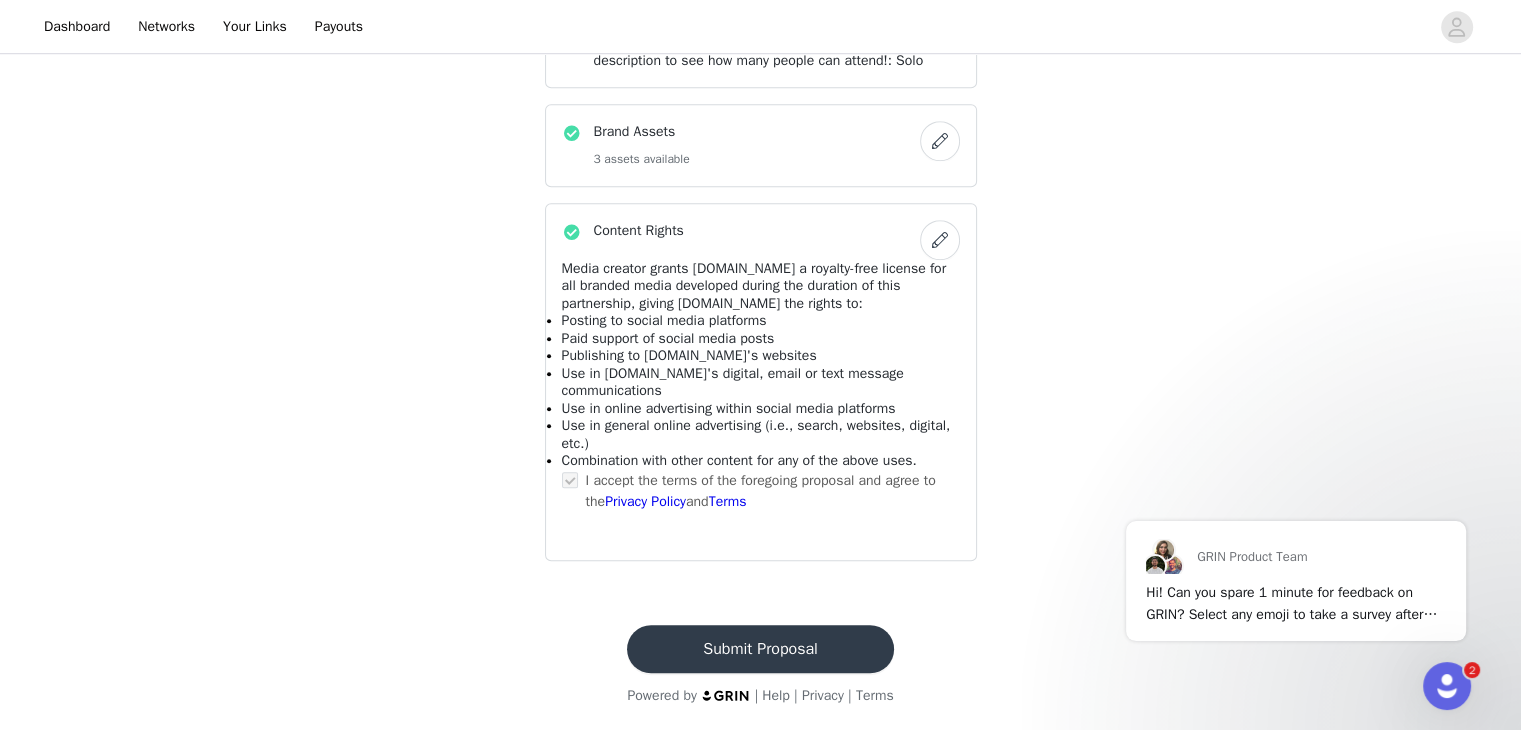 click on "Submit Proposal" at bounding box center (760, 649) 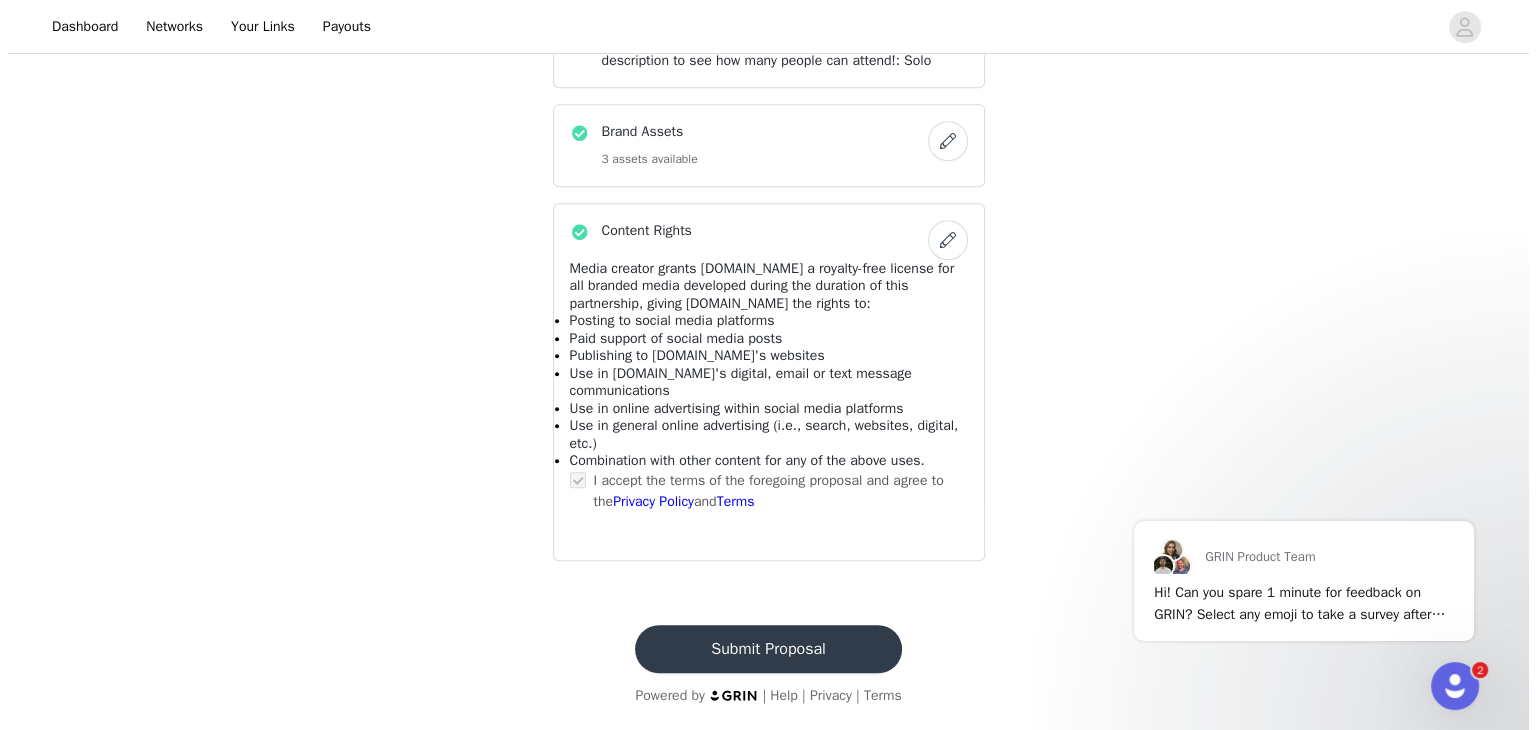 scroll, scrollTop: 0, scrollLeft: 0, axis: both 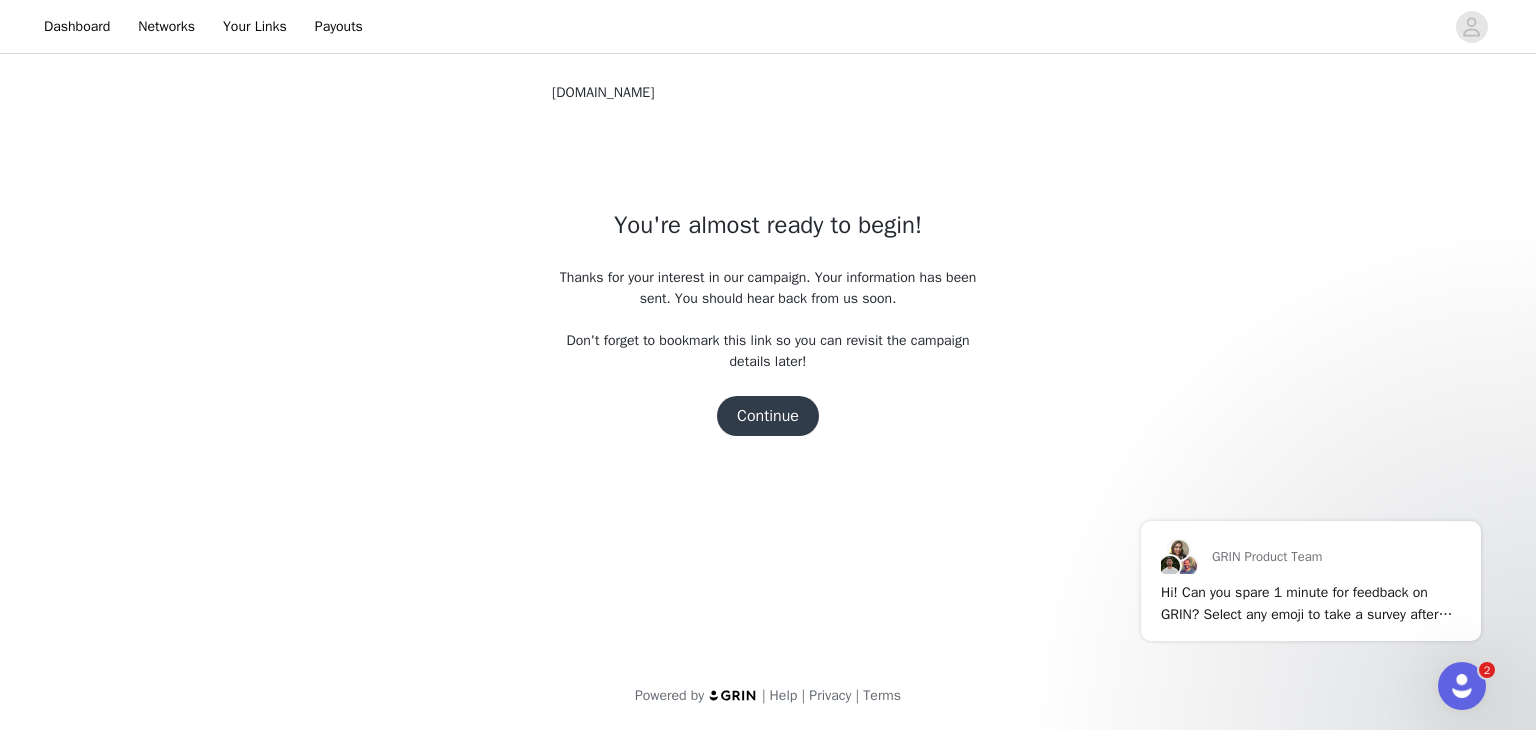click on "Continue" at bounding box center (768, 416) 